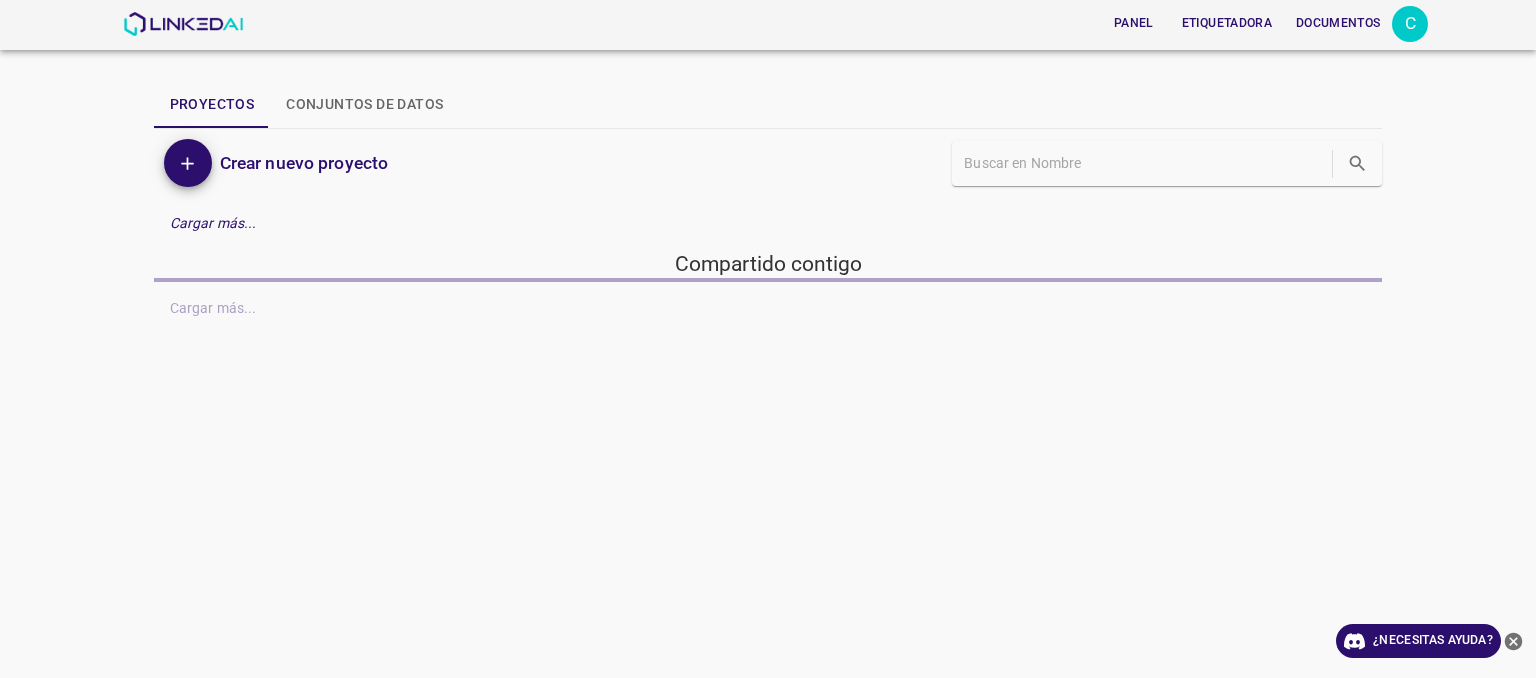 scroll, scrollTop: 0, scrollLeft: 0, axis: both 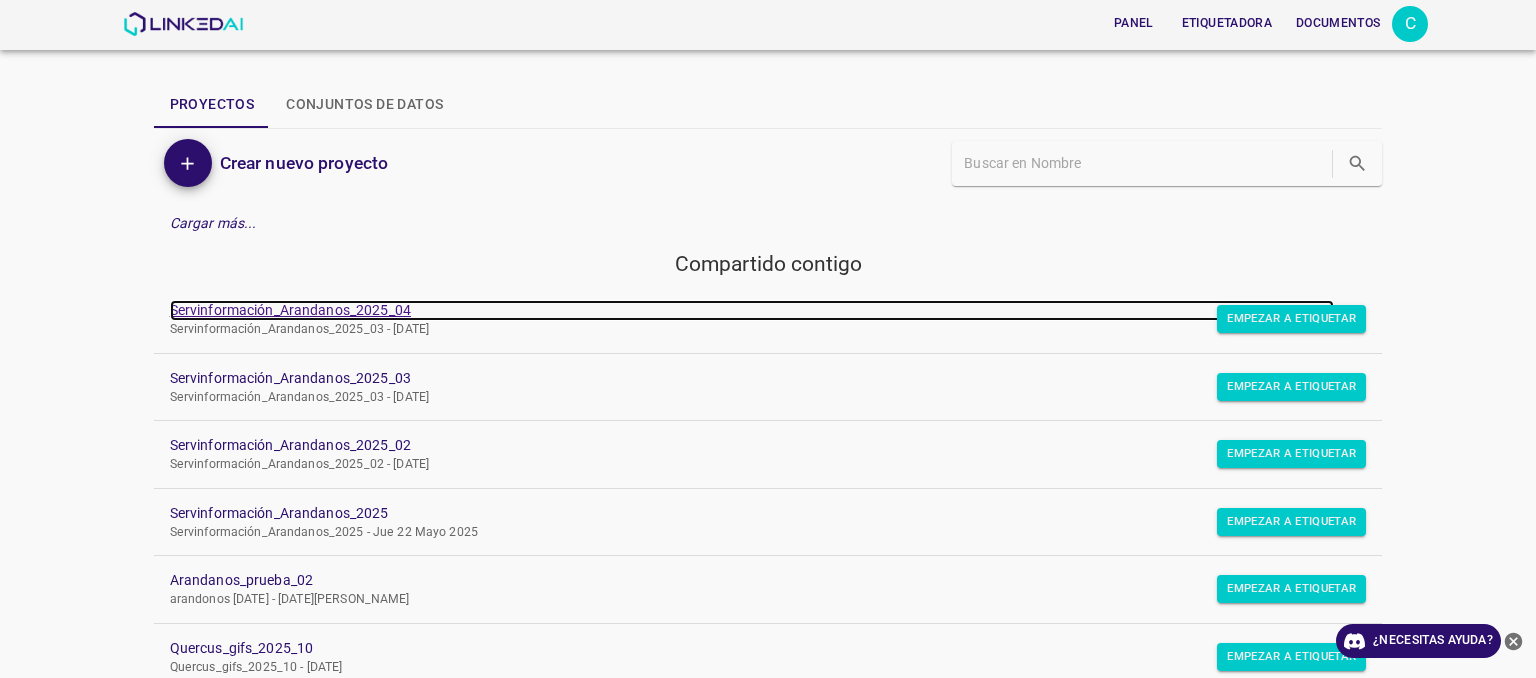 click on "Servinformación_Arandanos_2025_04" at bounding box center [290, 310] 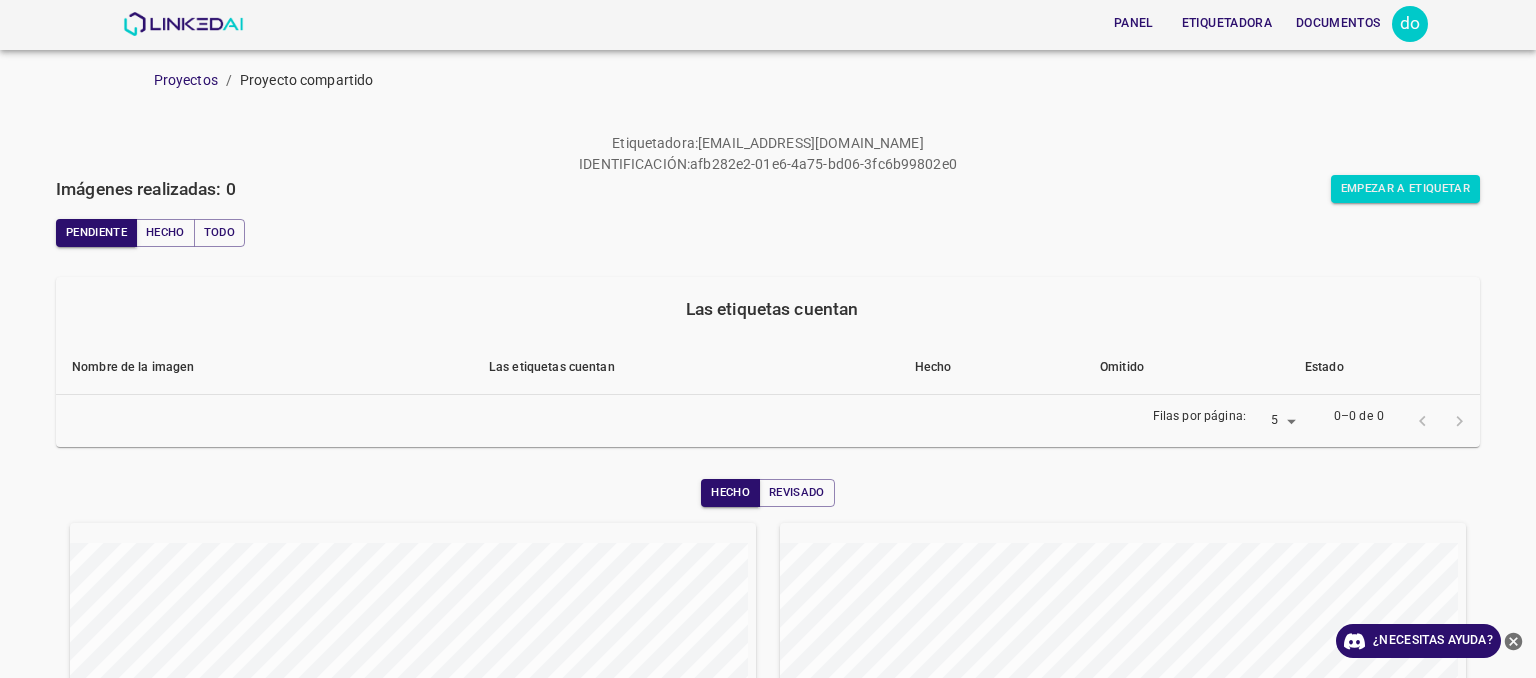 scroll, scrollTop: 0, scrollLeft: 0, axis: both 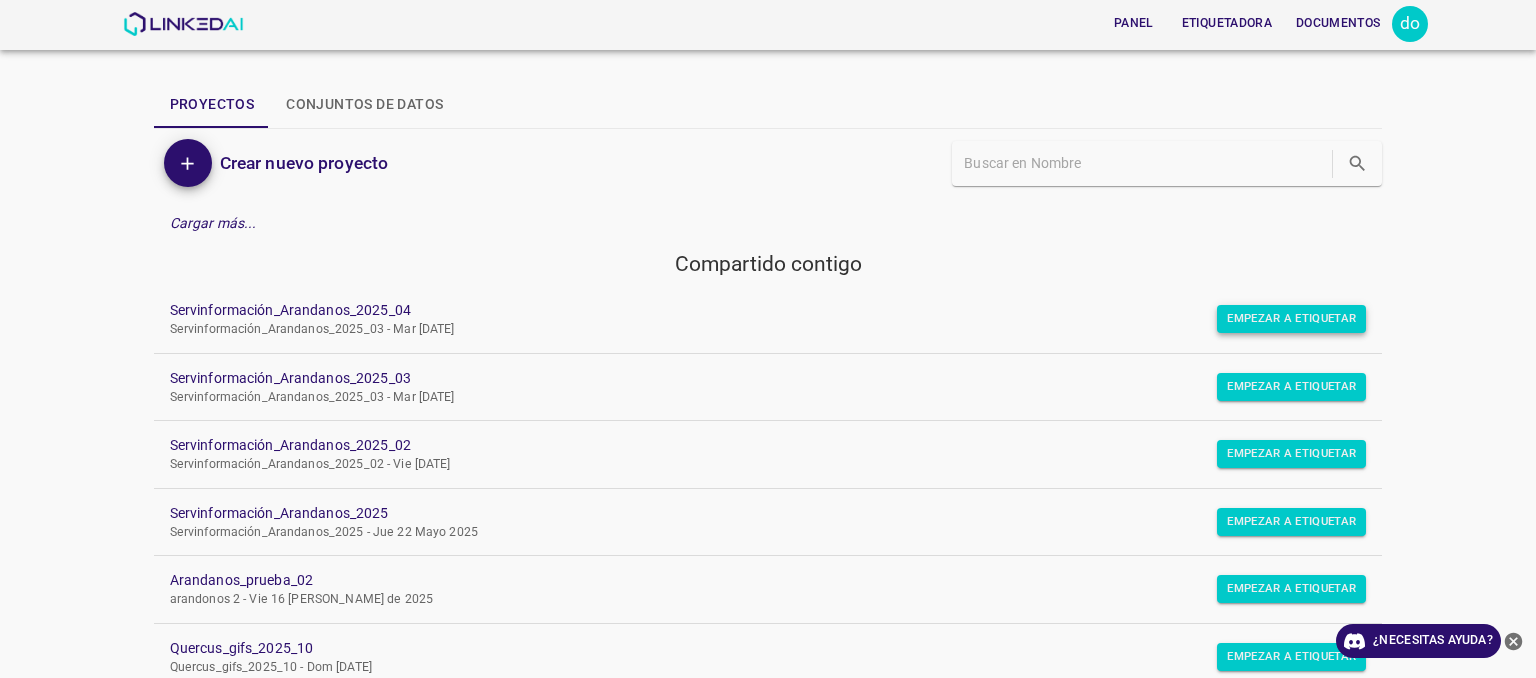 click on "Empezar a etiquetar" at bounding box center (1291, 318) 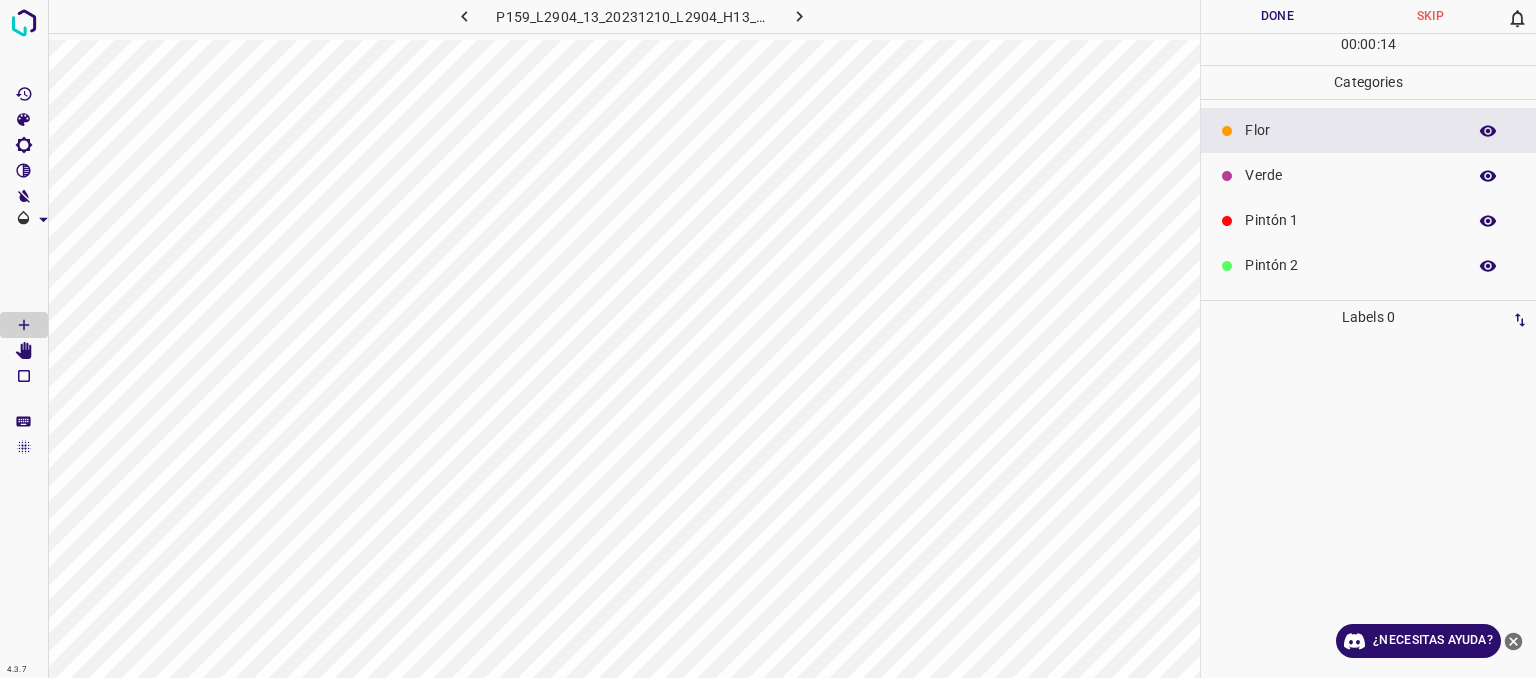click on "Verde" at bounding box center [1350, 175] 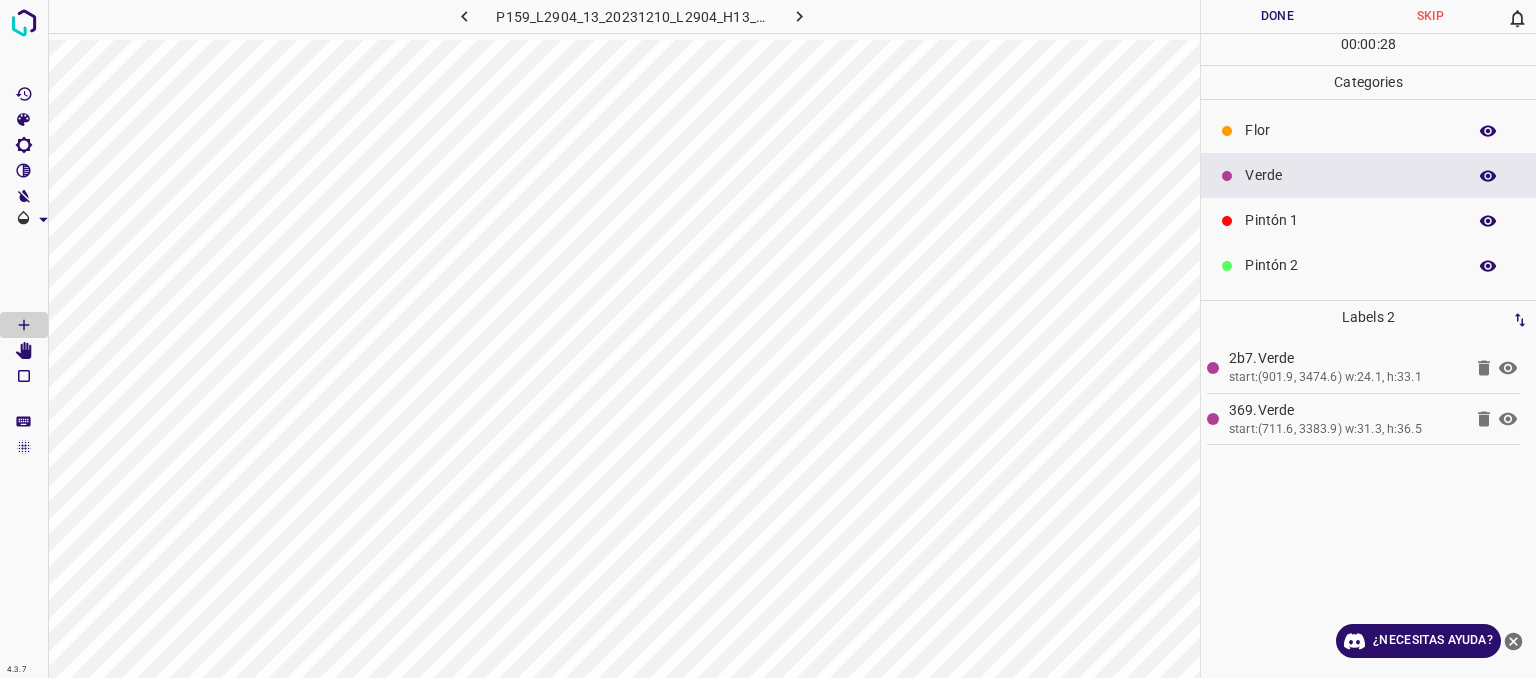 click on "Pintón 1" at bounding box center (1350, 220) 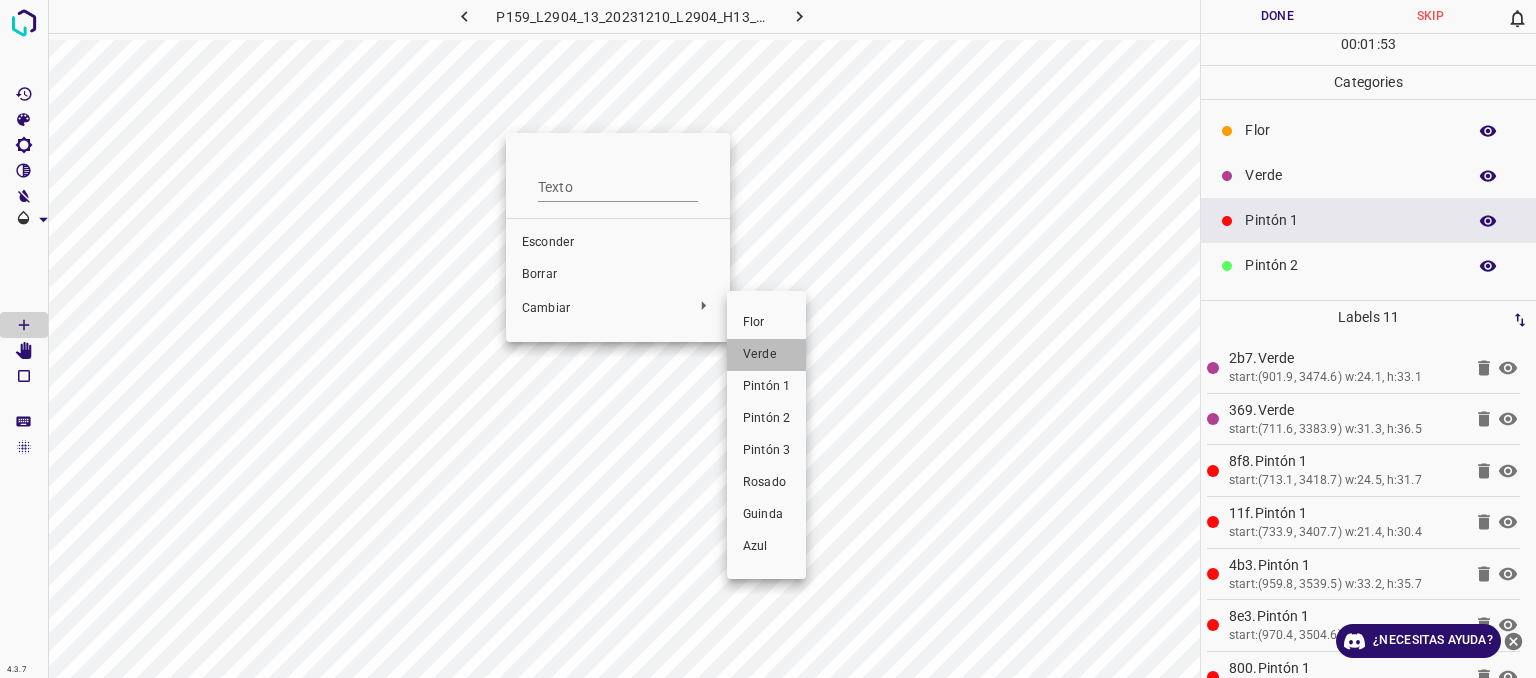 click on "Verde" at bounding box center [760, 354] 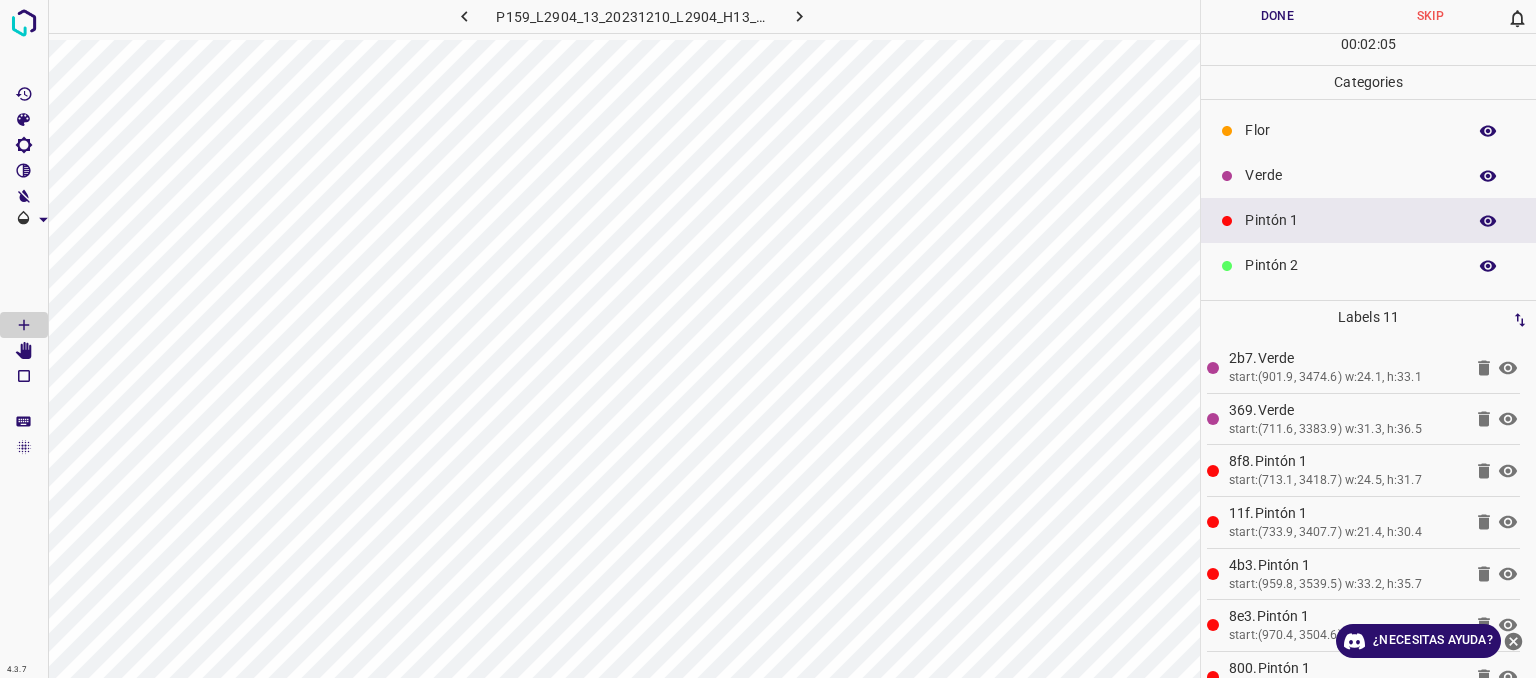 click on "Verde" at bounding box center [1350, 175] 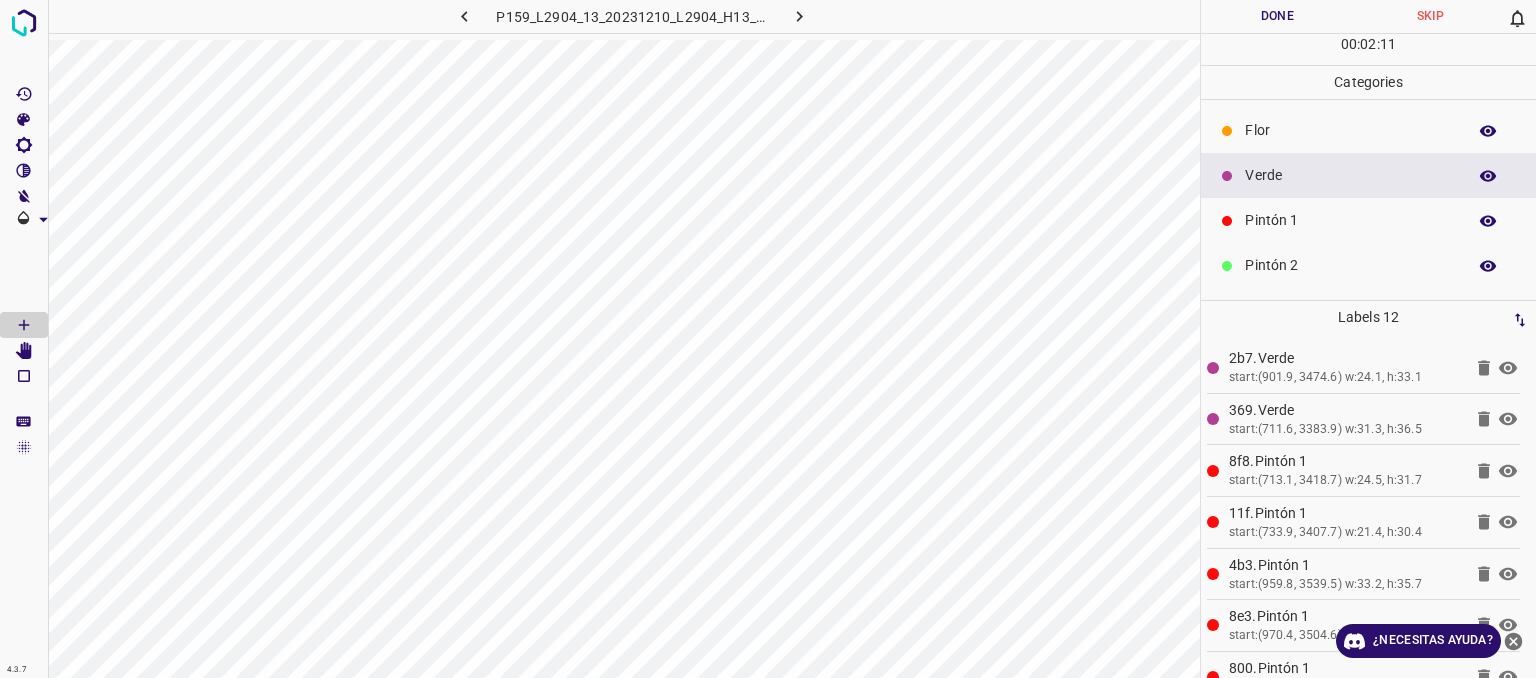 click on "Pintón 1" at bounding box center (1350, 220) 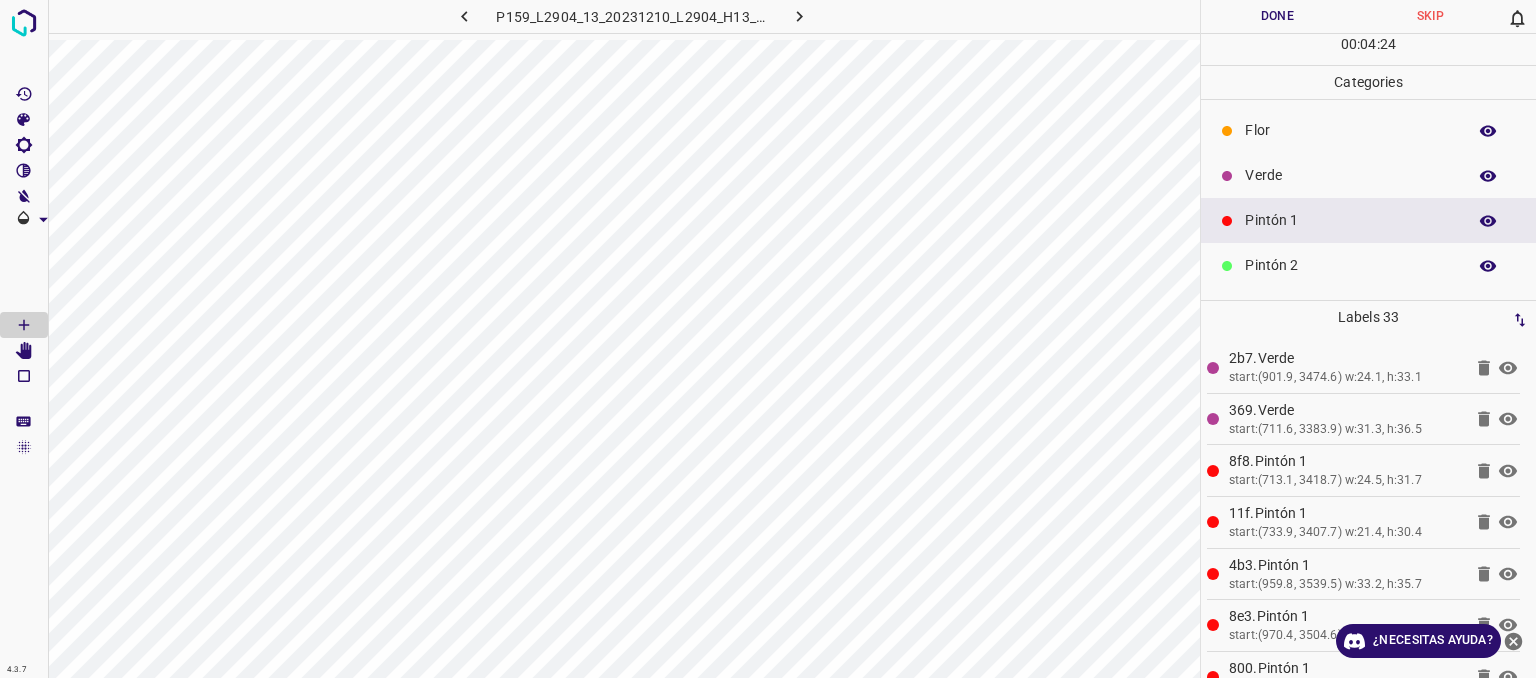 click on "Verde" at bounding box center (1350, 175) 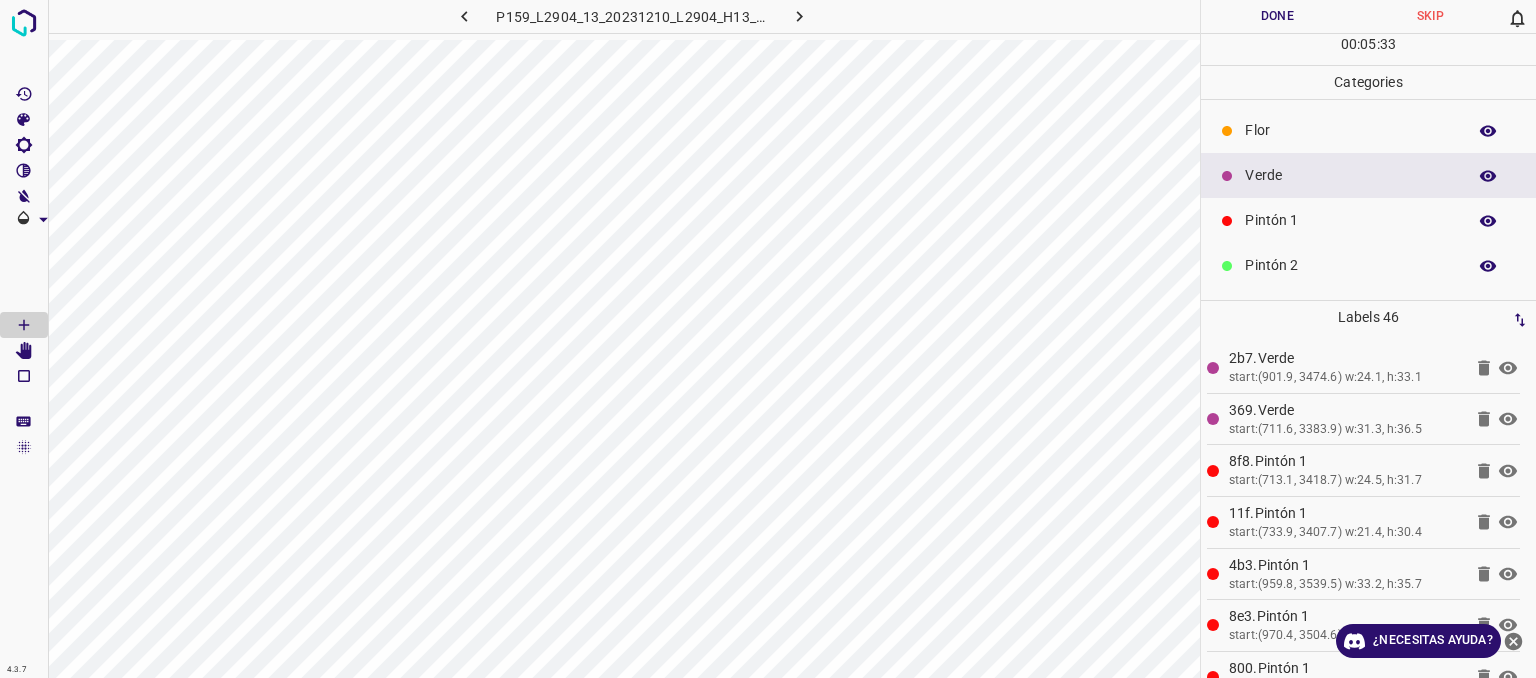 click at bounding box center [1227, 131] 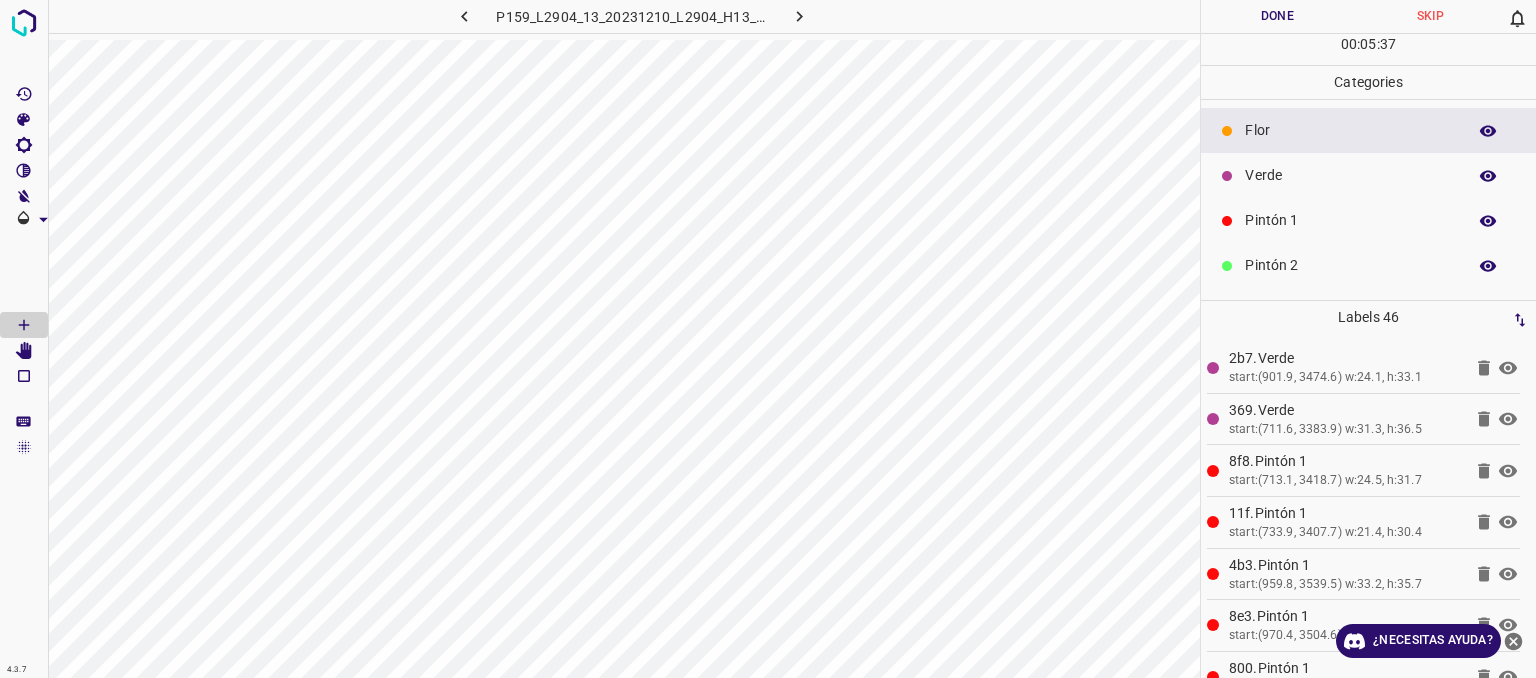 click on "Verde" at bounding box center [1350, 175] 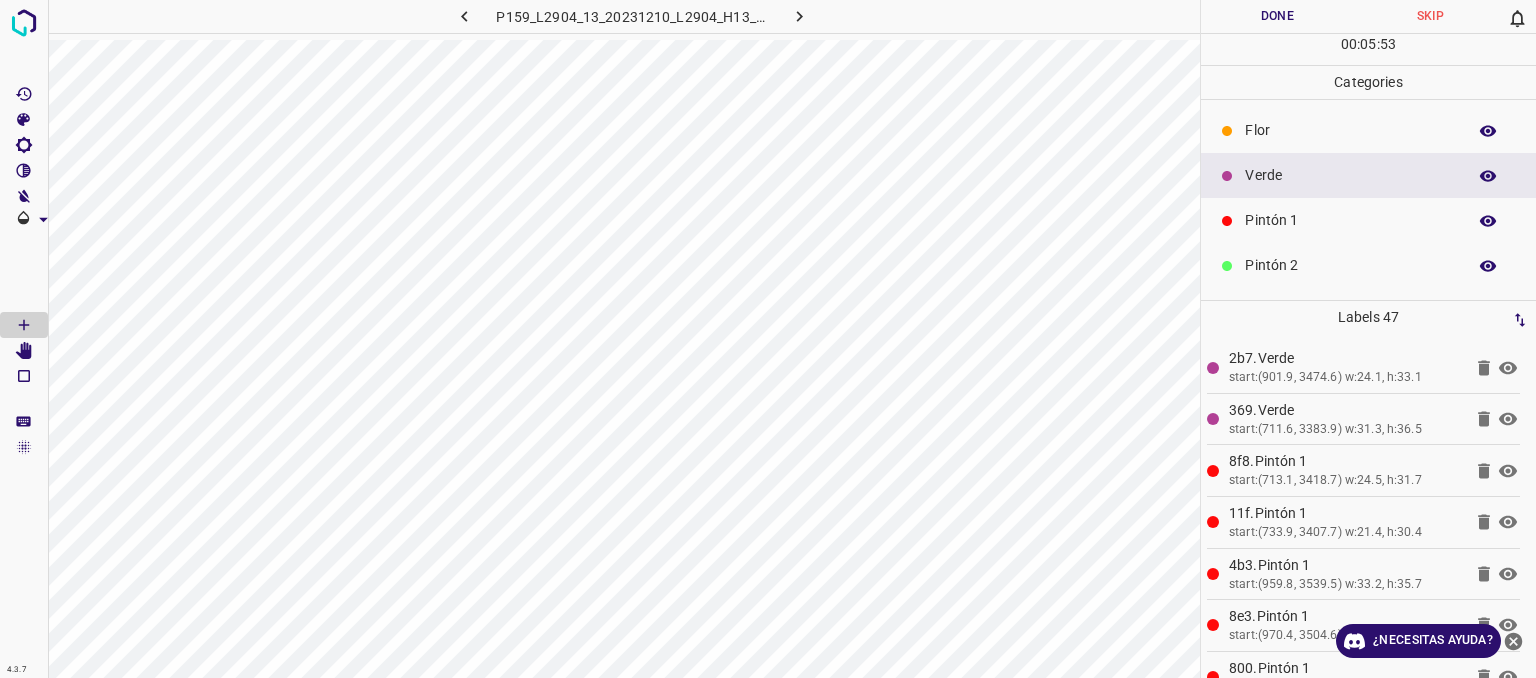 click on "Flor" at bounding box center [1368, 130] 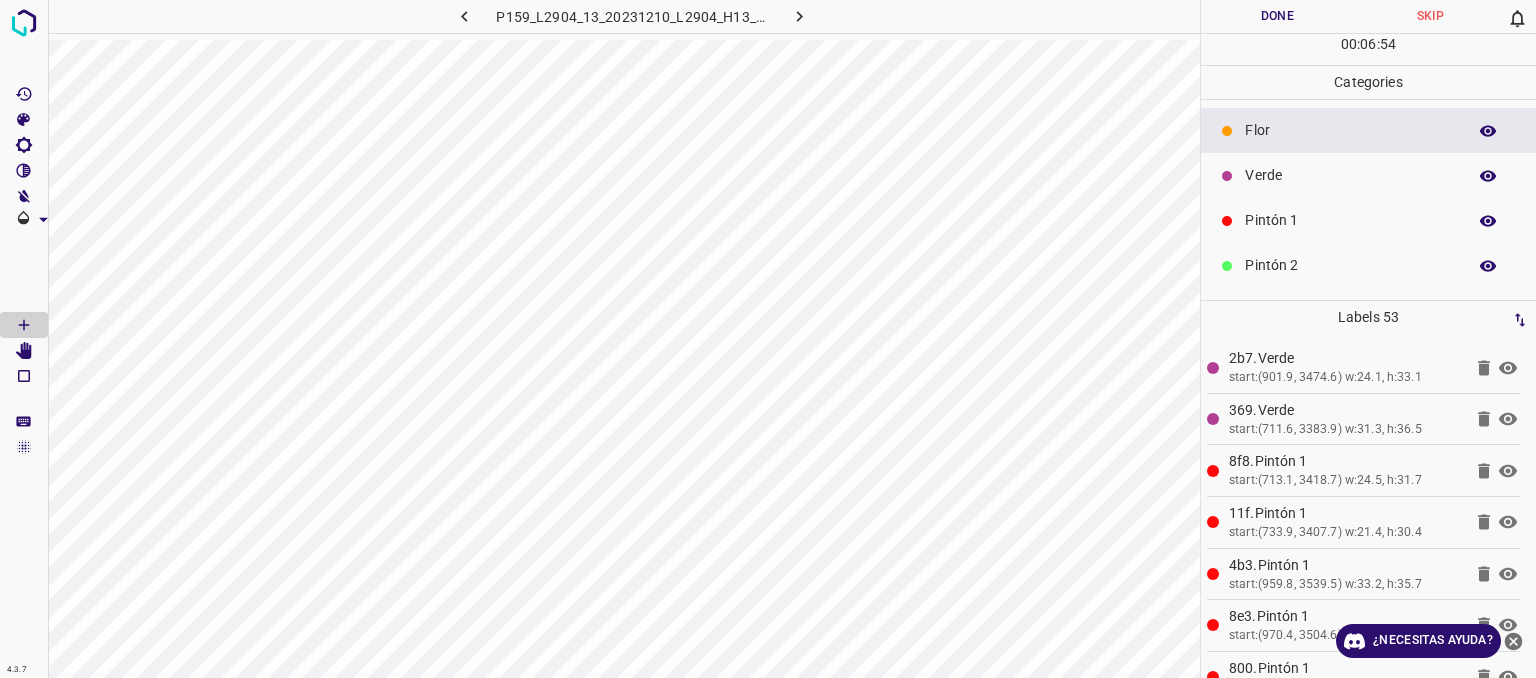 click on "Verde" at bounding box center (1350, 175) 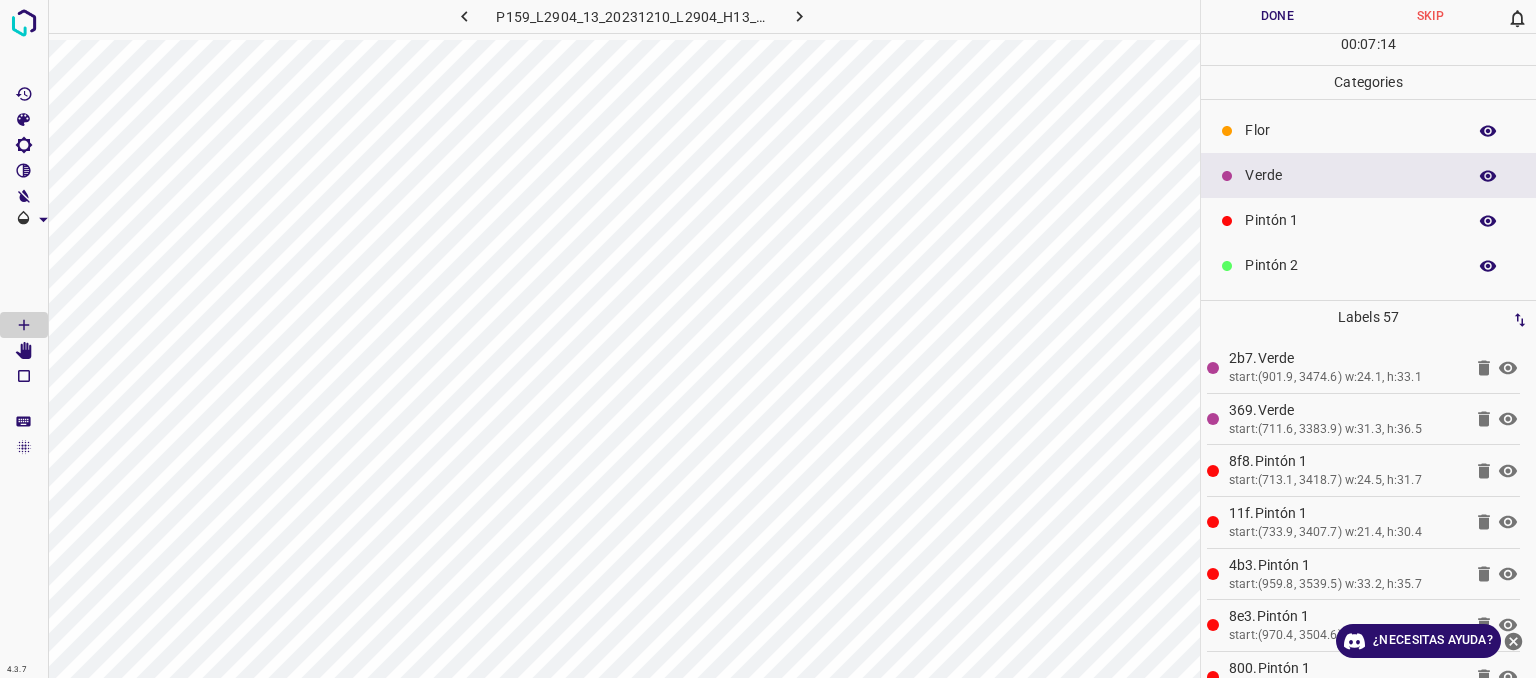 click on "Pintón 1" at bounding box center (1350, 220) 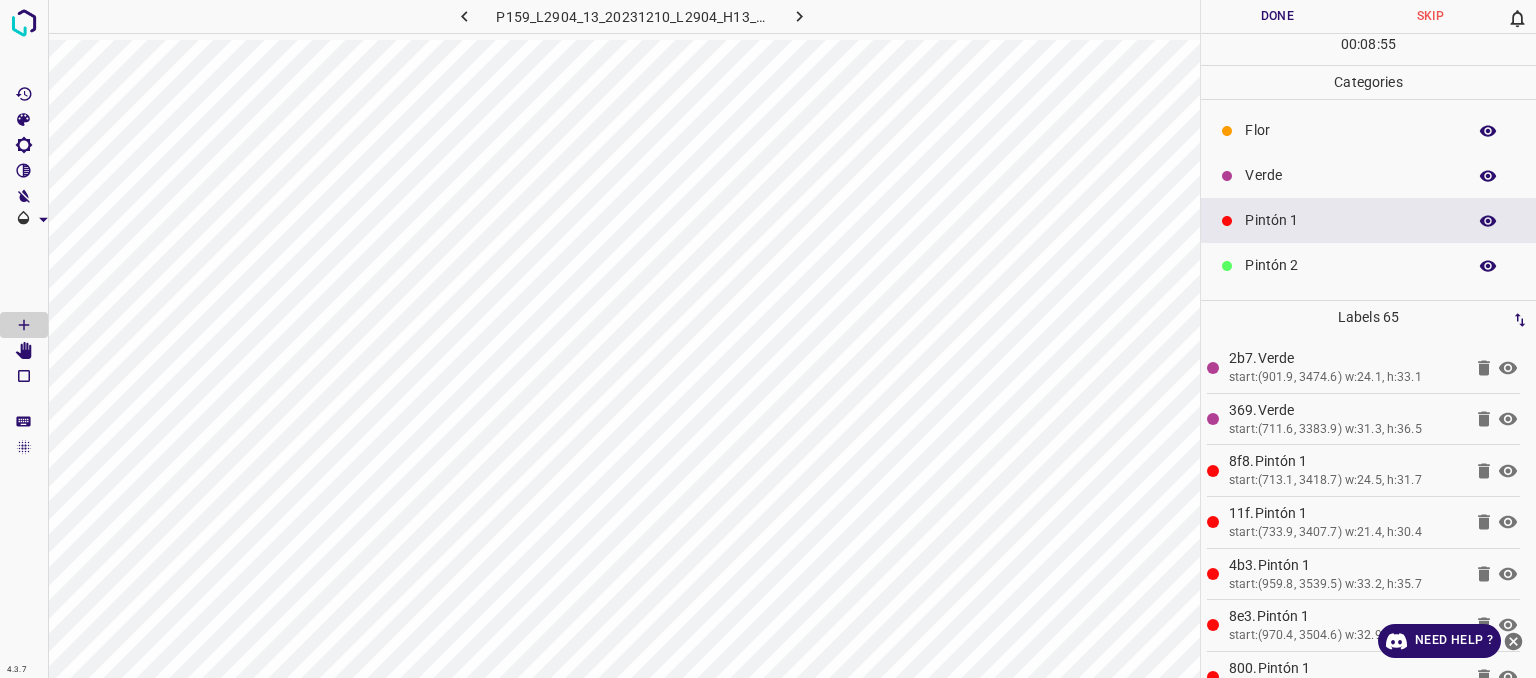 scroll, scrollTop: 176, scrollLeft: 0, axis: vertical 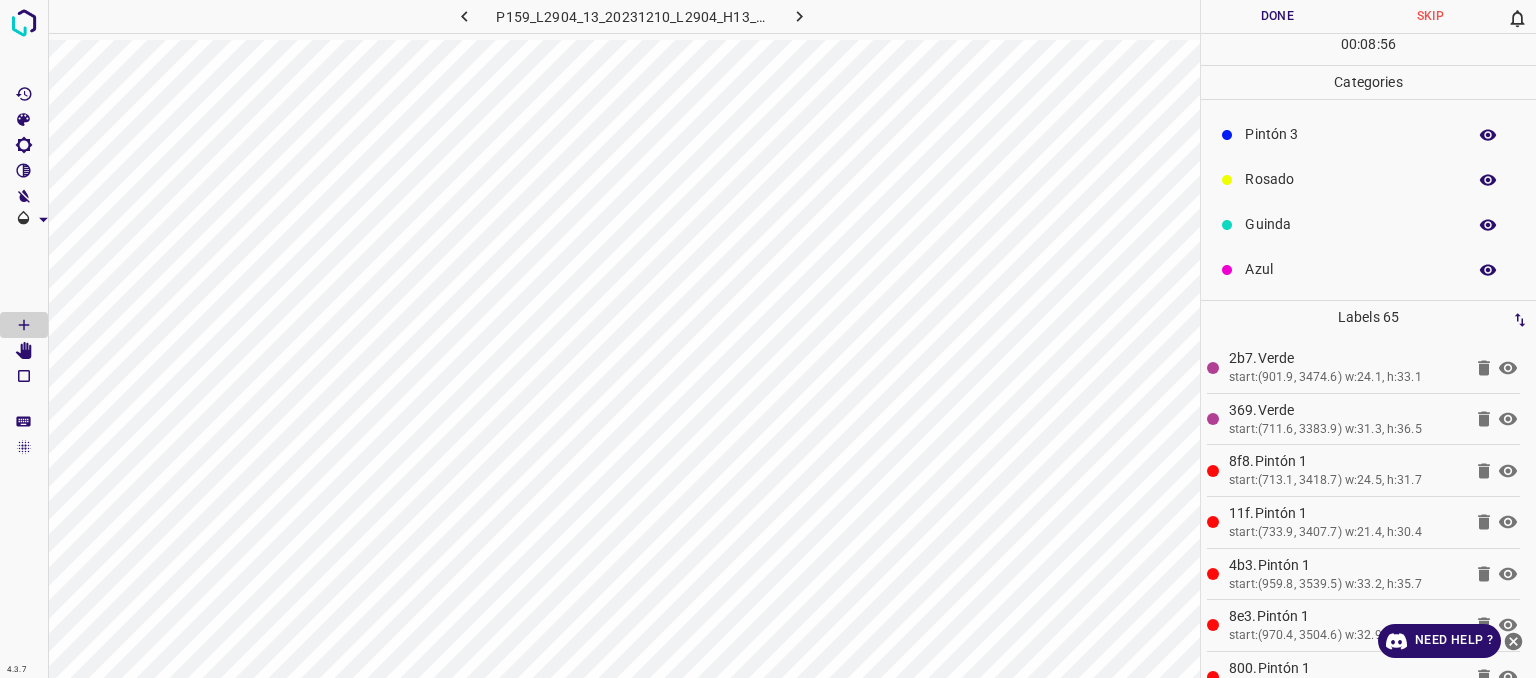 click on "Azul" at bounding box center [1368, 269] 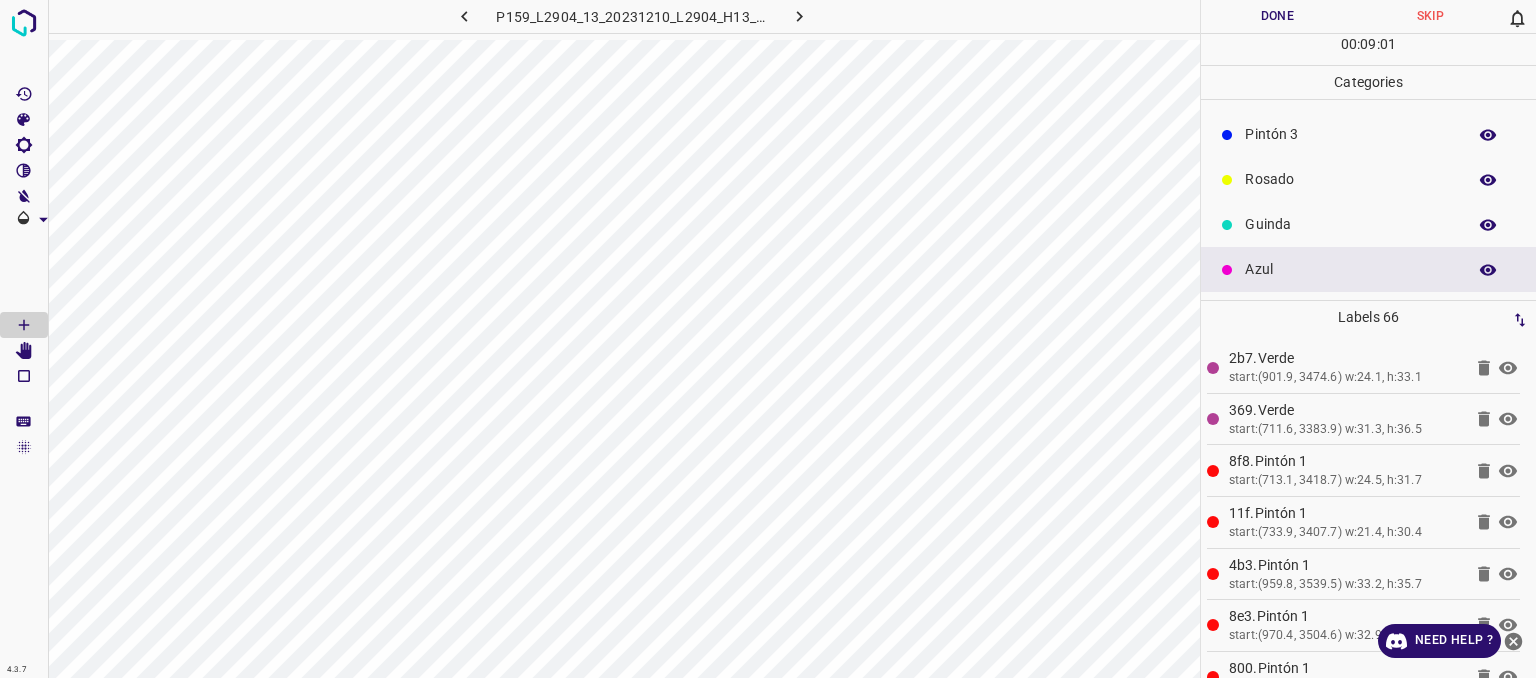 scroll, scrollTop: 0, scrollLeft: 0, axis: both 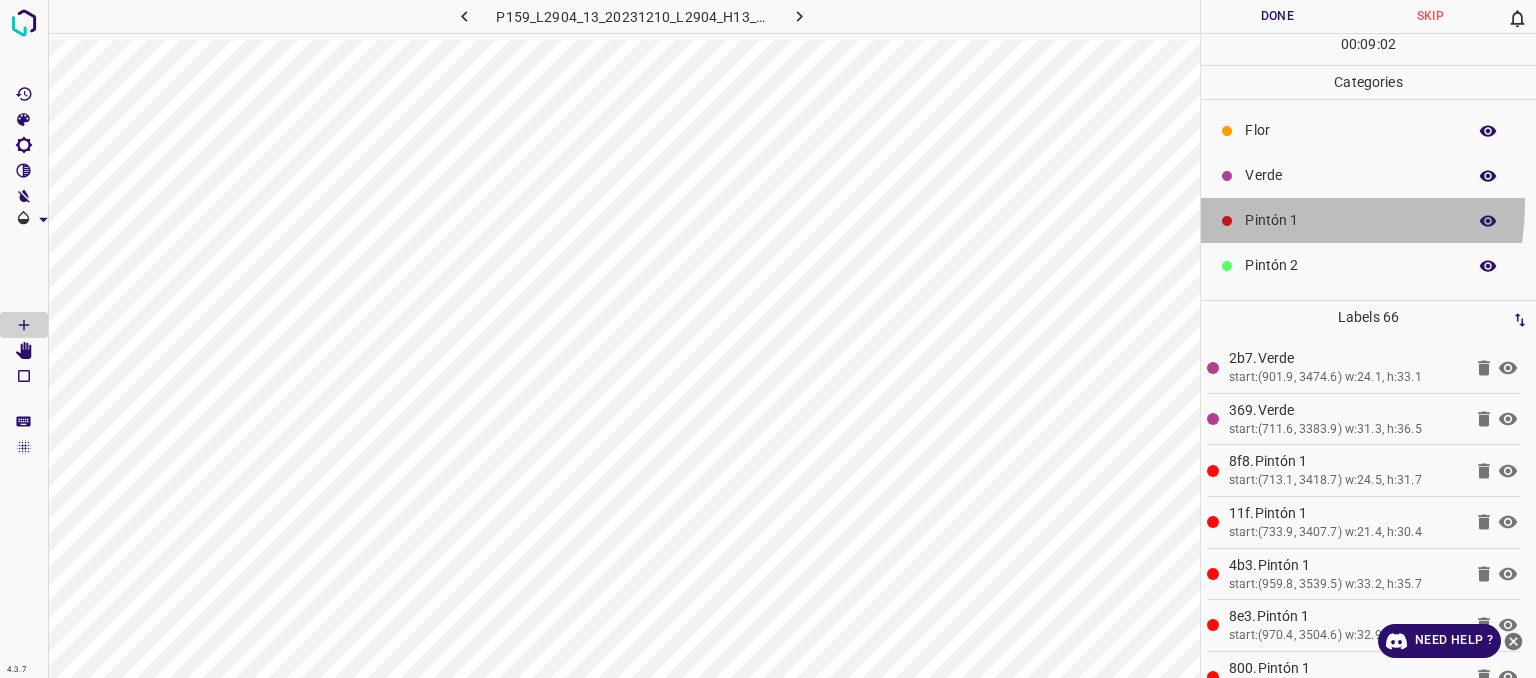 click on "Pintón 1" at bounding box center [1368, 220] 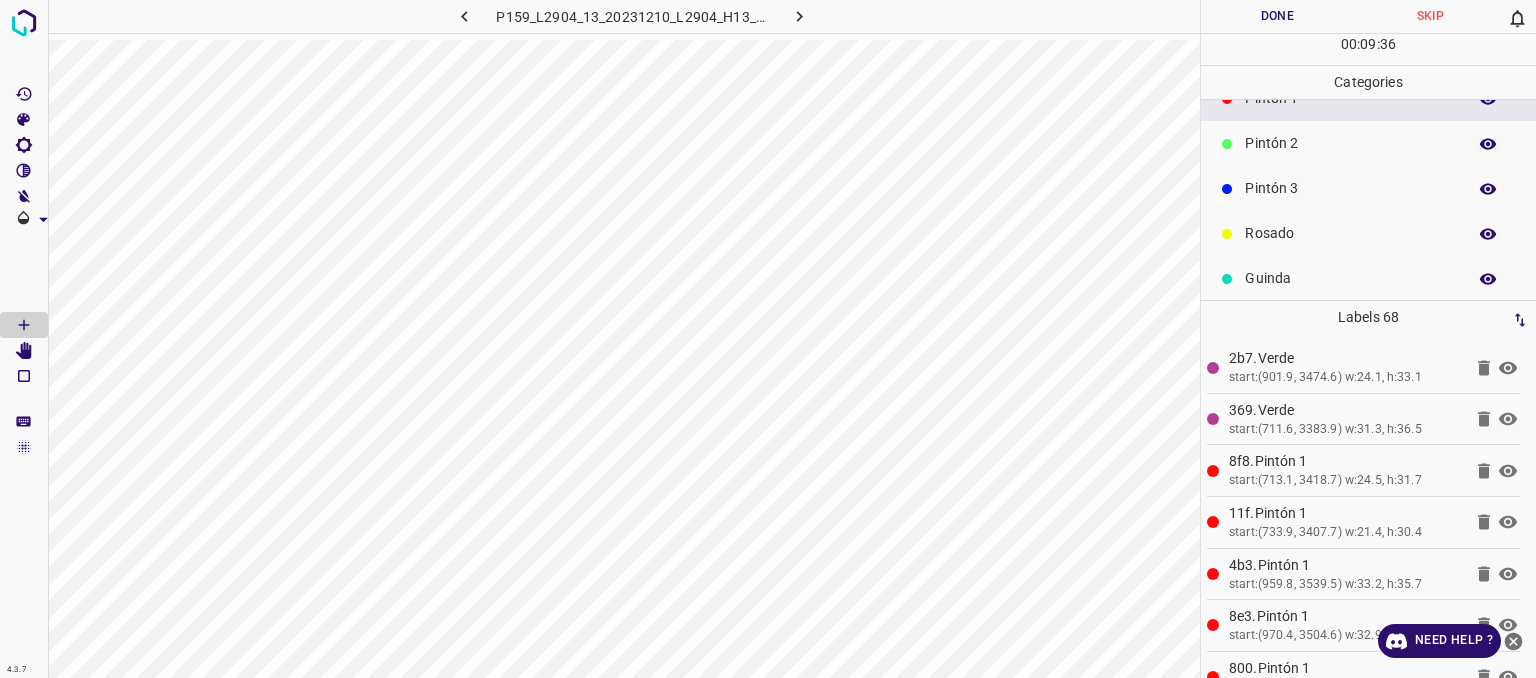 scroll, scrollTop: 176, scrollLeft: 0, axis: vertical 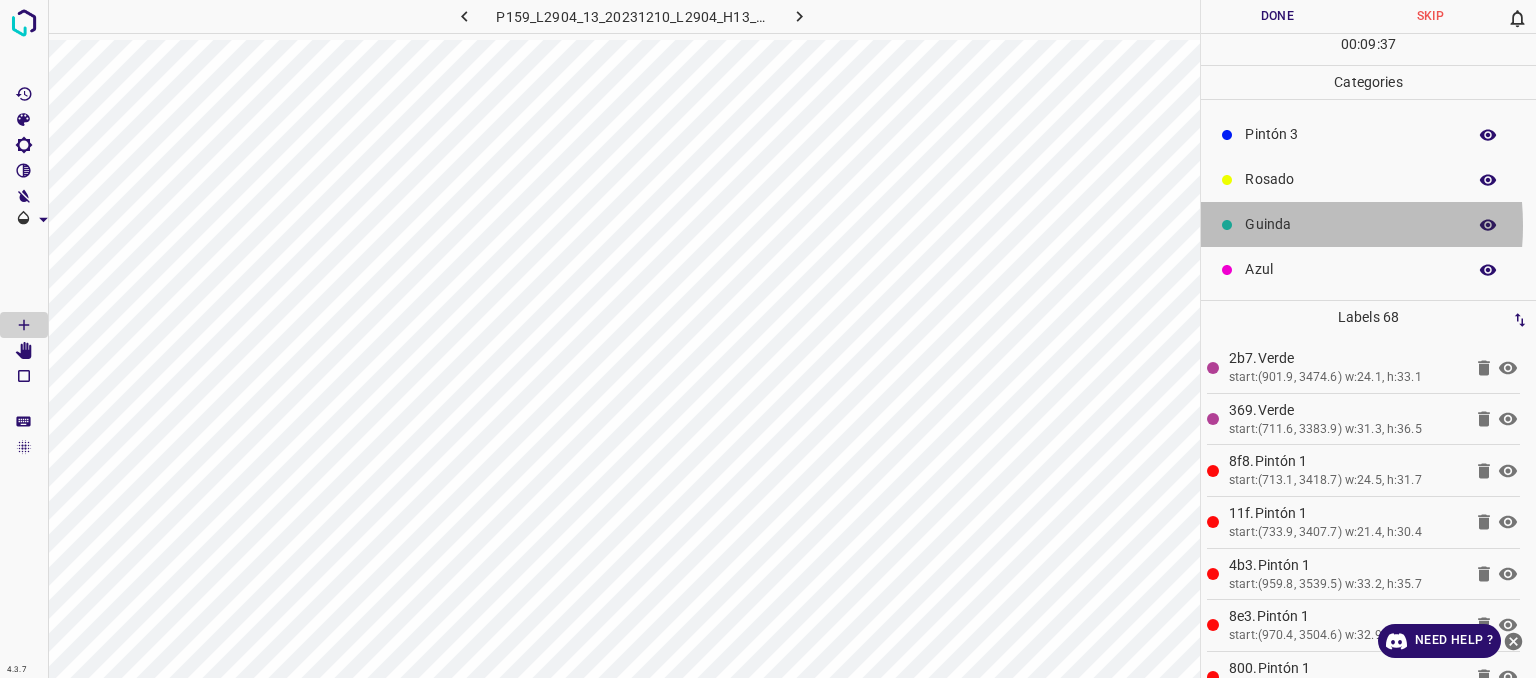 click on "Guinda" at bounding box center [1350, 224] 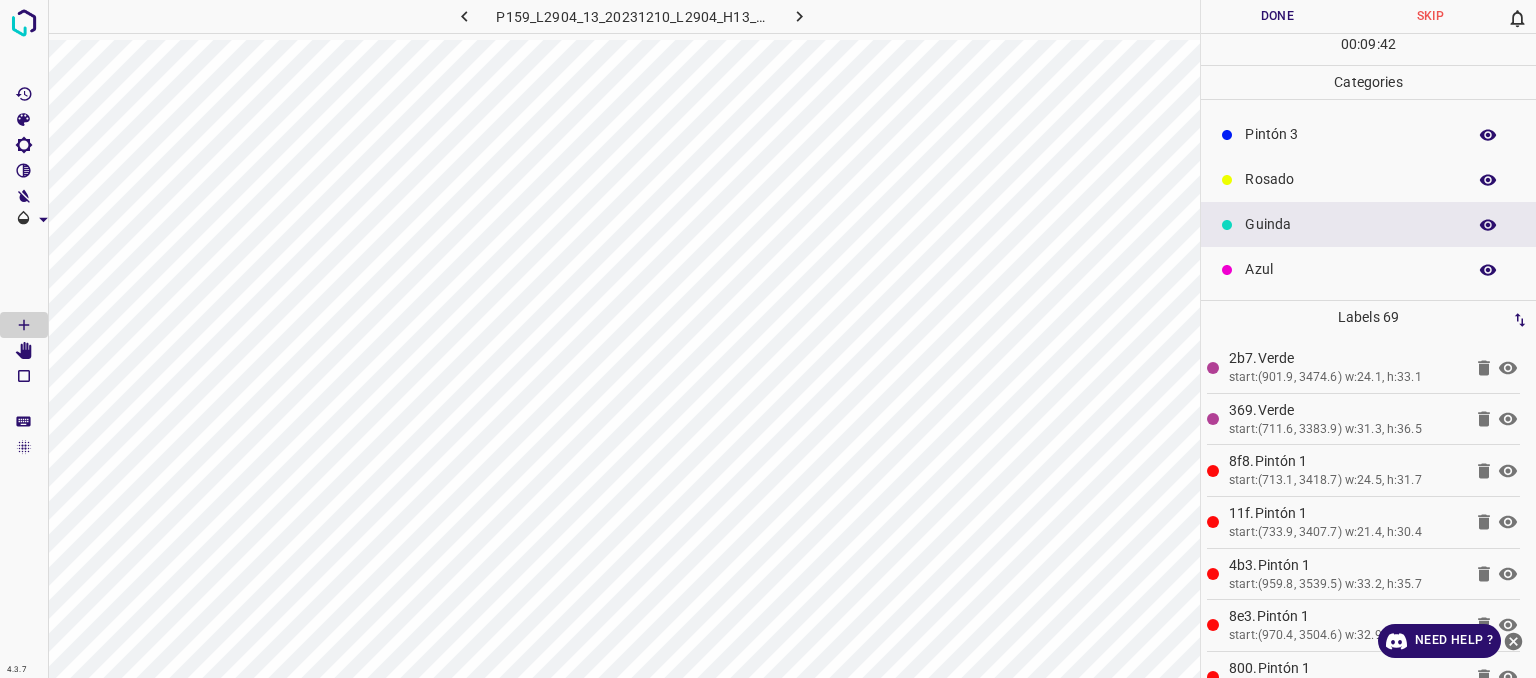 scroll, scrollTop: 0, scrollLeft: 0, axis: both 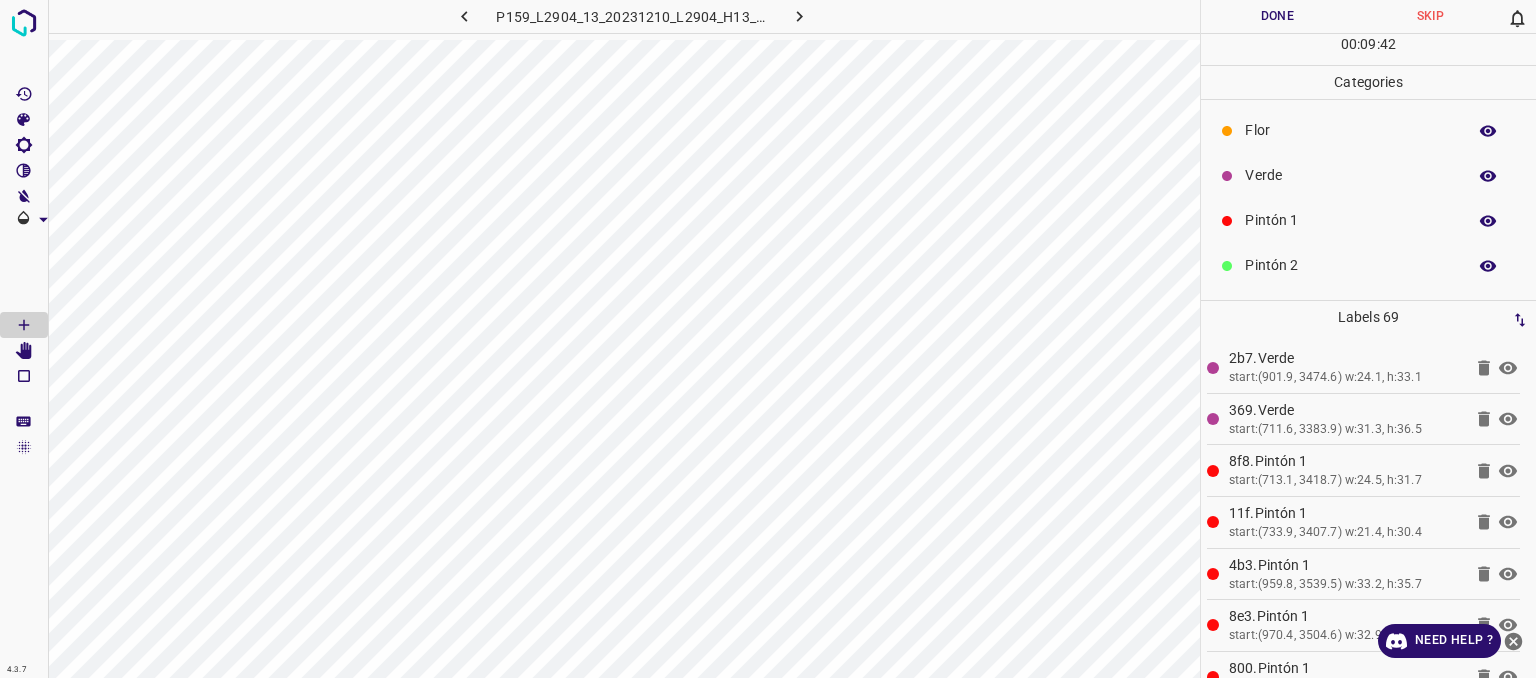 click on "Pintón 1" at bounding box center (1368, 220) 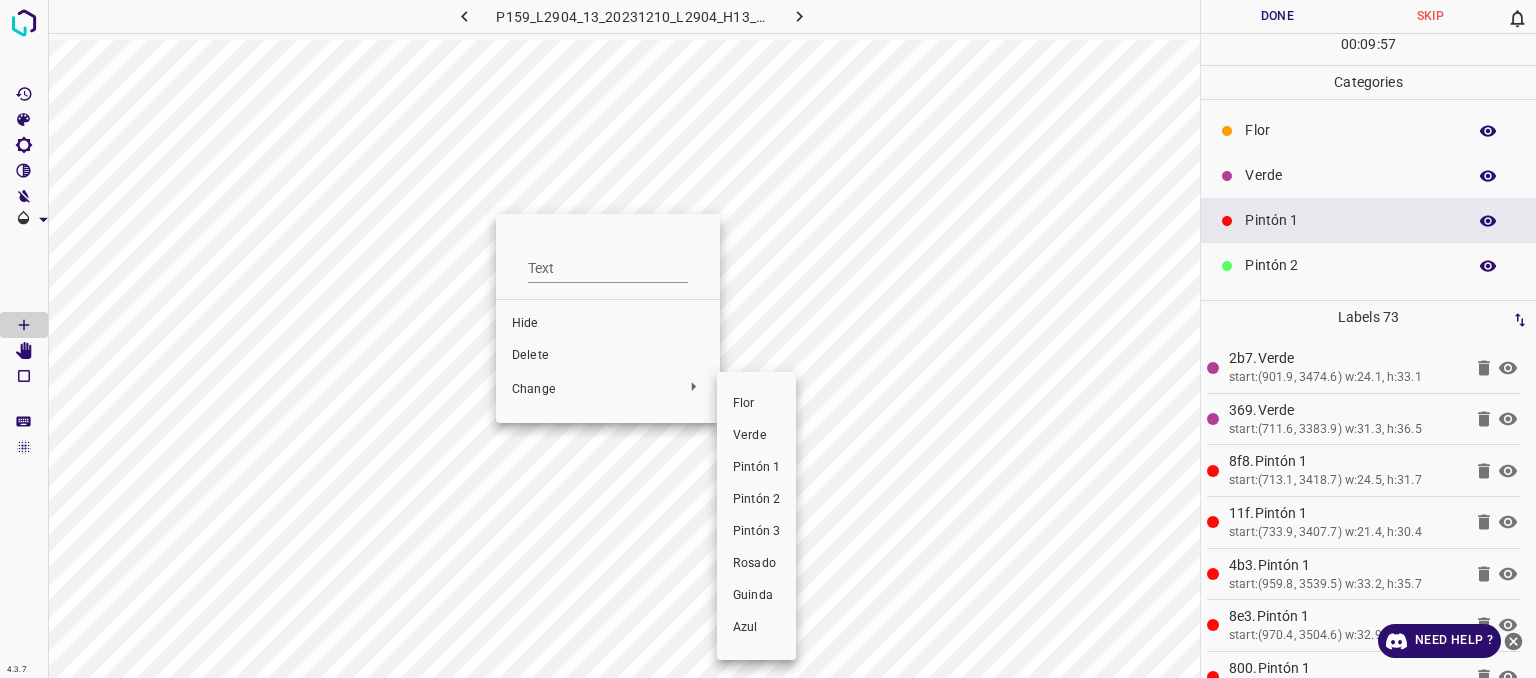 click on "Pintón 2" at bounding box center (756, 500) 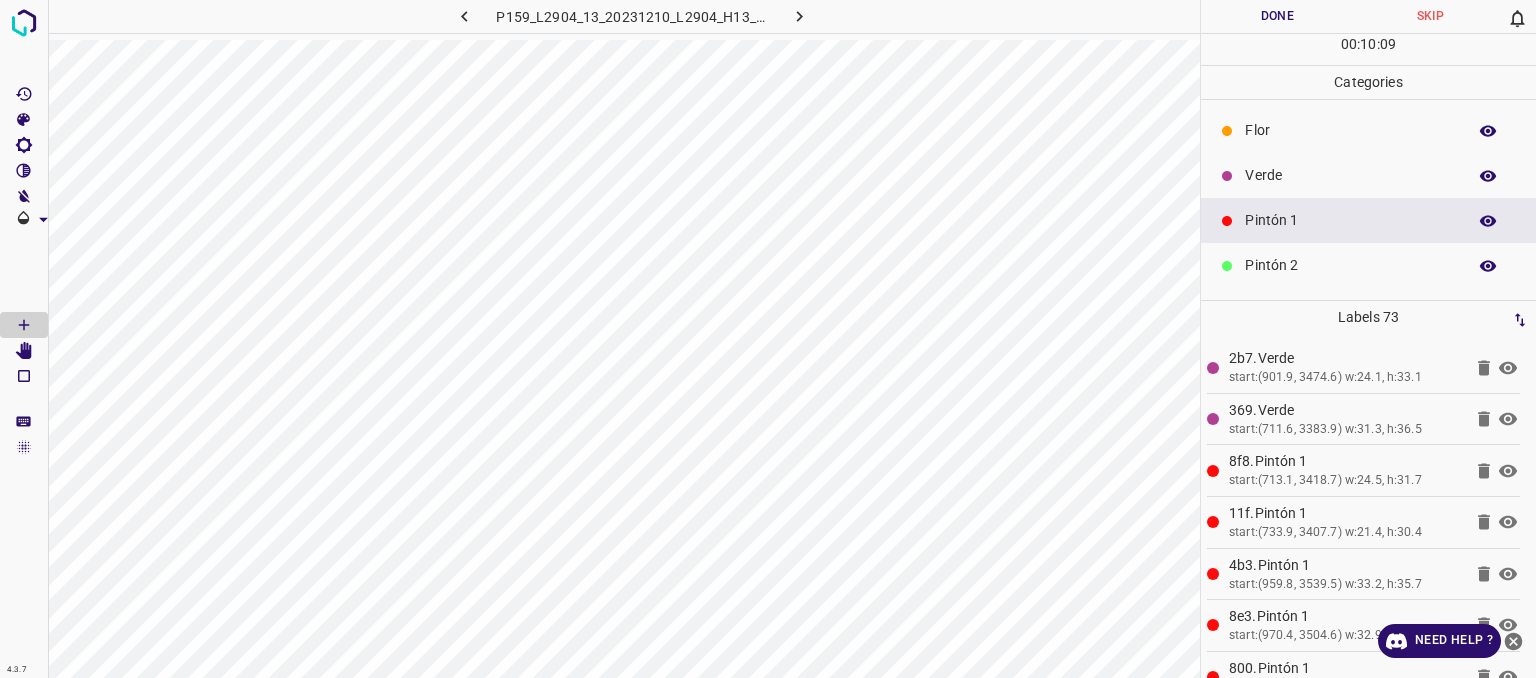 click on "Verde" at bounding box center (1350, 175) 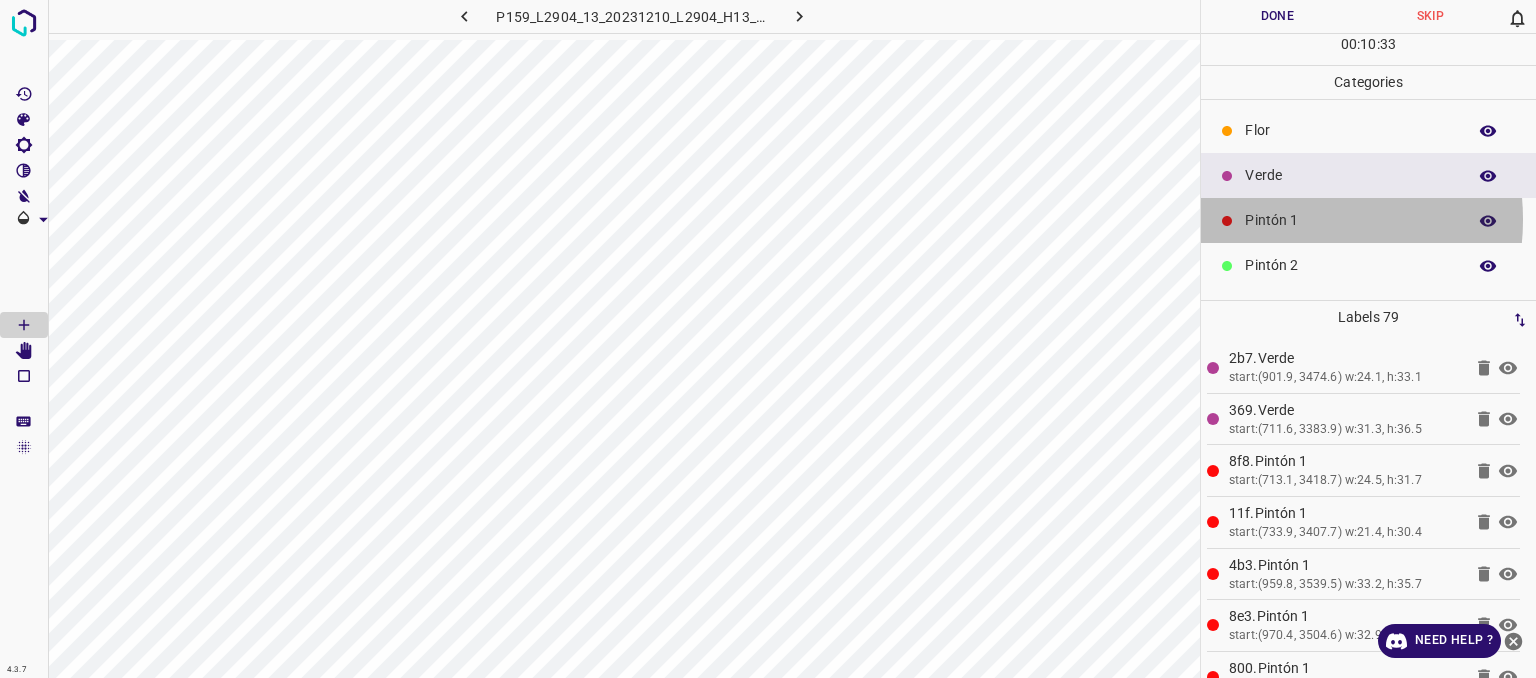 click on "Pintón 1" at bounding box center (1350, 220) 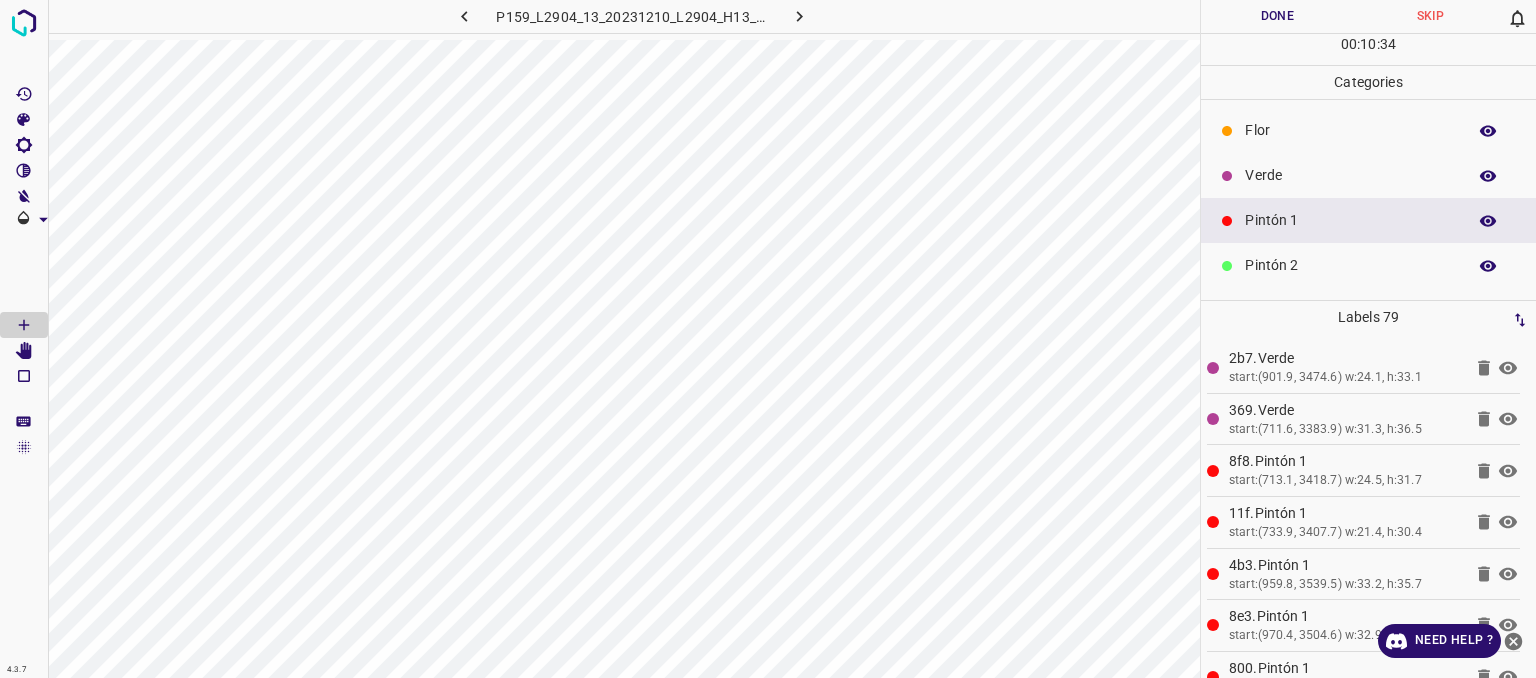 click on "Flor" at bounding box center (1350, 130) 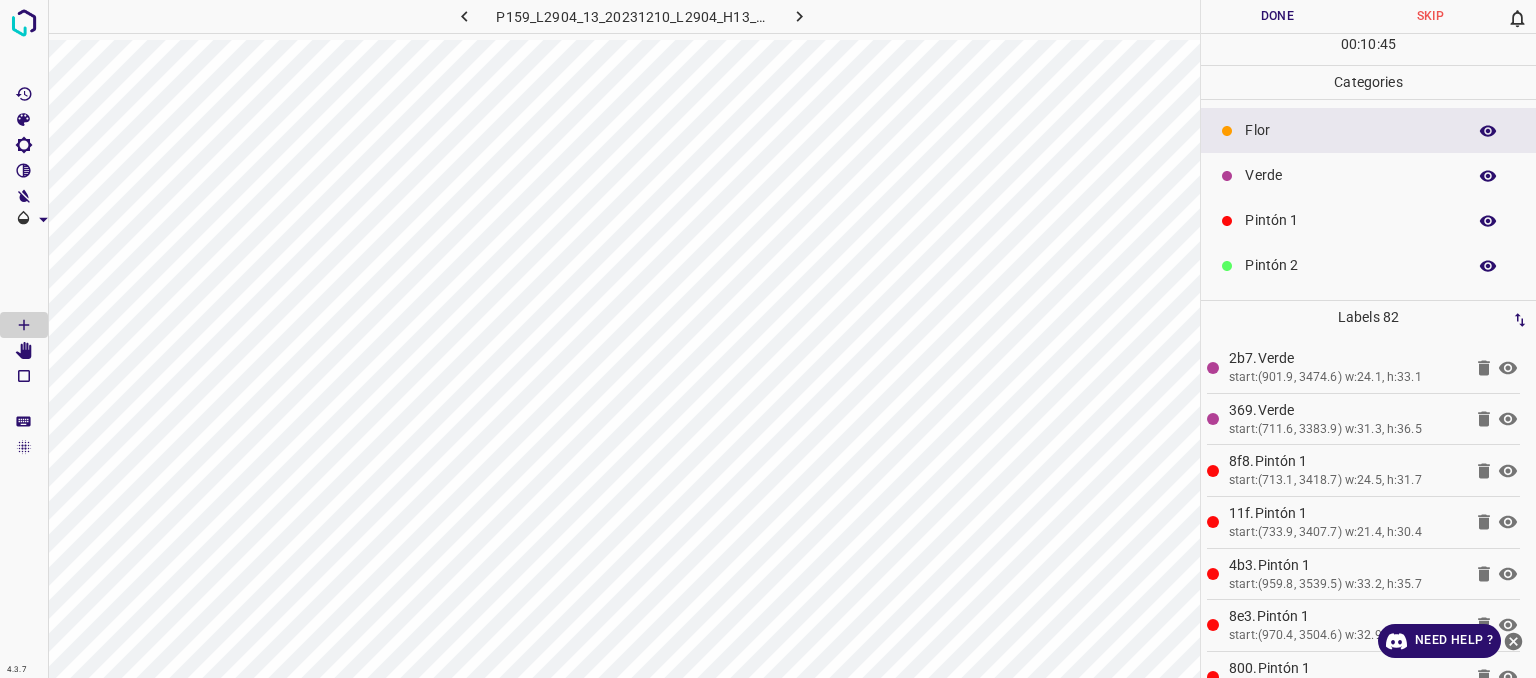 click on "Pintón 1" at bounding box center (1350, 220) 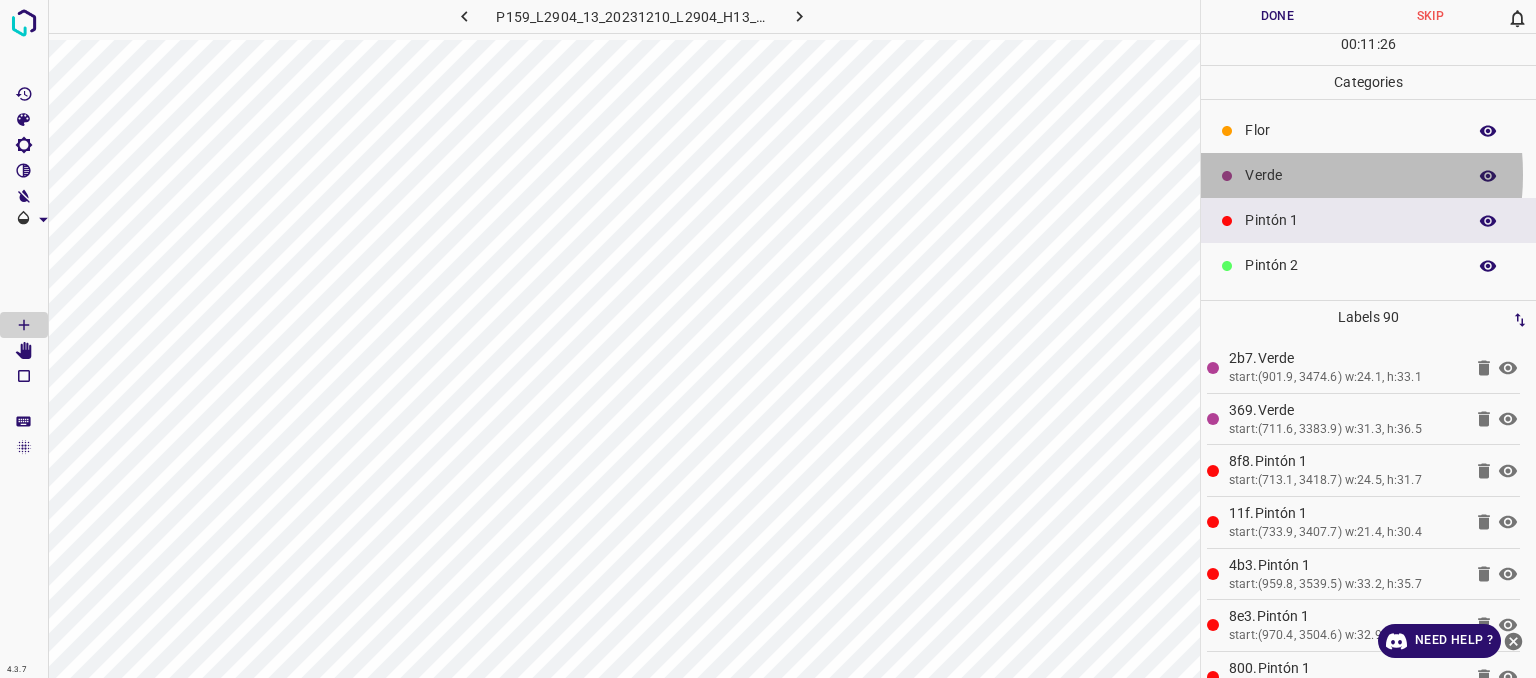 click on "Verde" at bounding box center (1350, 175) 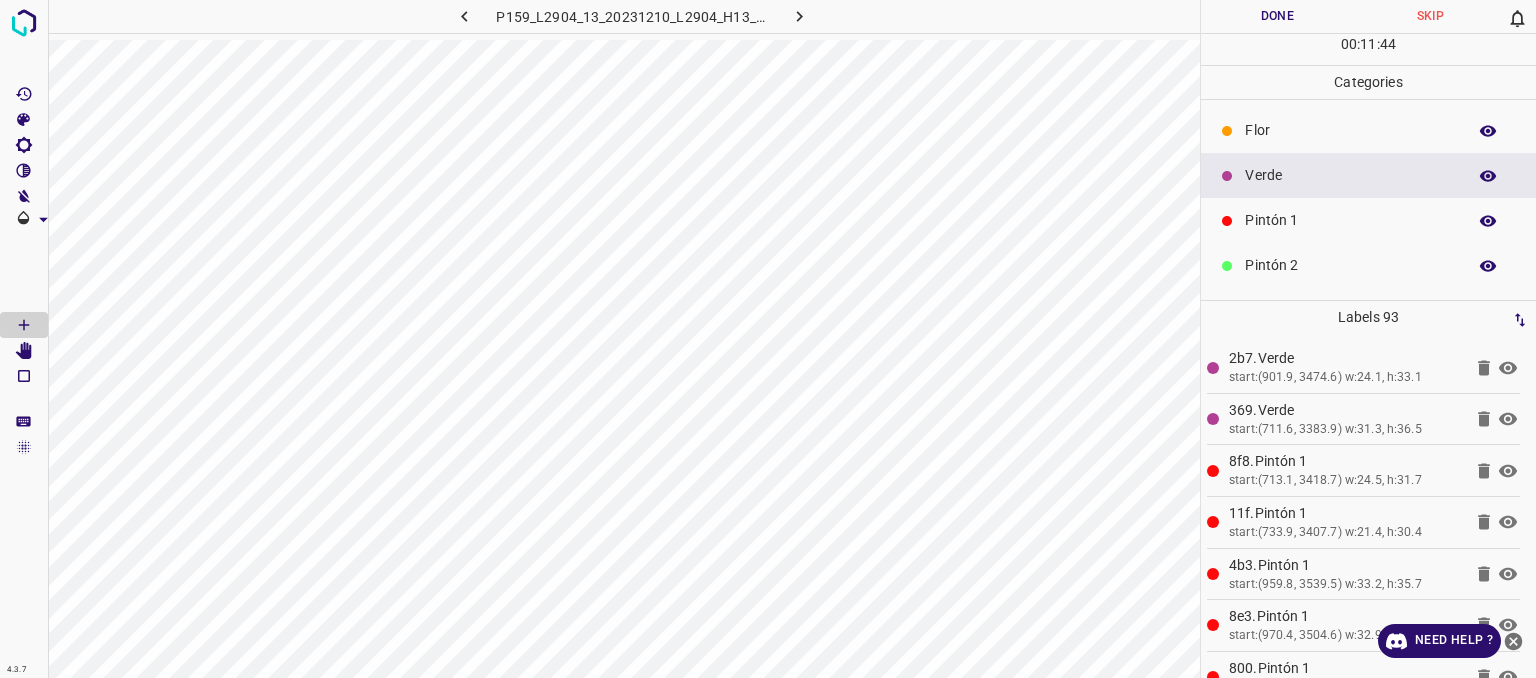 click on "Pintón 1" at bounding box center (1368, 220) 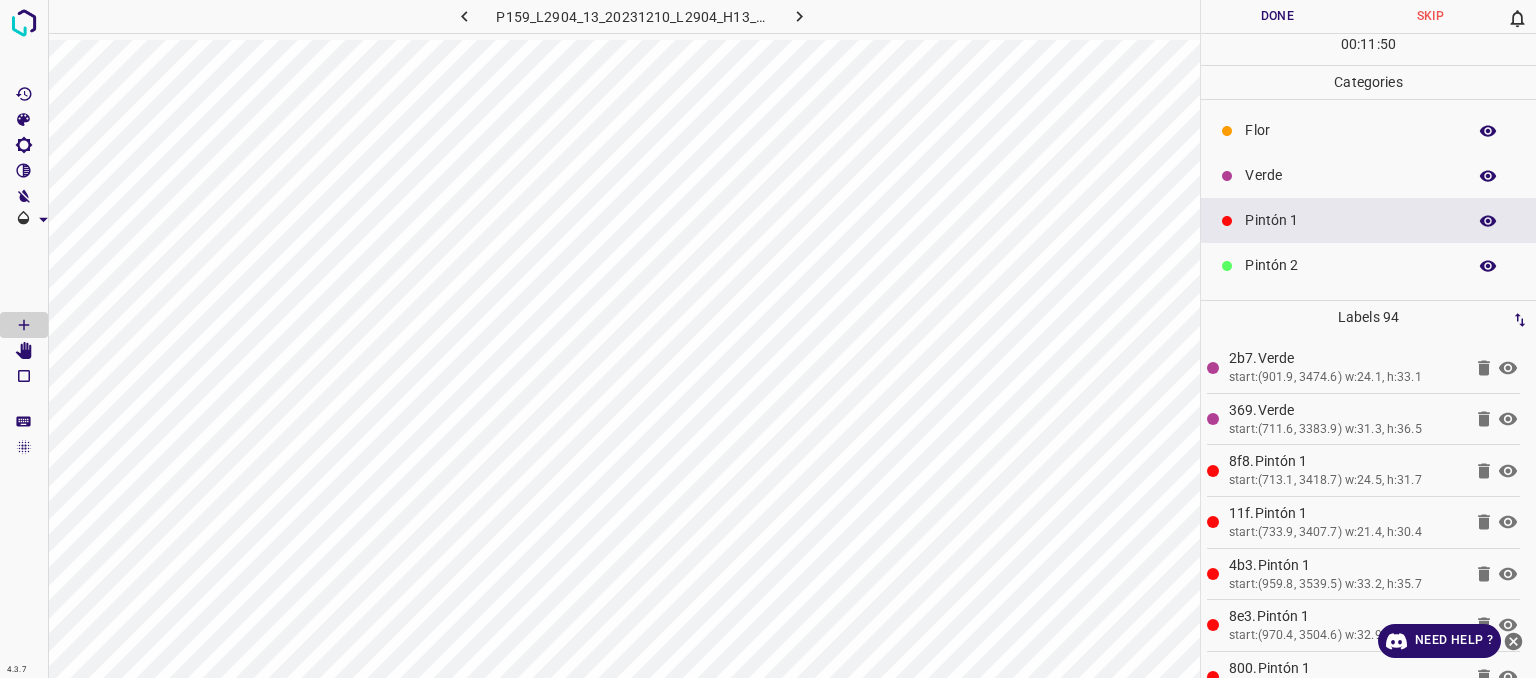 click on "Verde" at bounding box center [1368, 175] 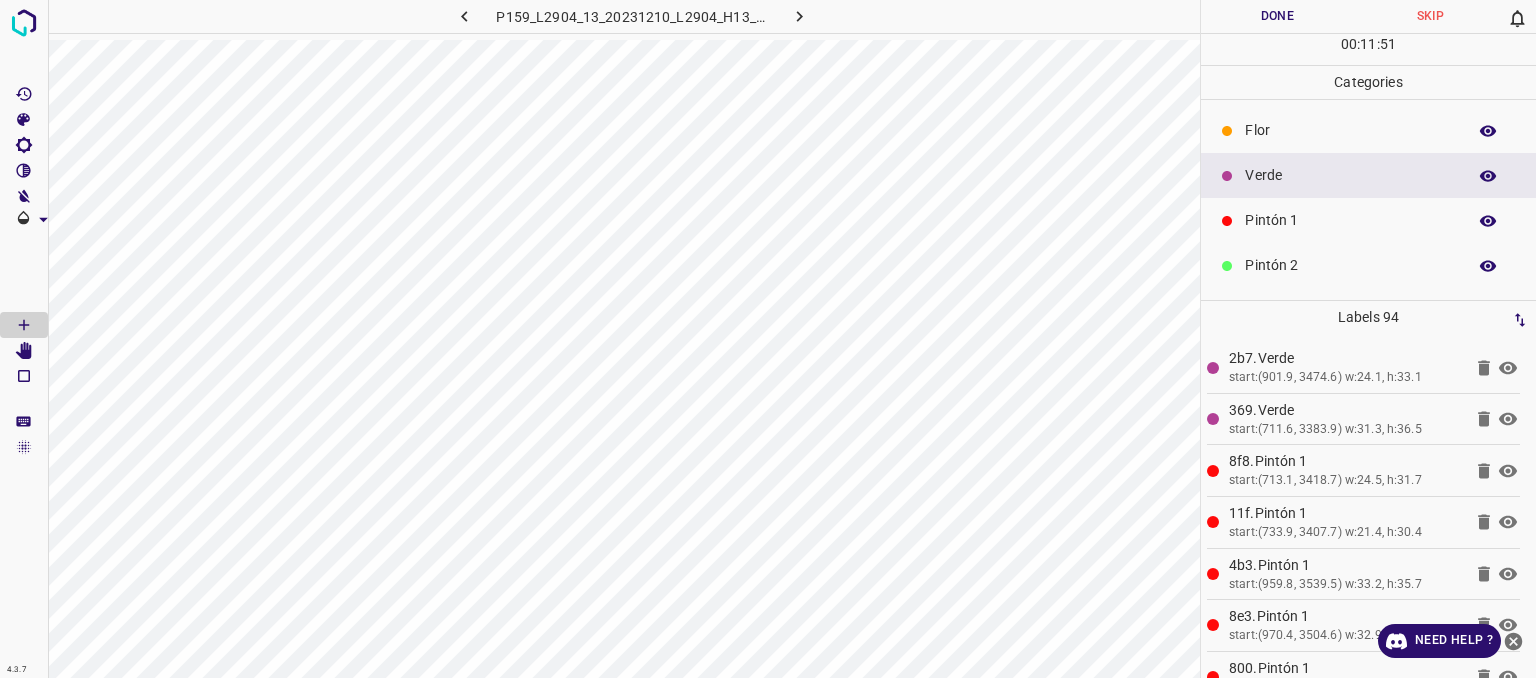 click on "Pintón 1" at bounding box center (1350, 220) 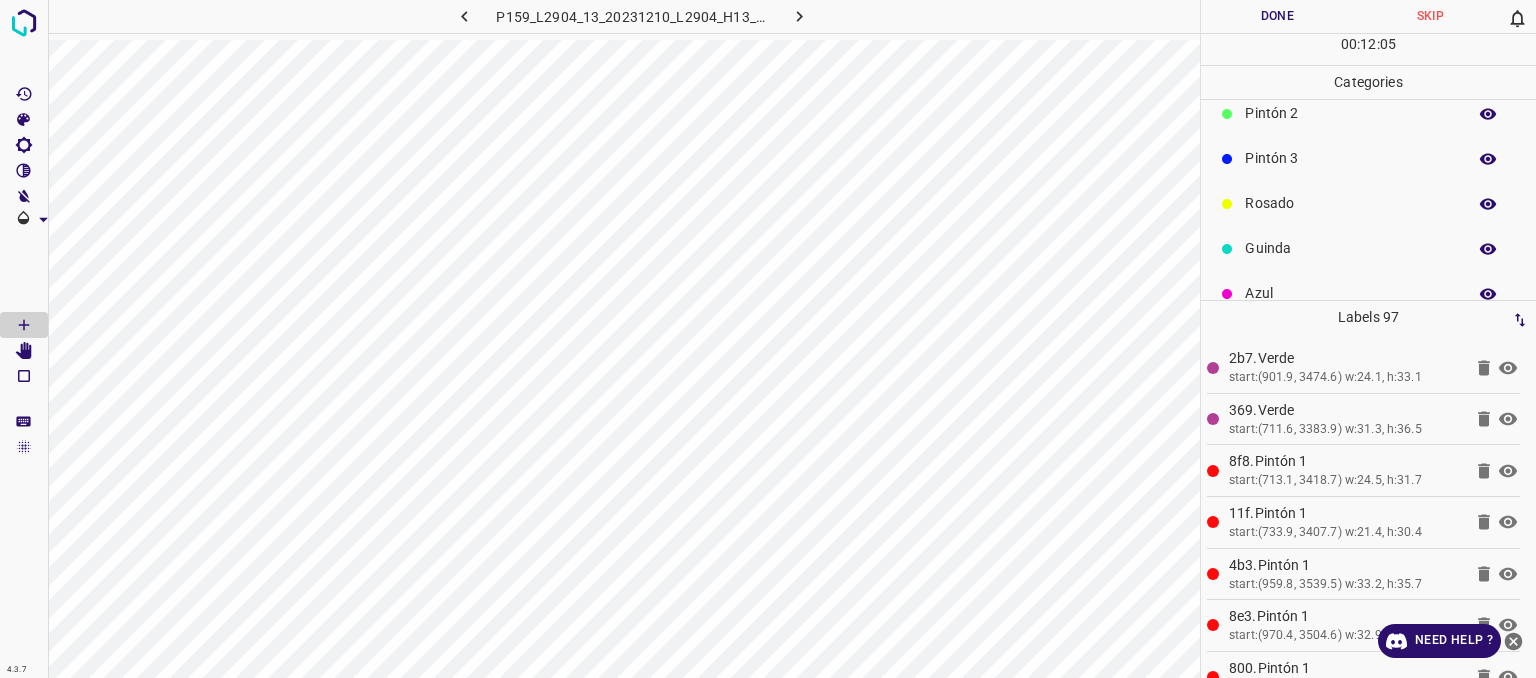 scroll, scrollTop: 176, scrollLeft: 0, axis: vertical 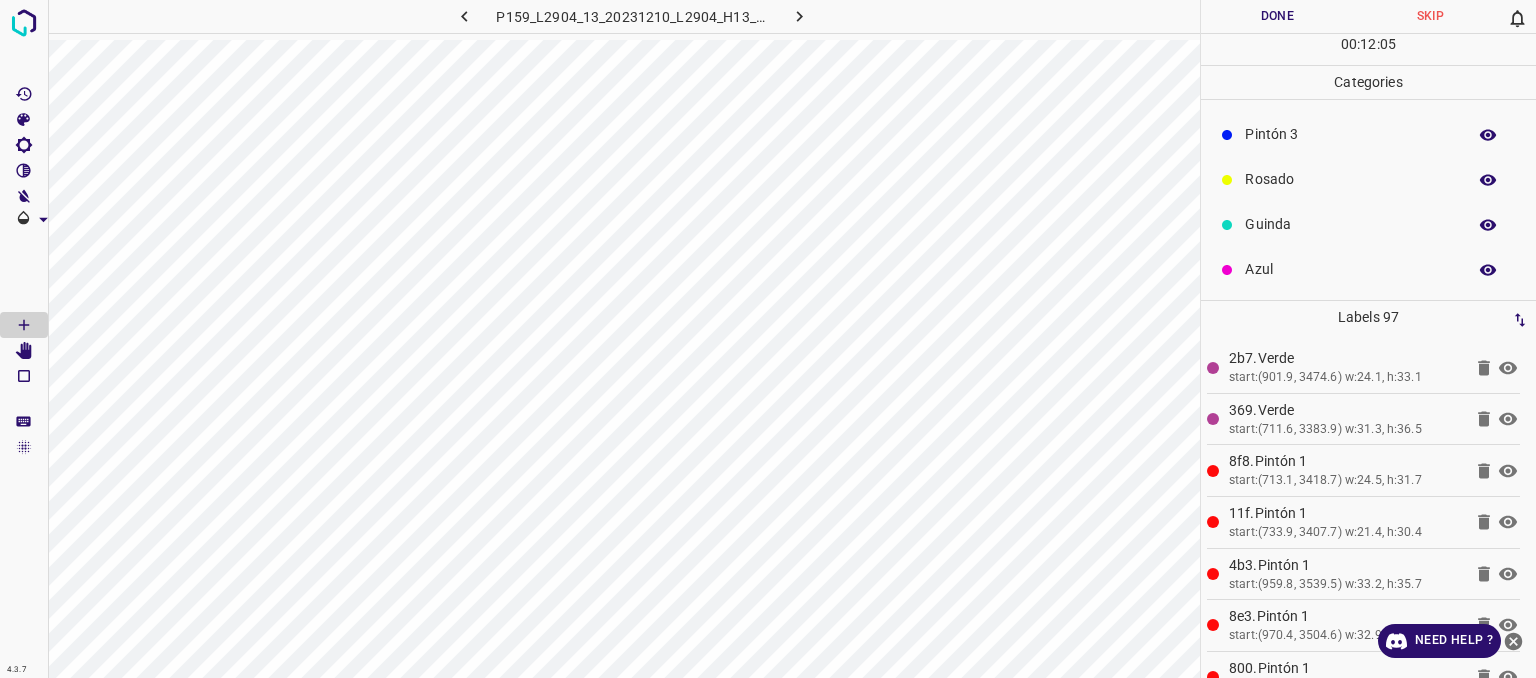 click on "Guinda" at bounding box center [1350, 224] 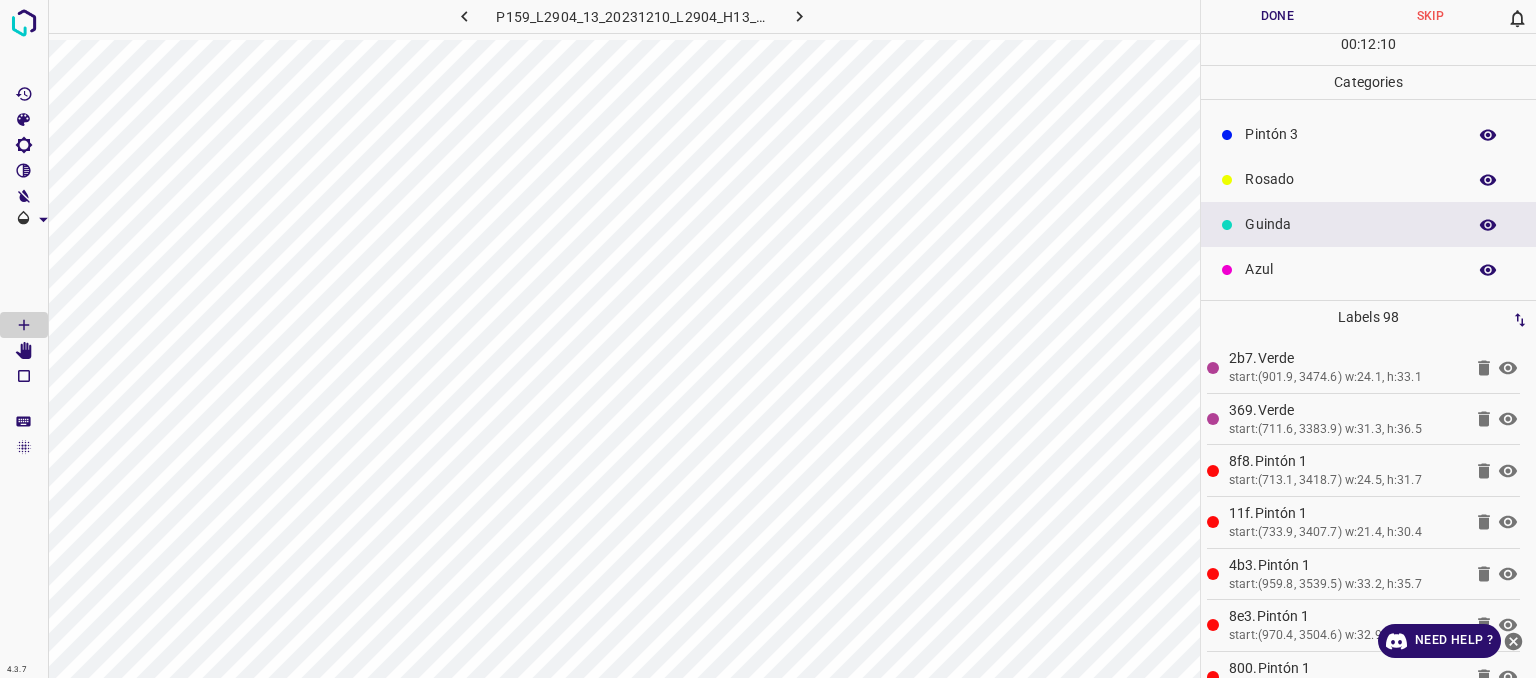 click on "Azul" at bounding box center (1350, 269) 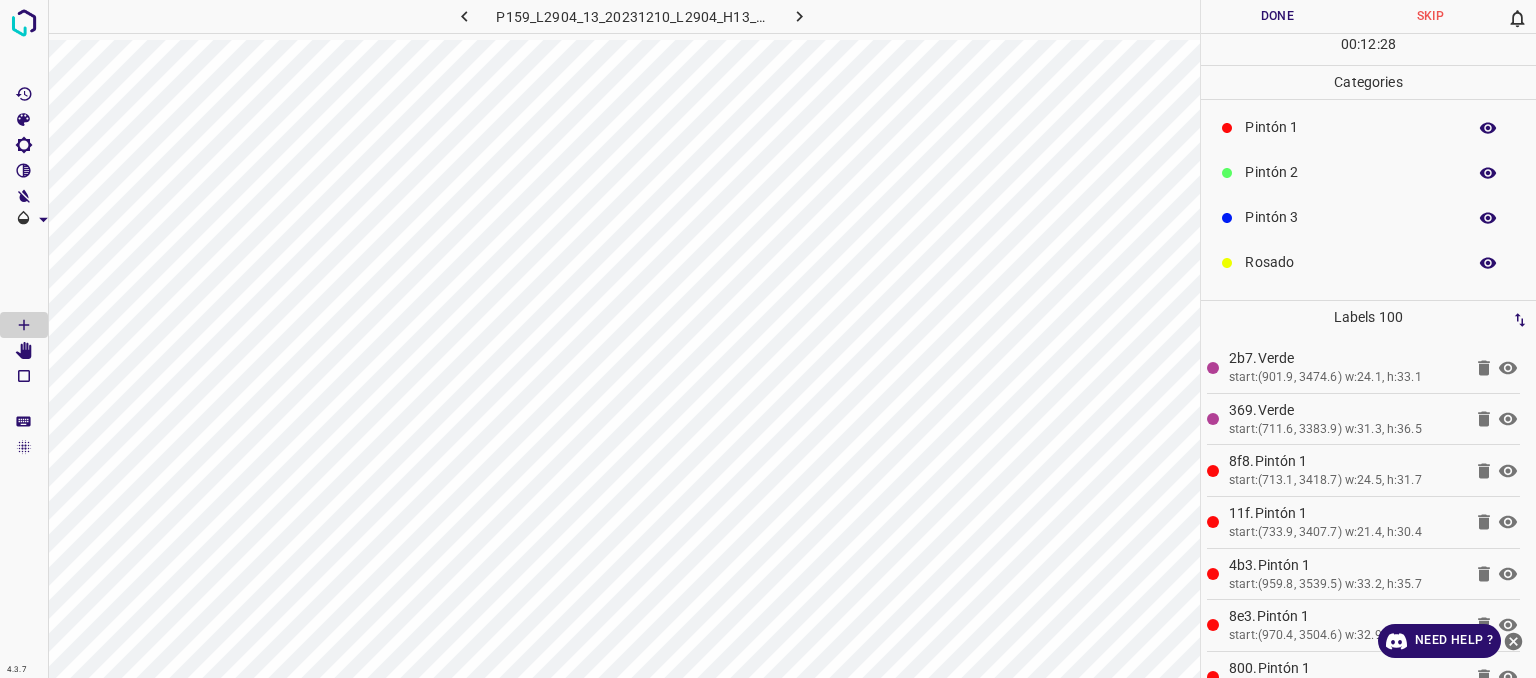 scroll, scrollTop: 0, scrollLeft: 0, axis: both 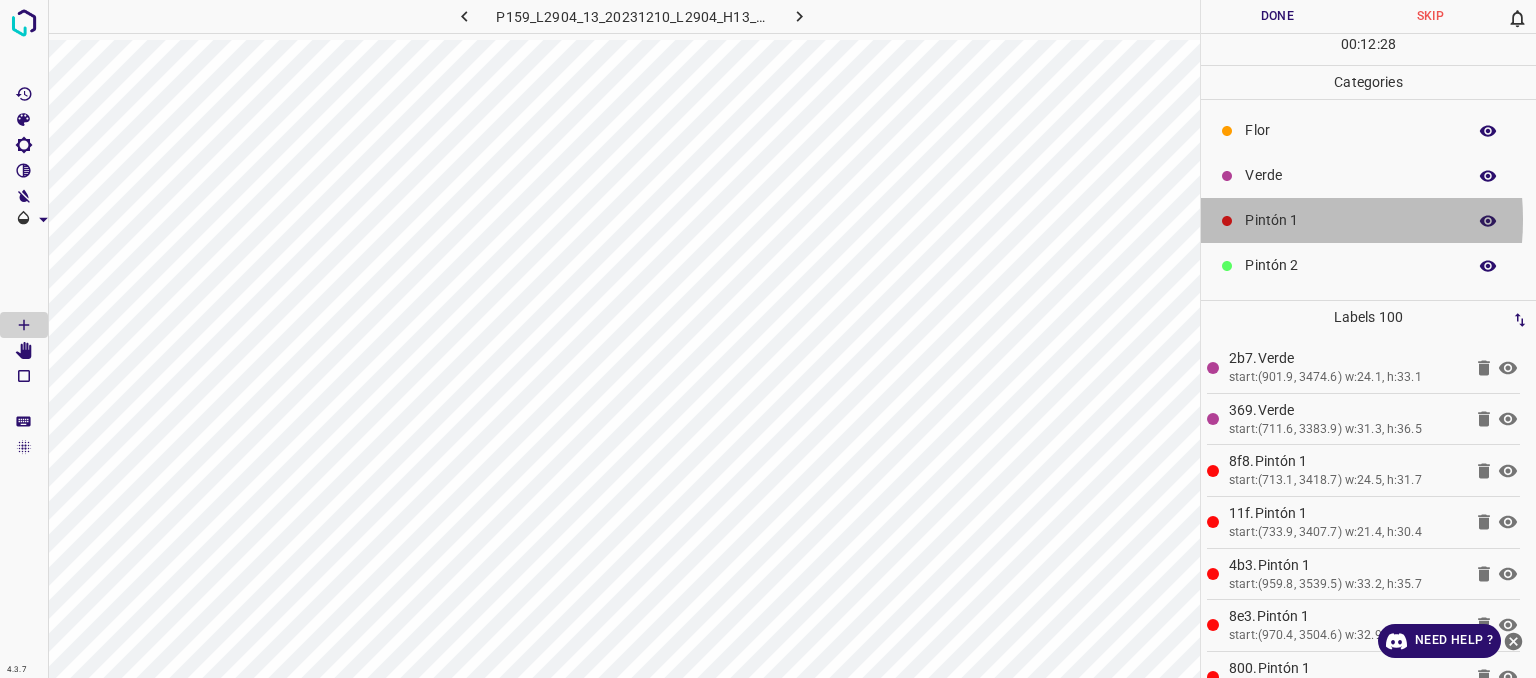 click on "Pintón 1" at bounding box center (1350, 220) 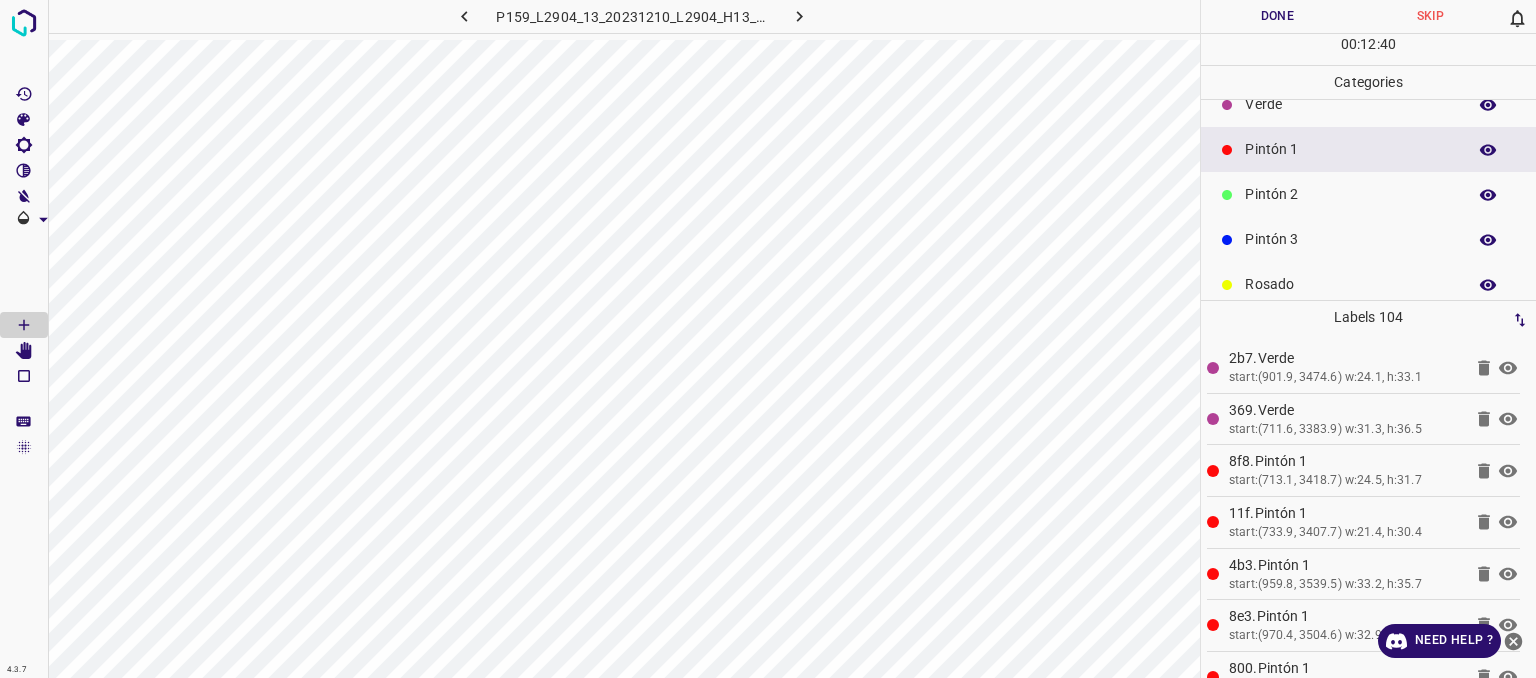 scroll, scrollTop: 100, scrollLeft: 0, axis: vertical 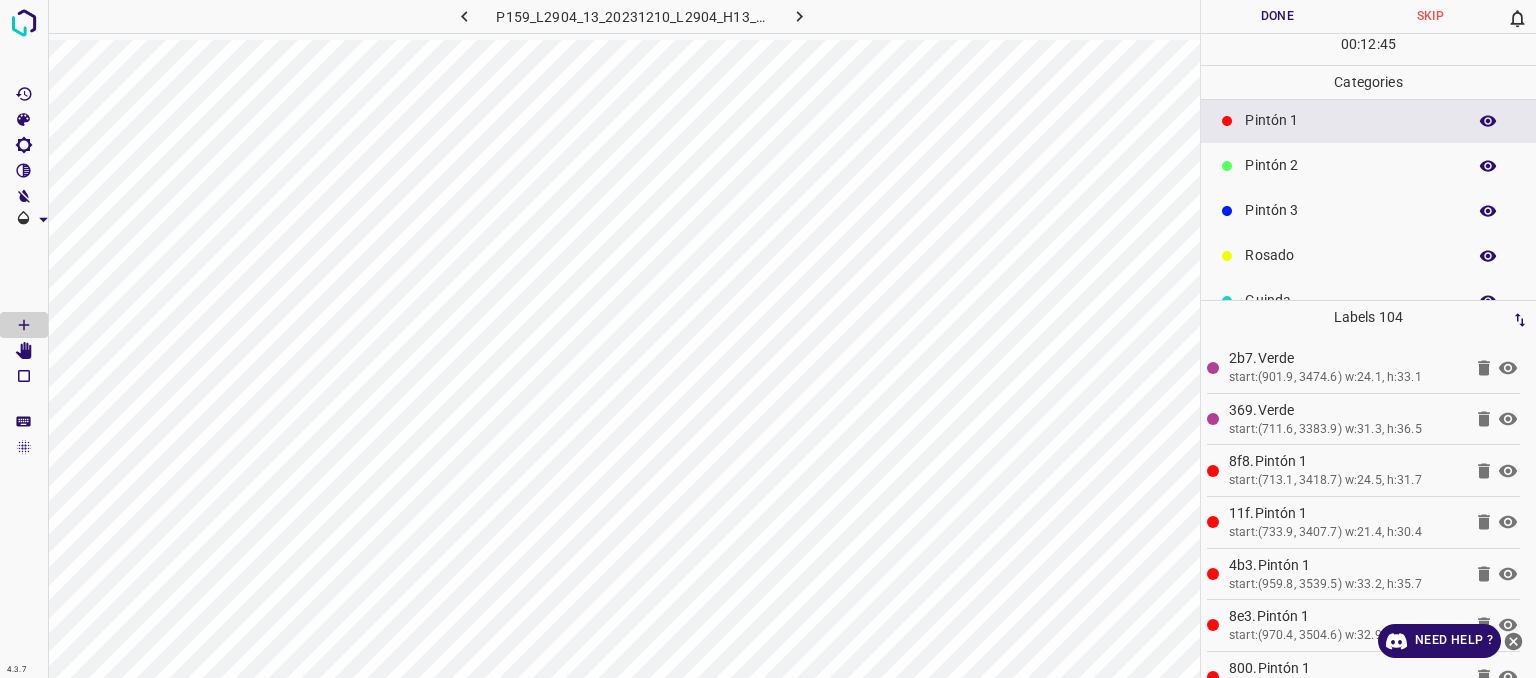 click on "Pintón 3" at bounding box center [1368, 210] 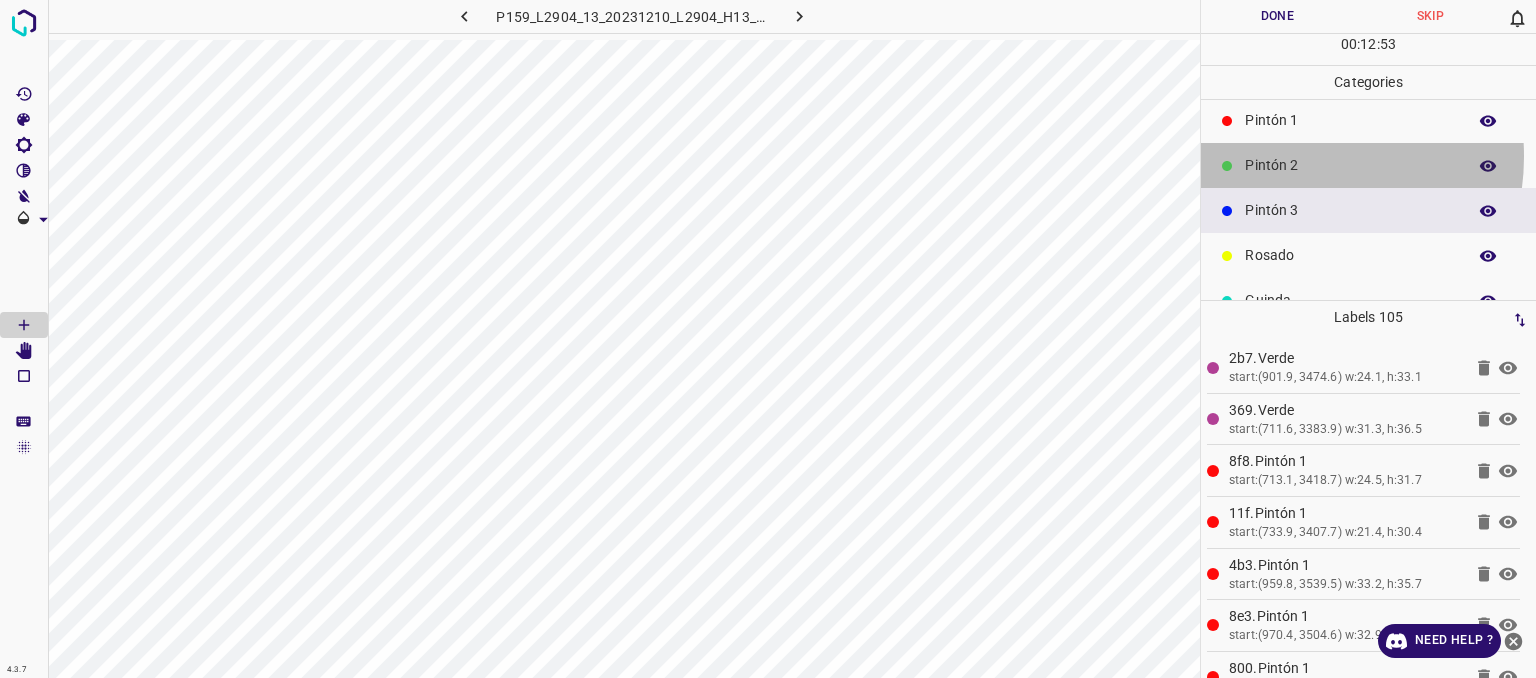 click on "Pintón 2" at bounding box center (1350, 165) 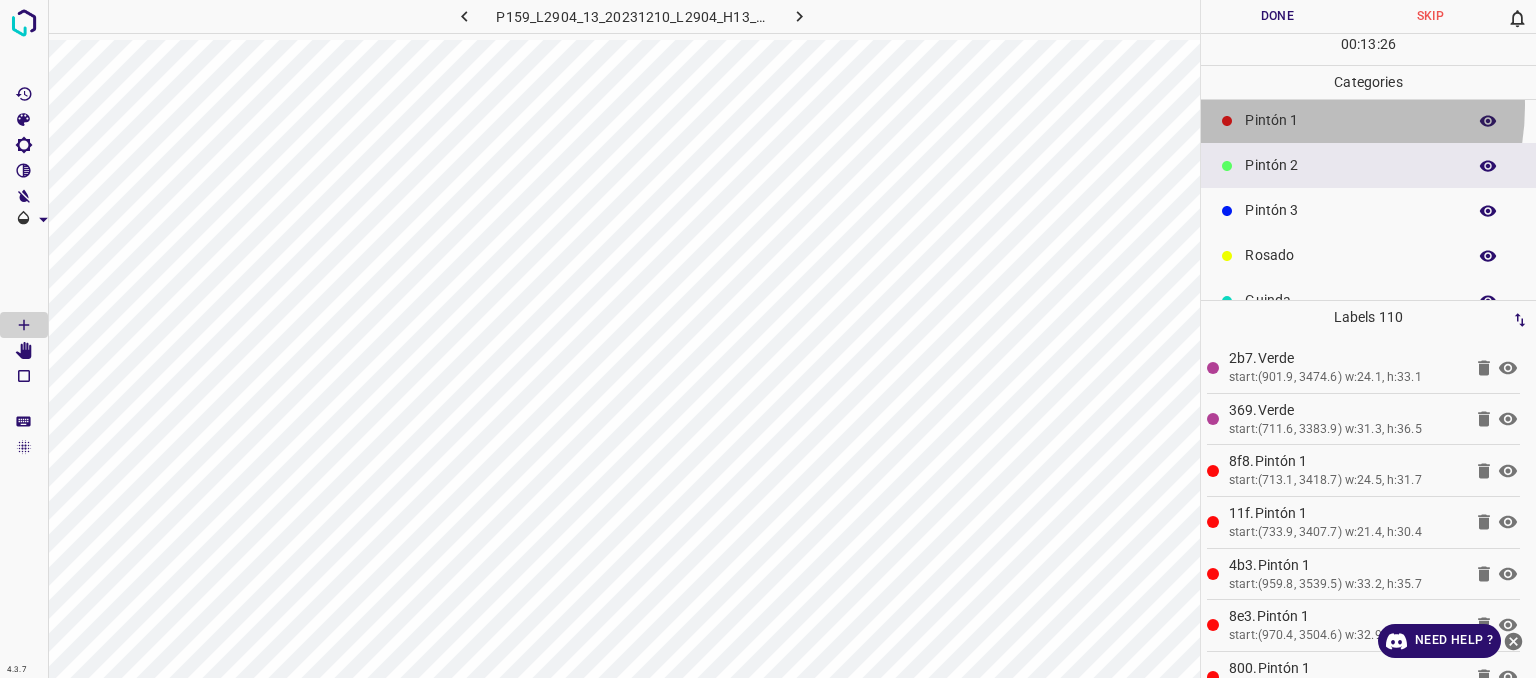 click on "Pintón 1" at bounding box center [1368, 120] 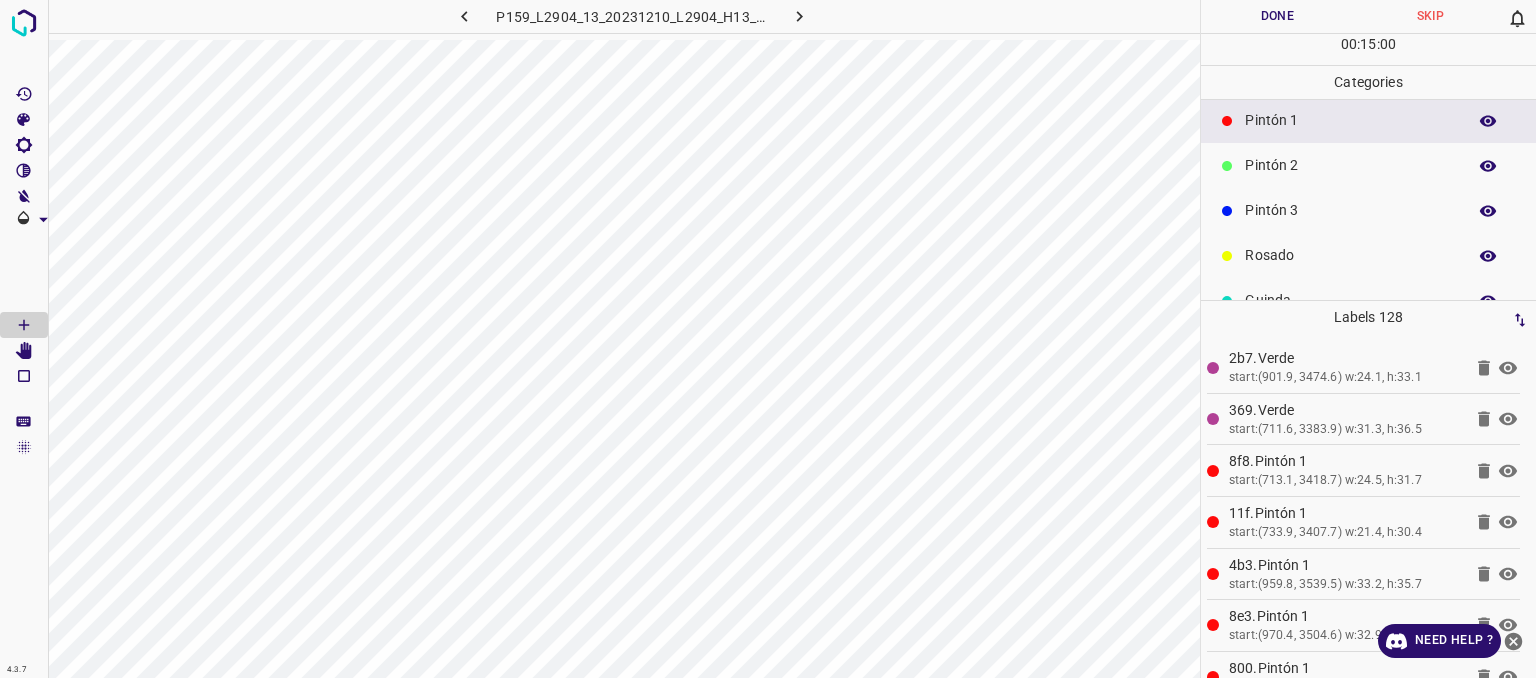 click on "Pintón 2" at bounding box center (1368, 165) 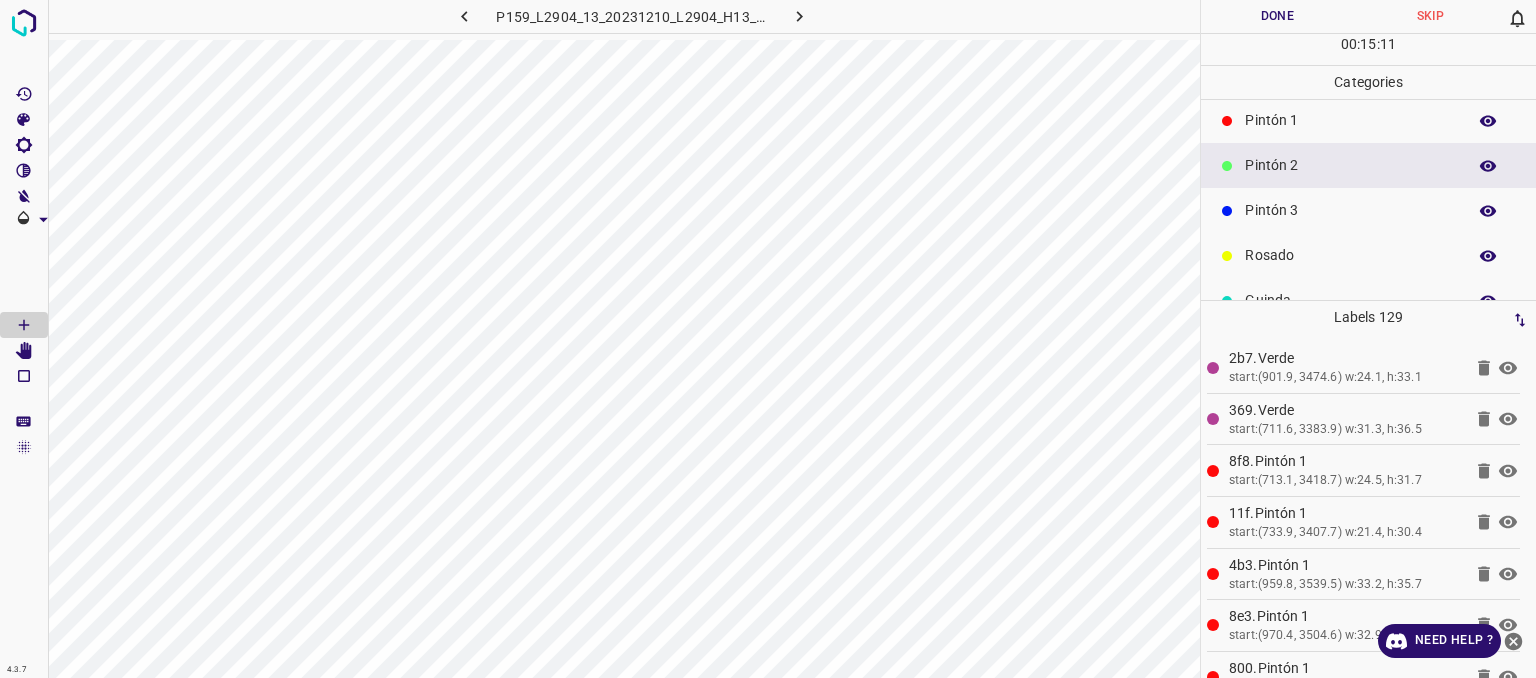 scroll, scrollTop: 0, scrollLeft: 0, axis: both 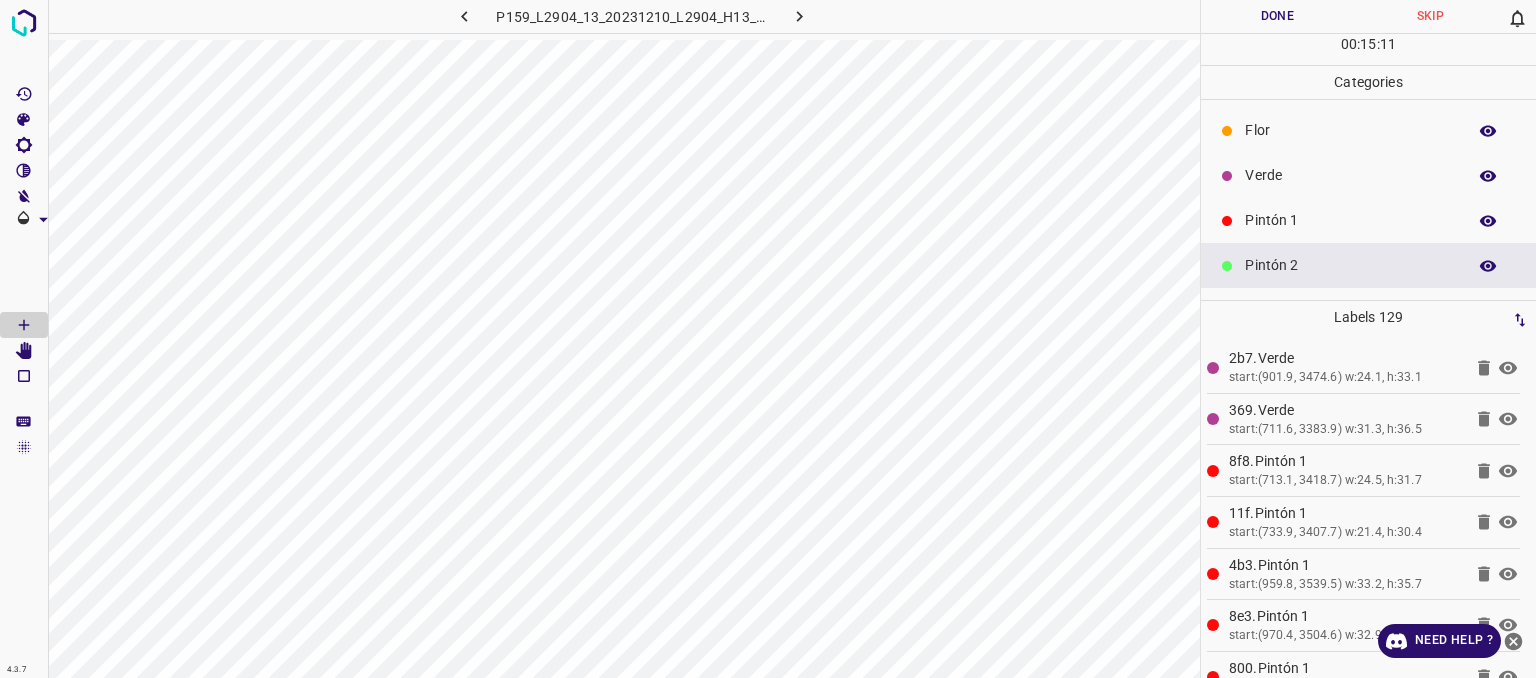 click on "Verde" at bounding box center [1350, 175] 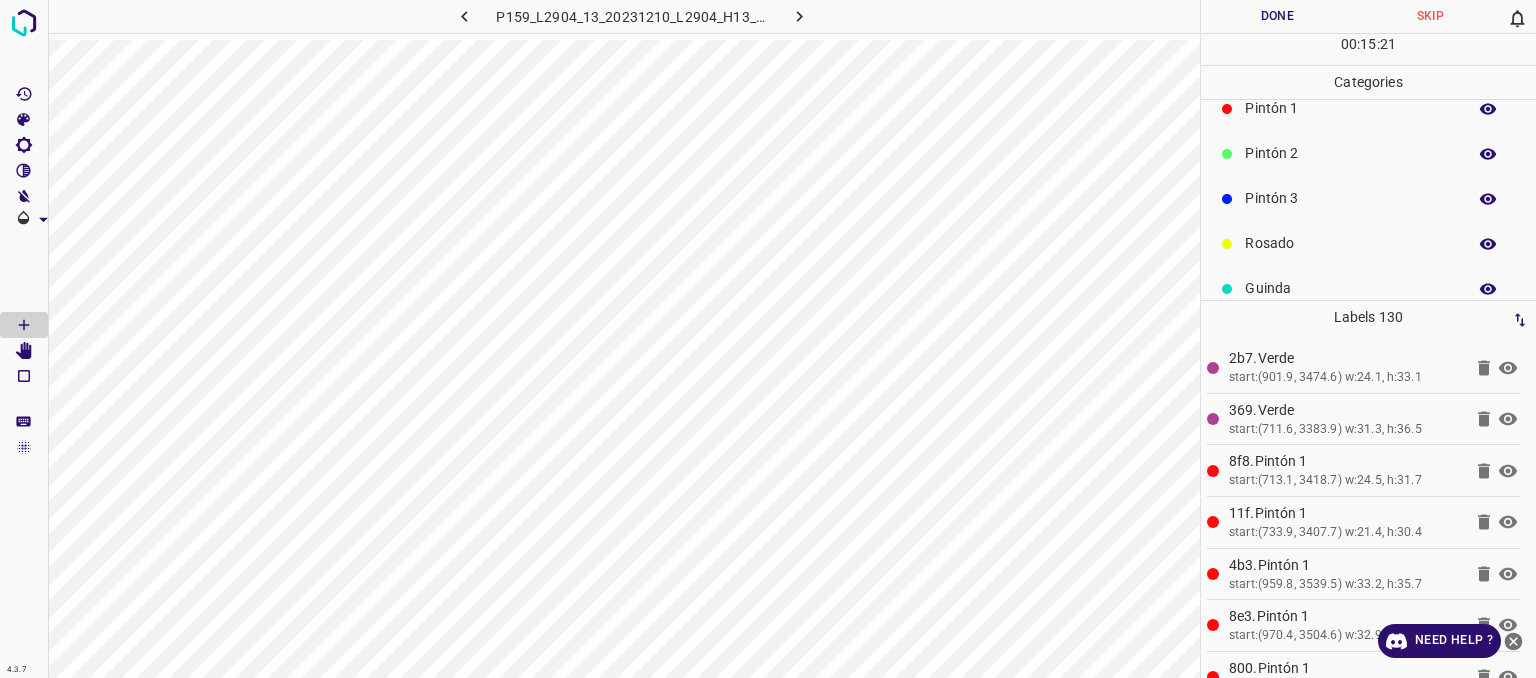 scroll, scrollTop: 176, scrollLeft: 0, axis: vertical 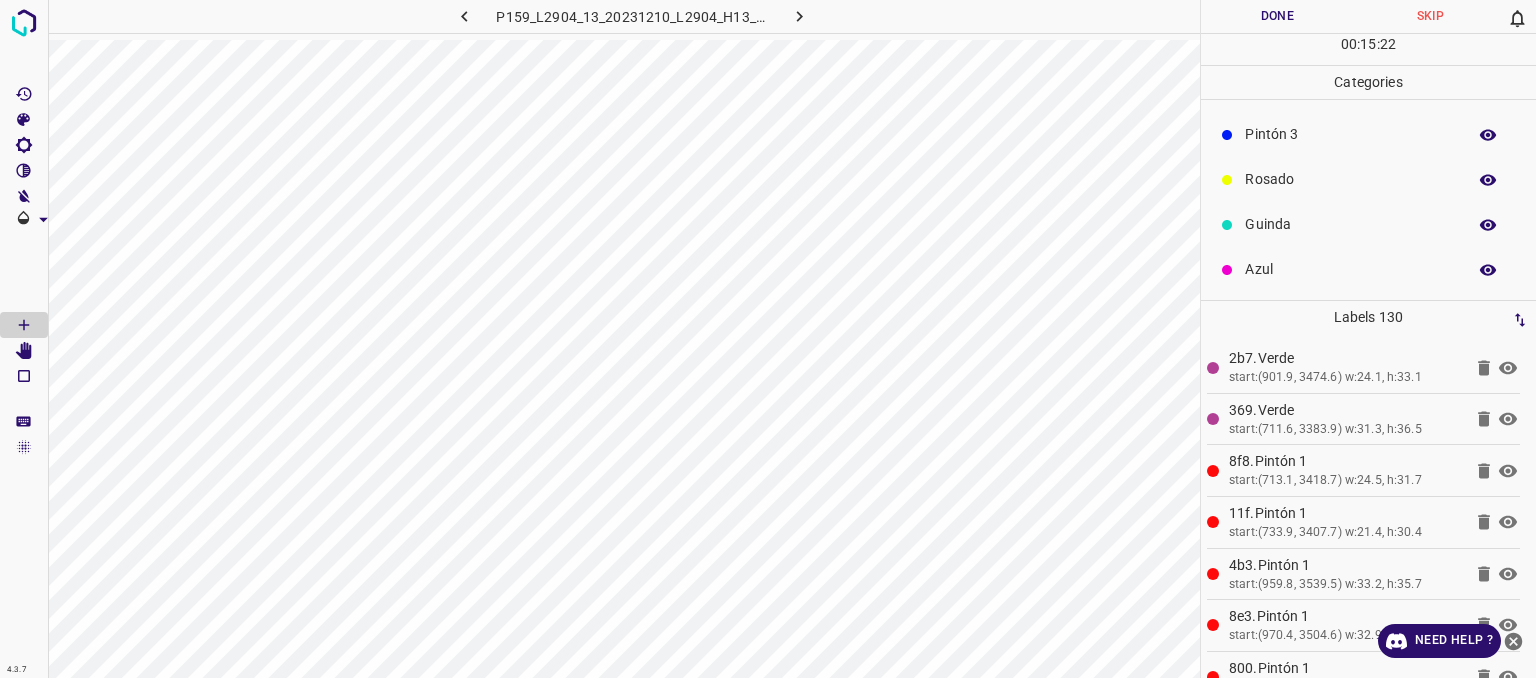 click on "Azul" at bounding box center [1350, 269] 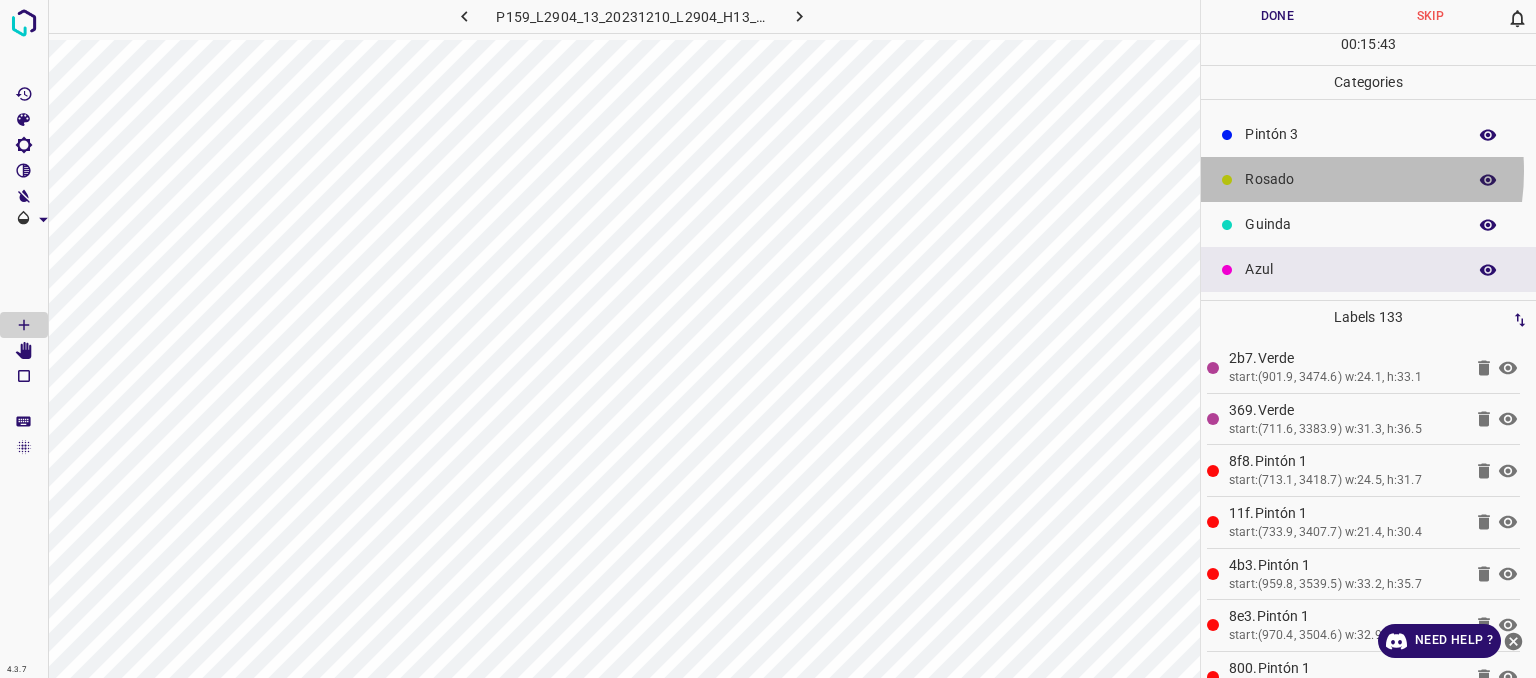 click on "Rosado" at bounding box center (1350, 179) 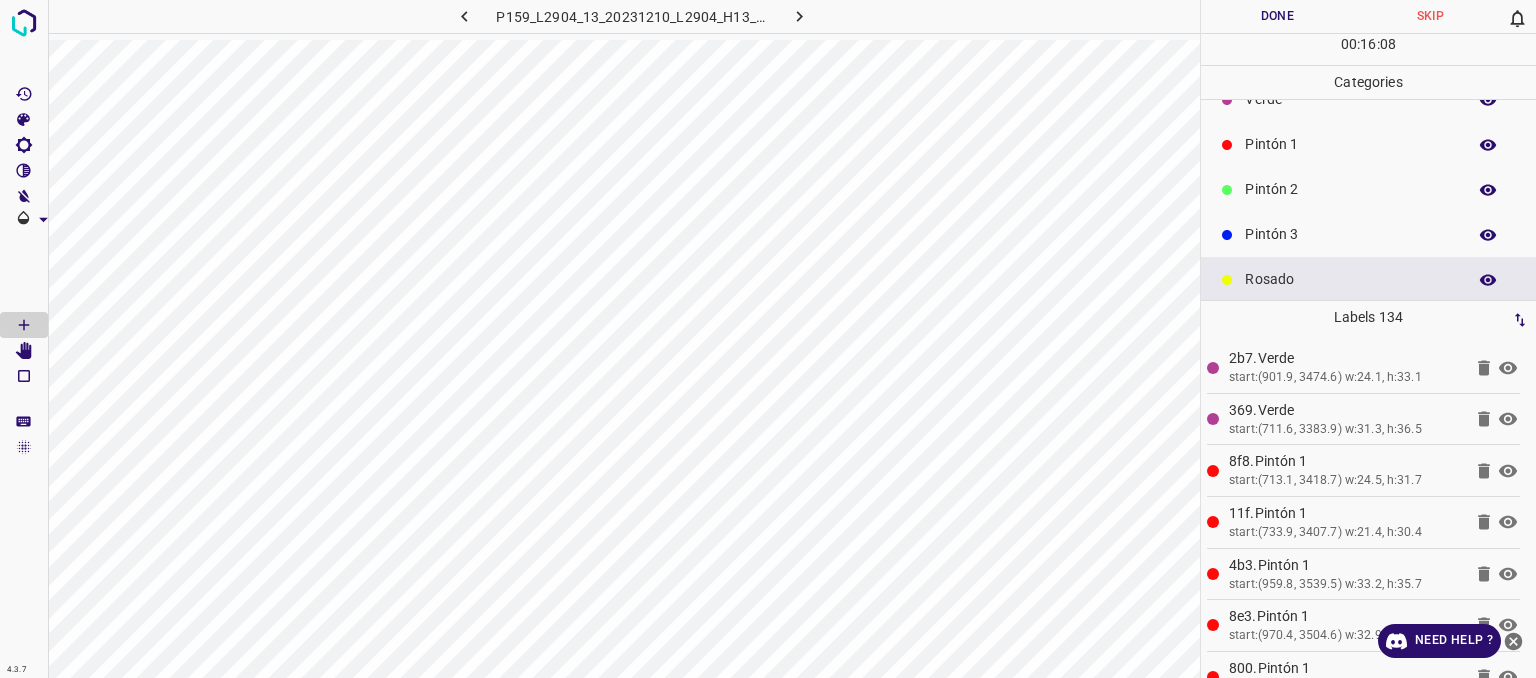 scroll, scrollTop: 76, scrollLeft: 0, axis: vertical 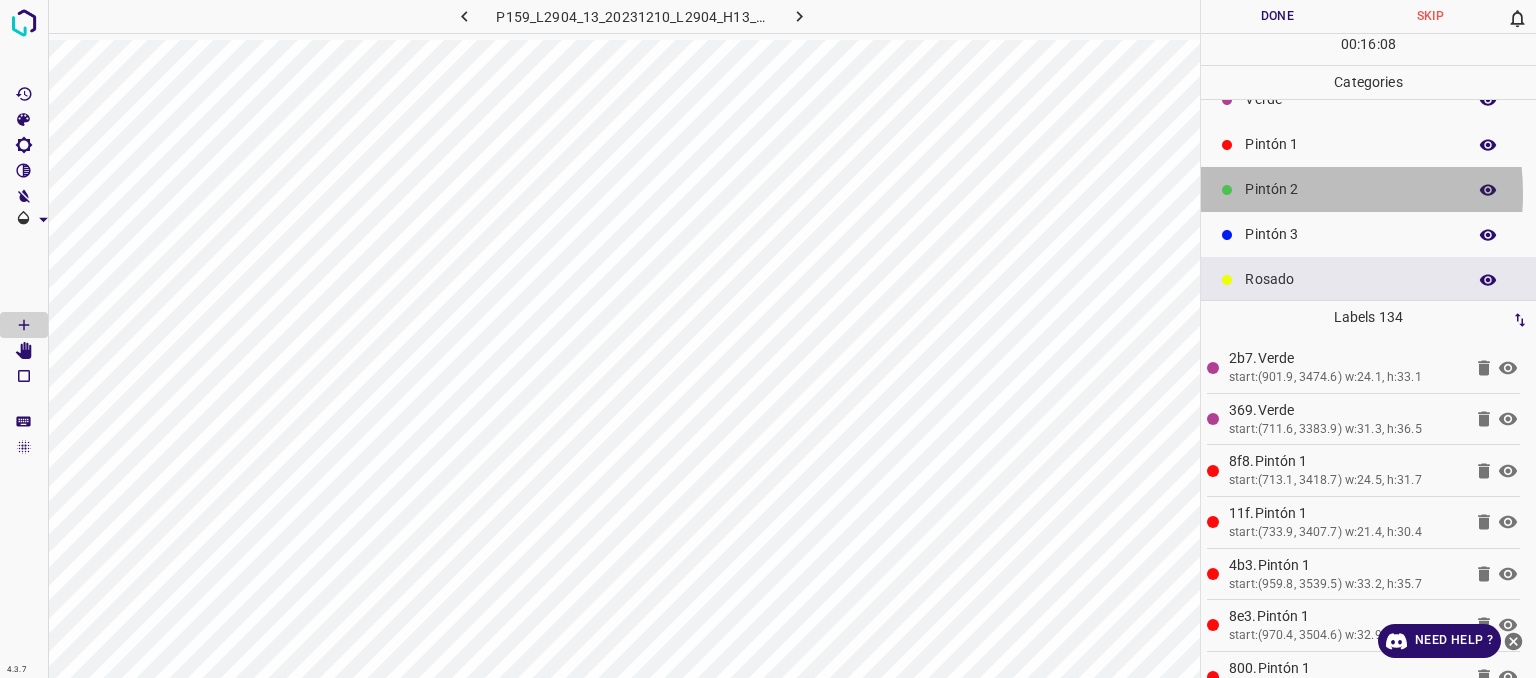click on "Pintón 2" at bounding box center [1350, 189] 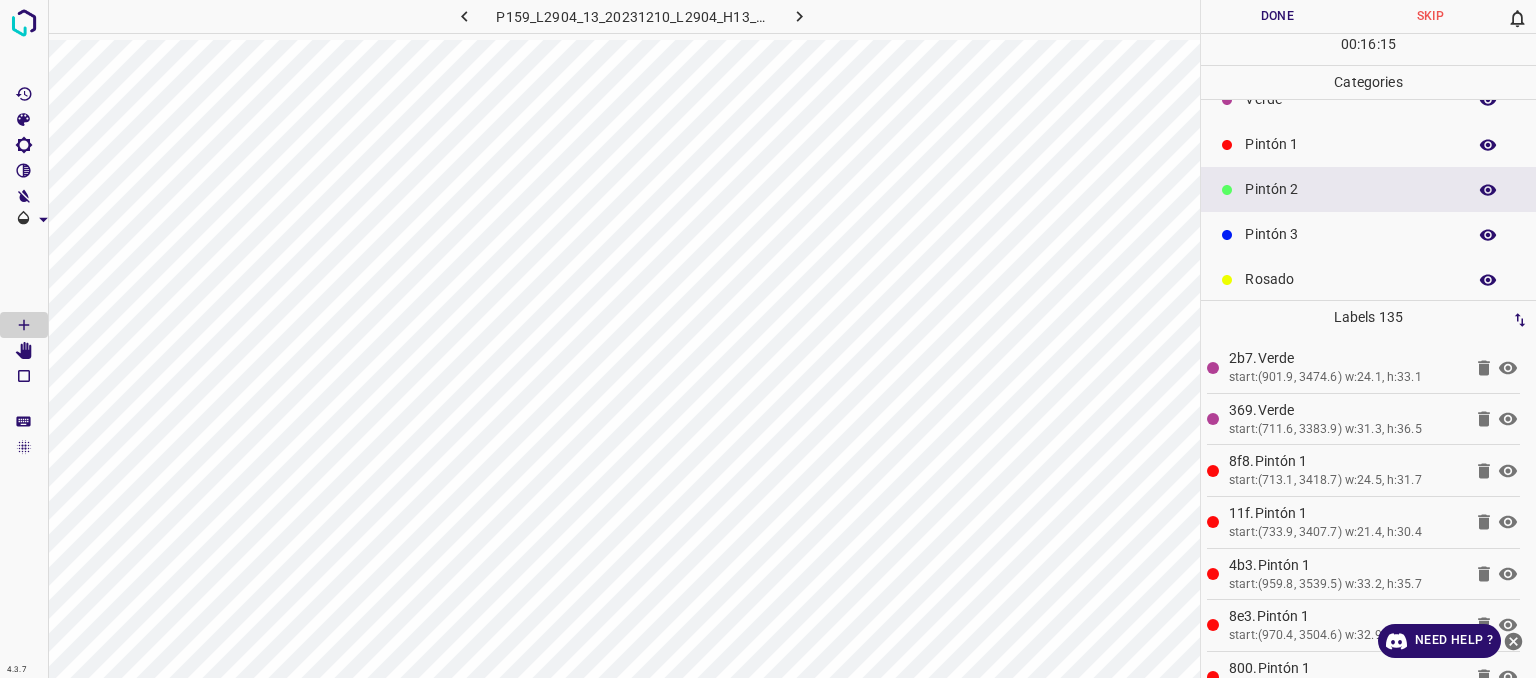 click on "Pintón 1" at bounding box center (1350, 144) 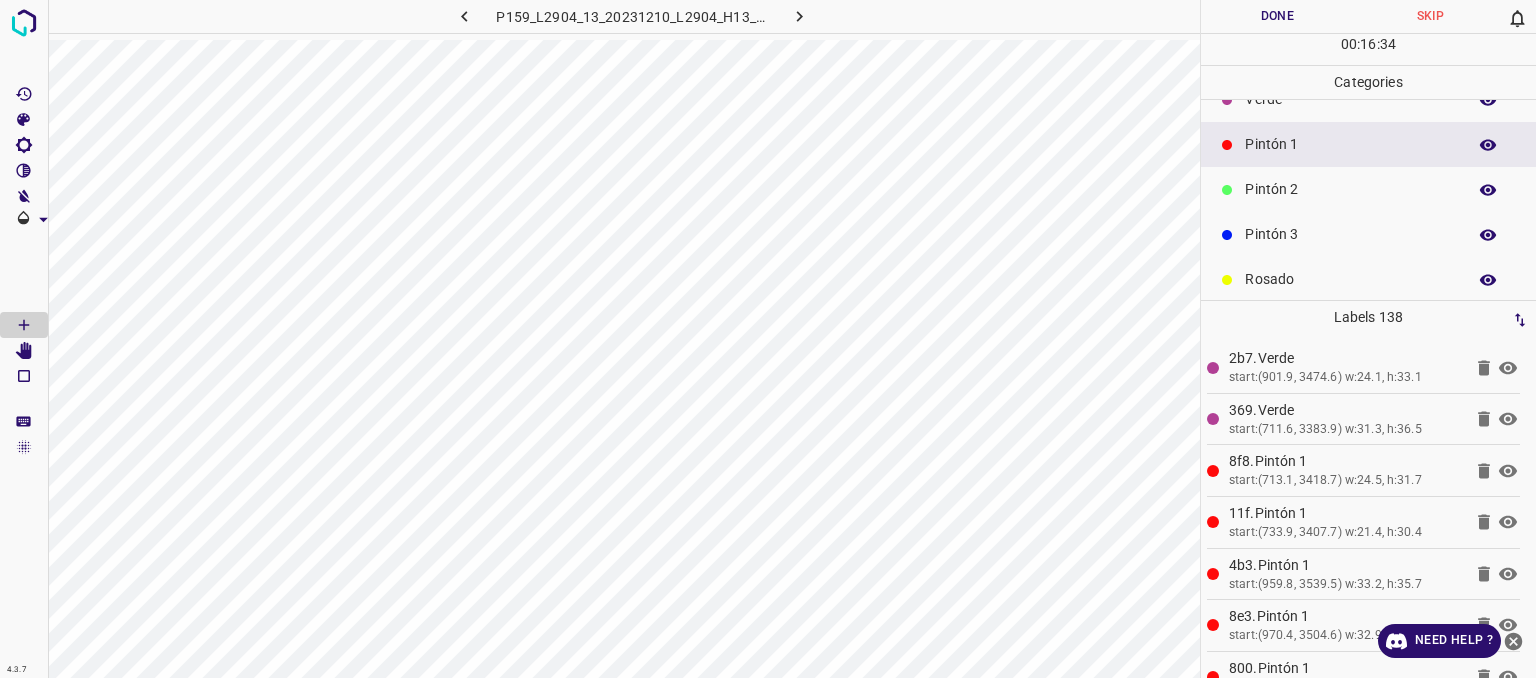 scroll, scrollTop: 0, scrollLeft: 0, axis: both 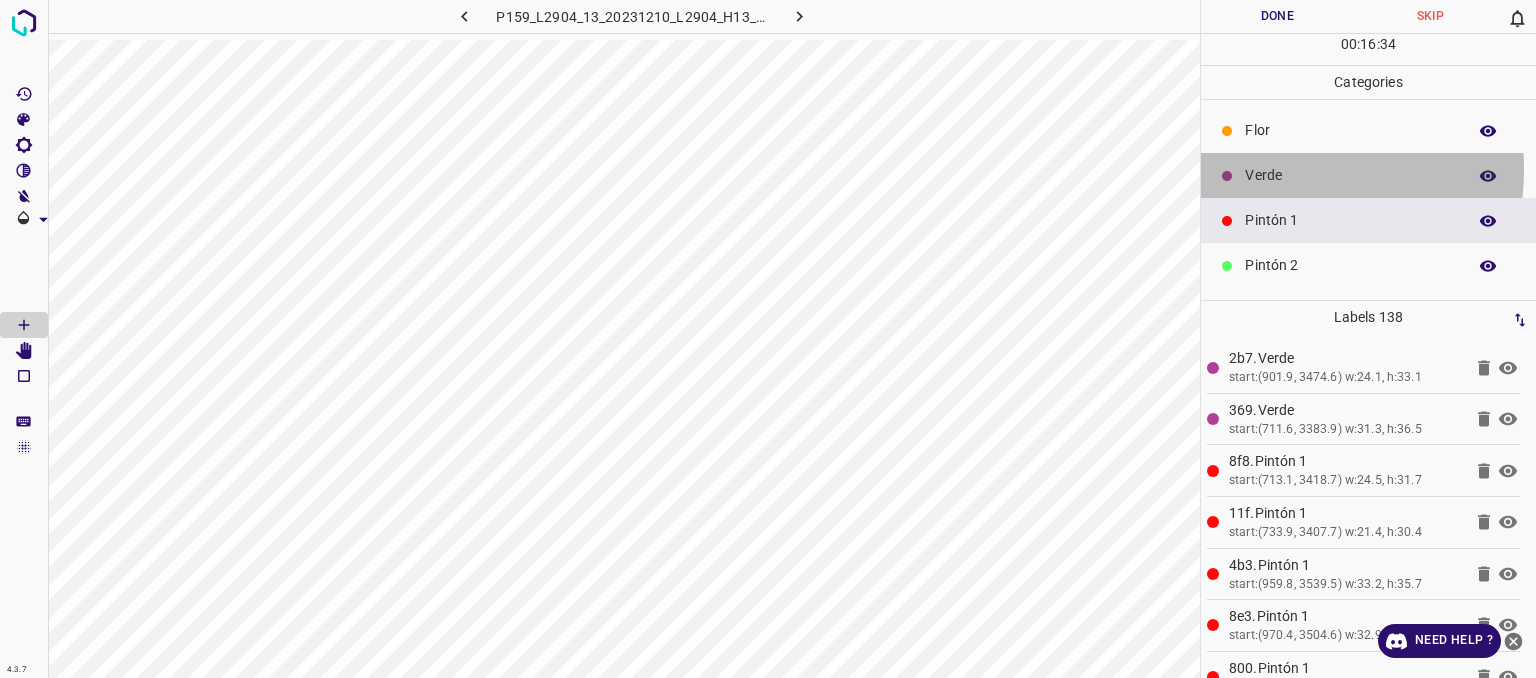 click on "Verde" at bounding box center [1350, 175] 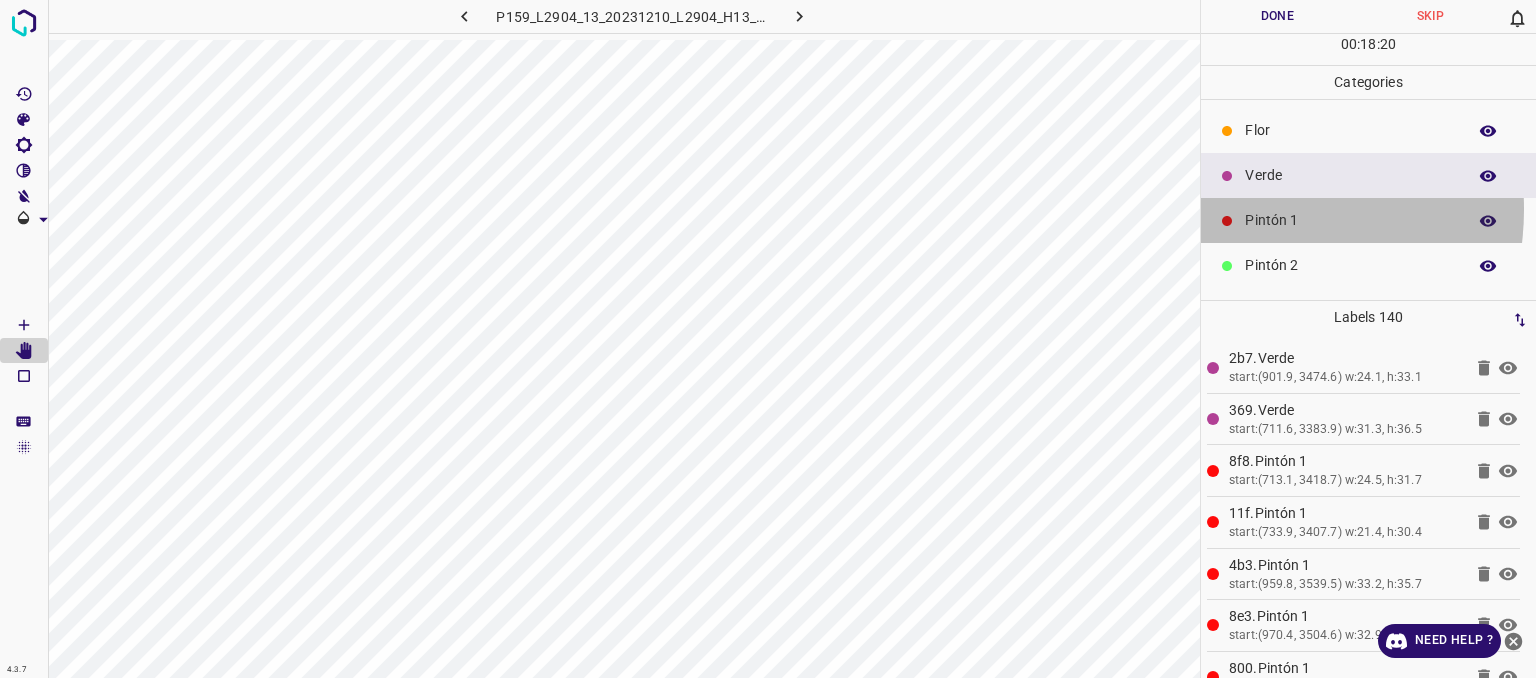 click on "Pintón 1" at bounding box center [1350, 220] 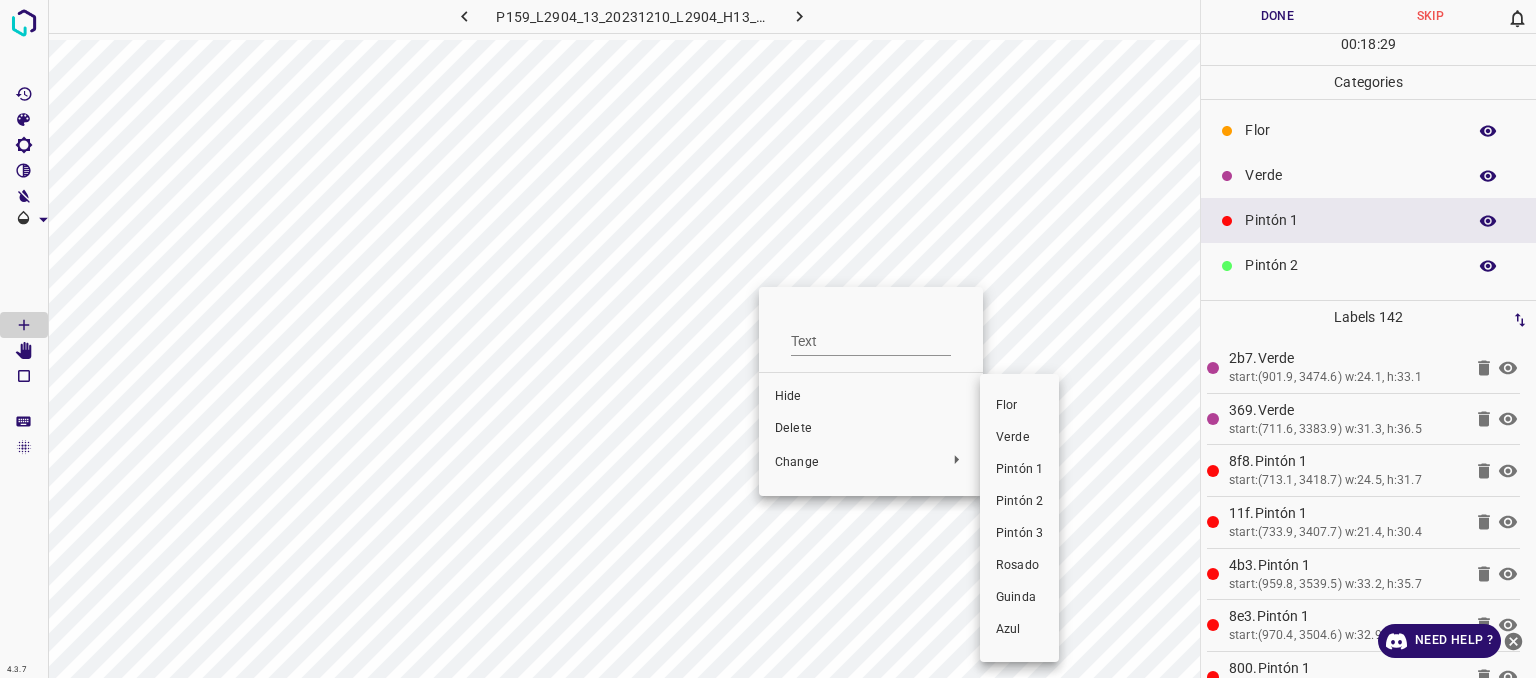 click on "Pintón 2" at bounding box center [1019, 502] 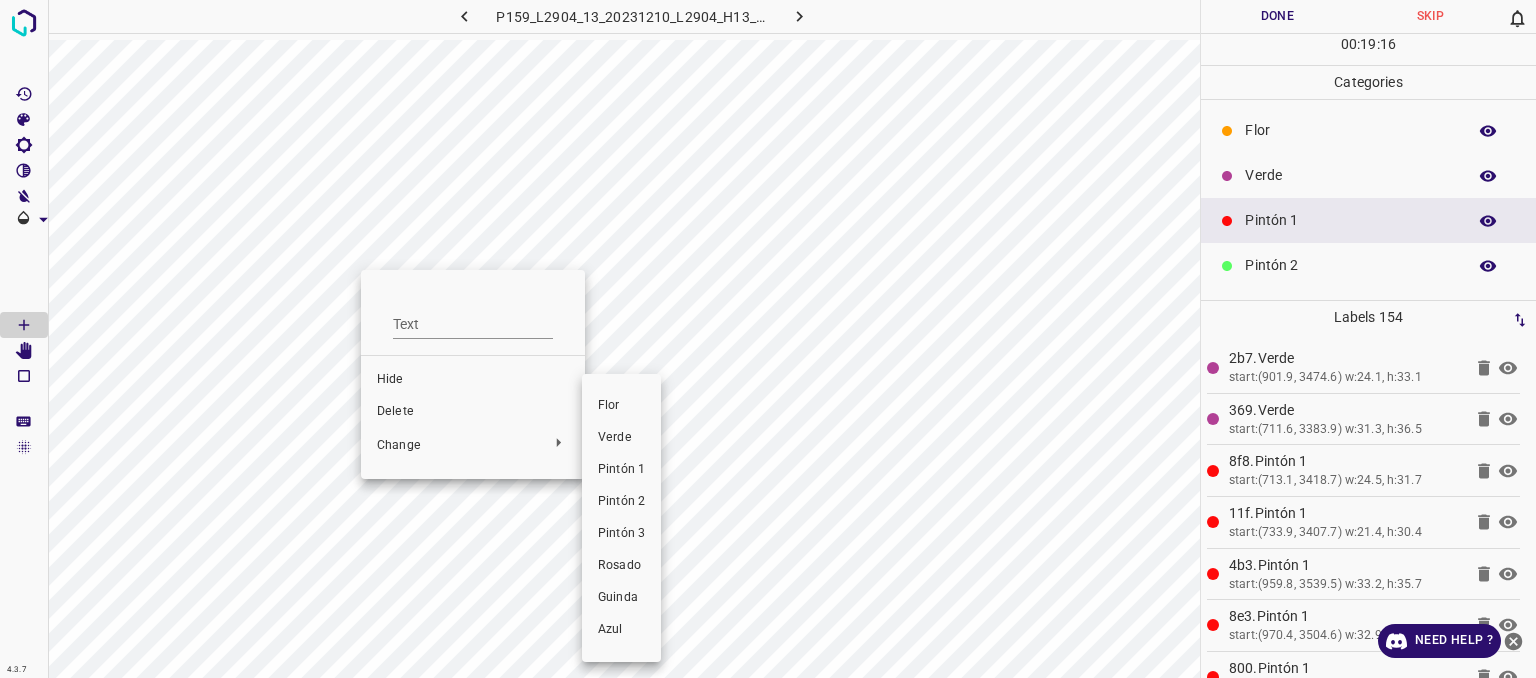 click on "Verde" at bounding box center [621, 438] 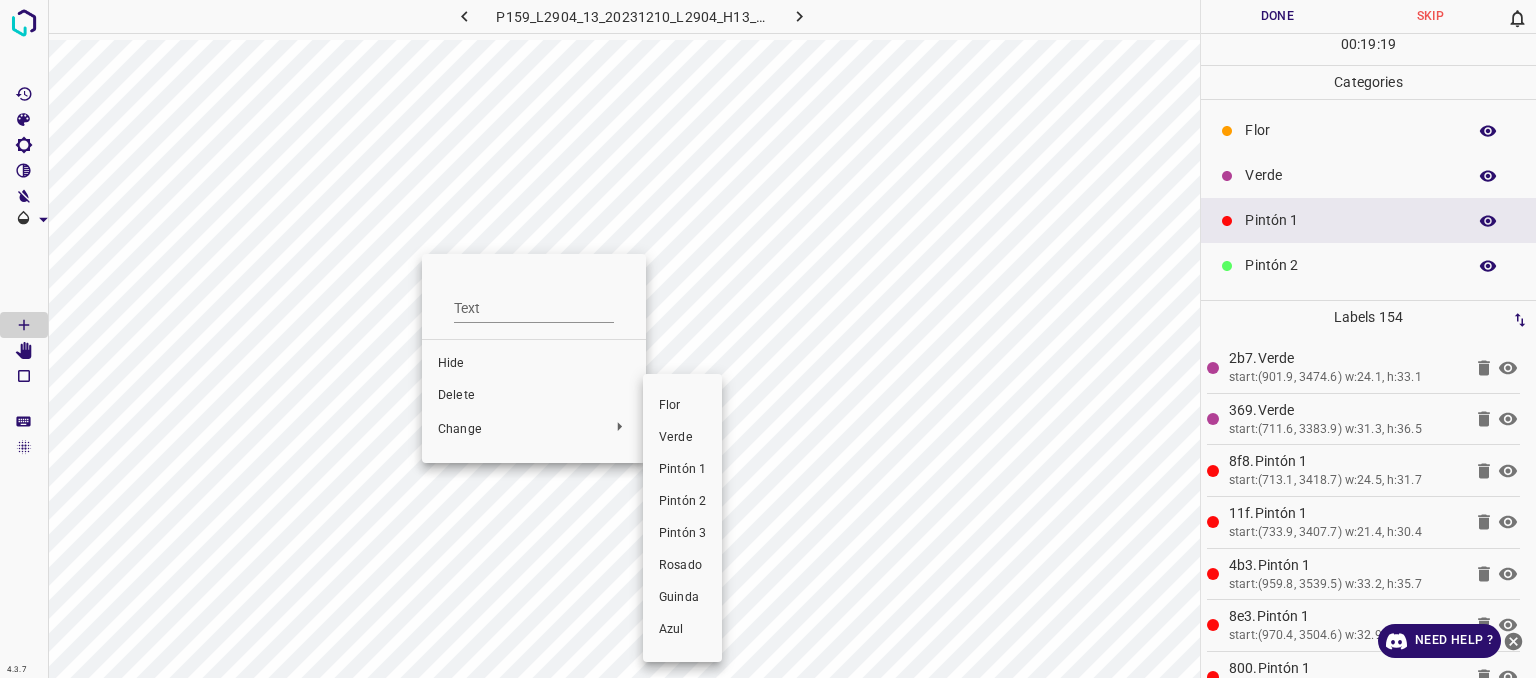 click on "Verde" at bounding box center (682, 438) 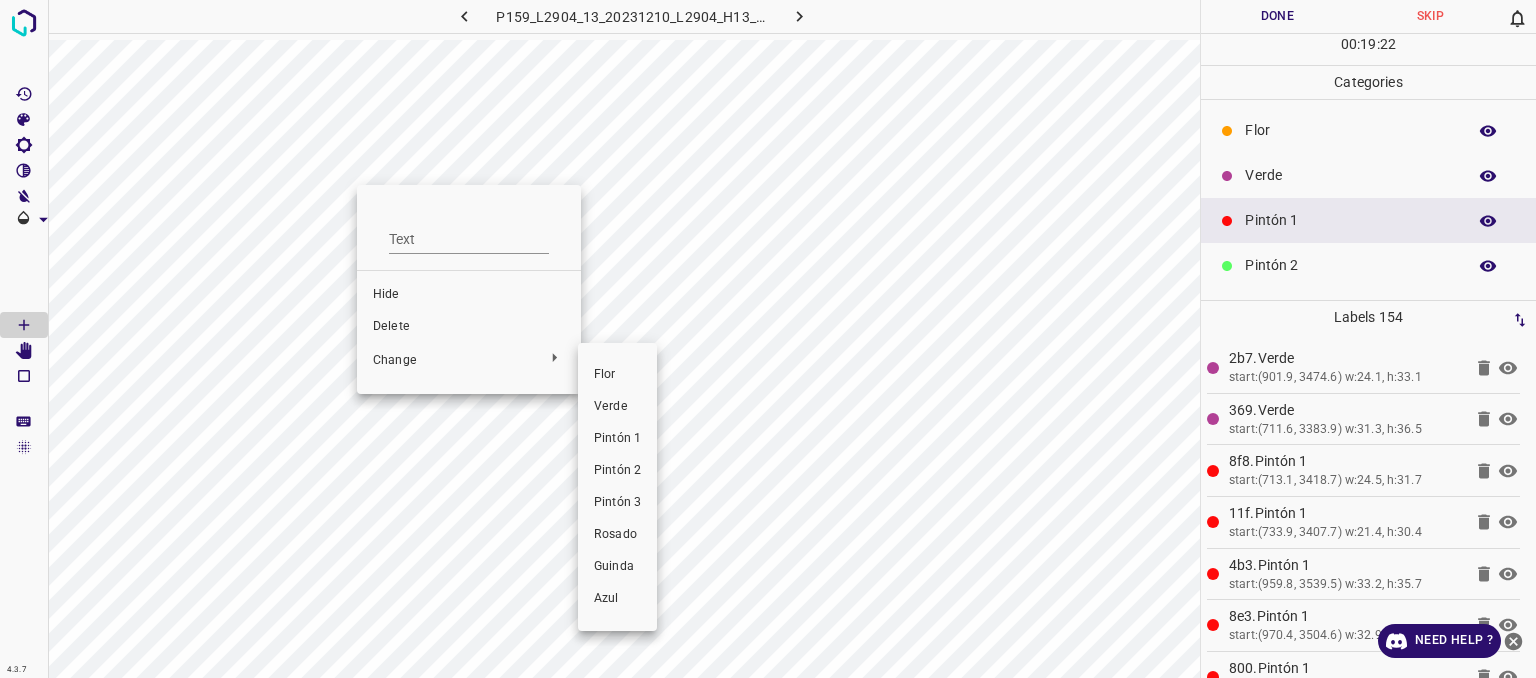 click on "Verde" at bounding box center [617, 407] 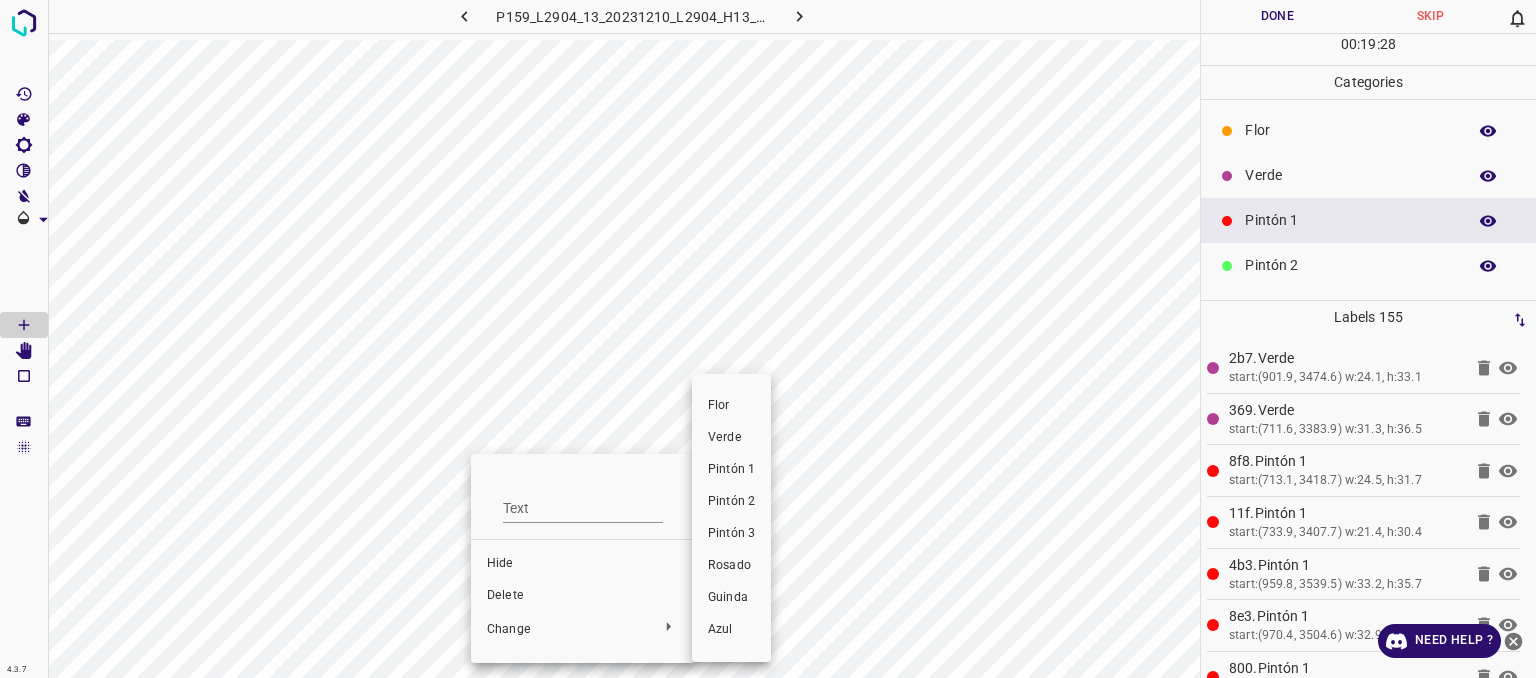 click on "Verde" at bounding box center [731, 438] 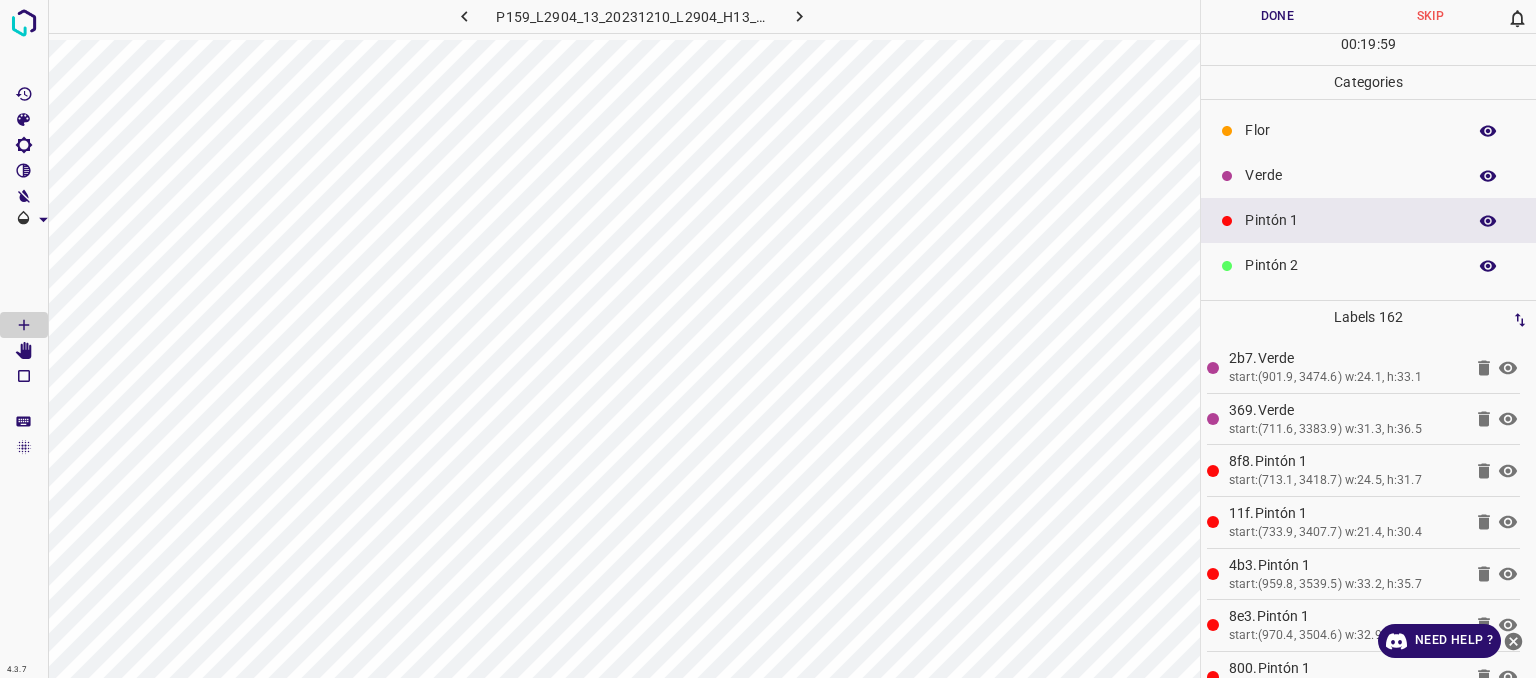 click on "Verde" at bounding box center (1350, 175) 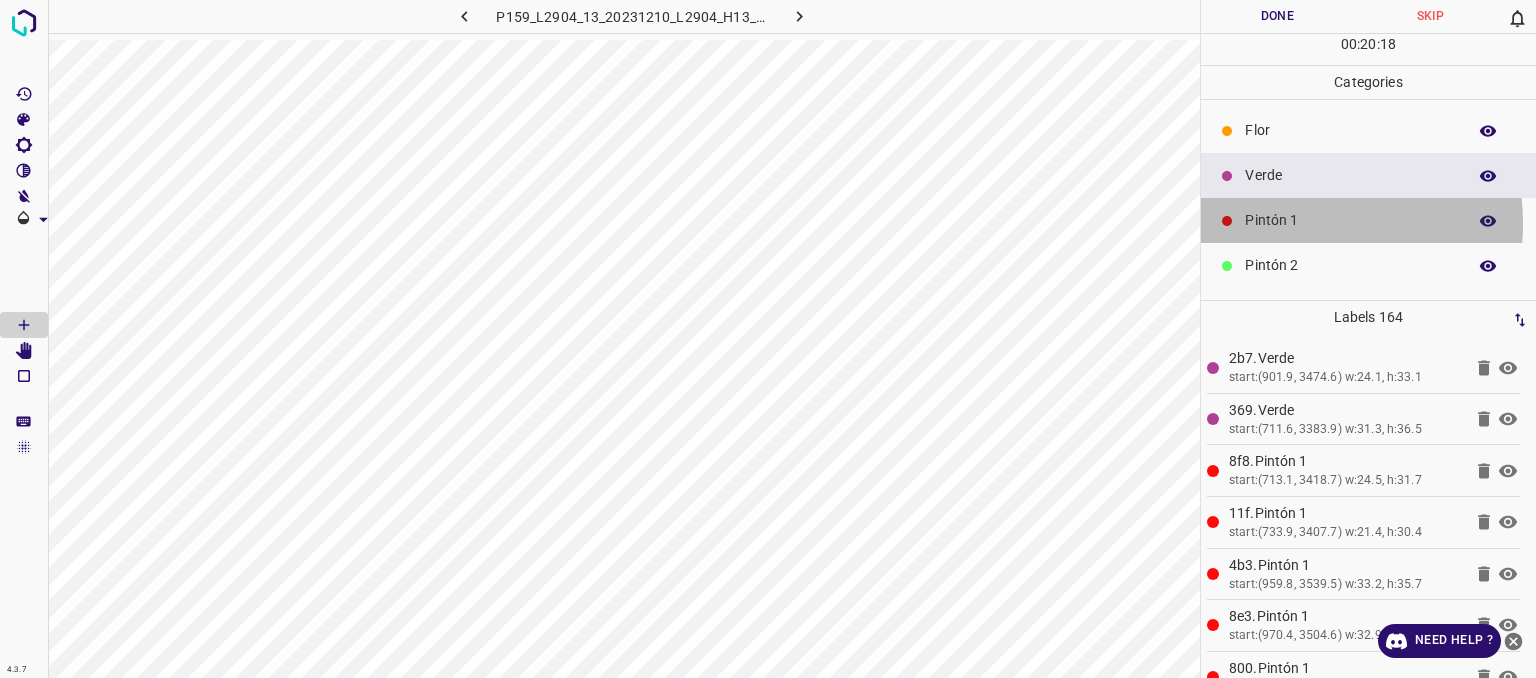 drag, startPoint x: 1284, startPoint y: 223, endPoint x: 1272, endPoint y: 224, distance: 12.0415945 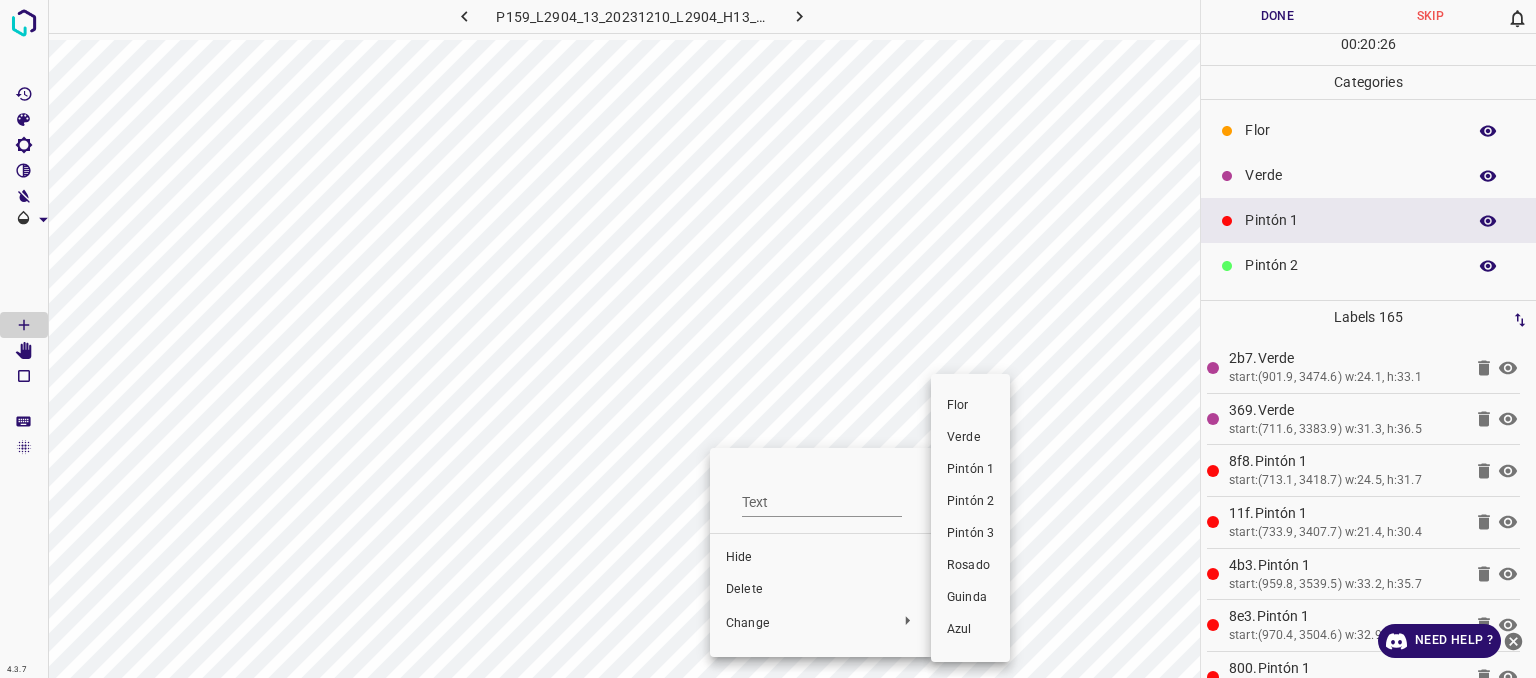 click on "Pintón 1" at bounding box center (970, 470) 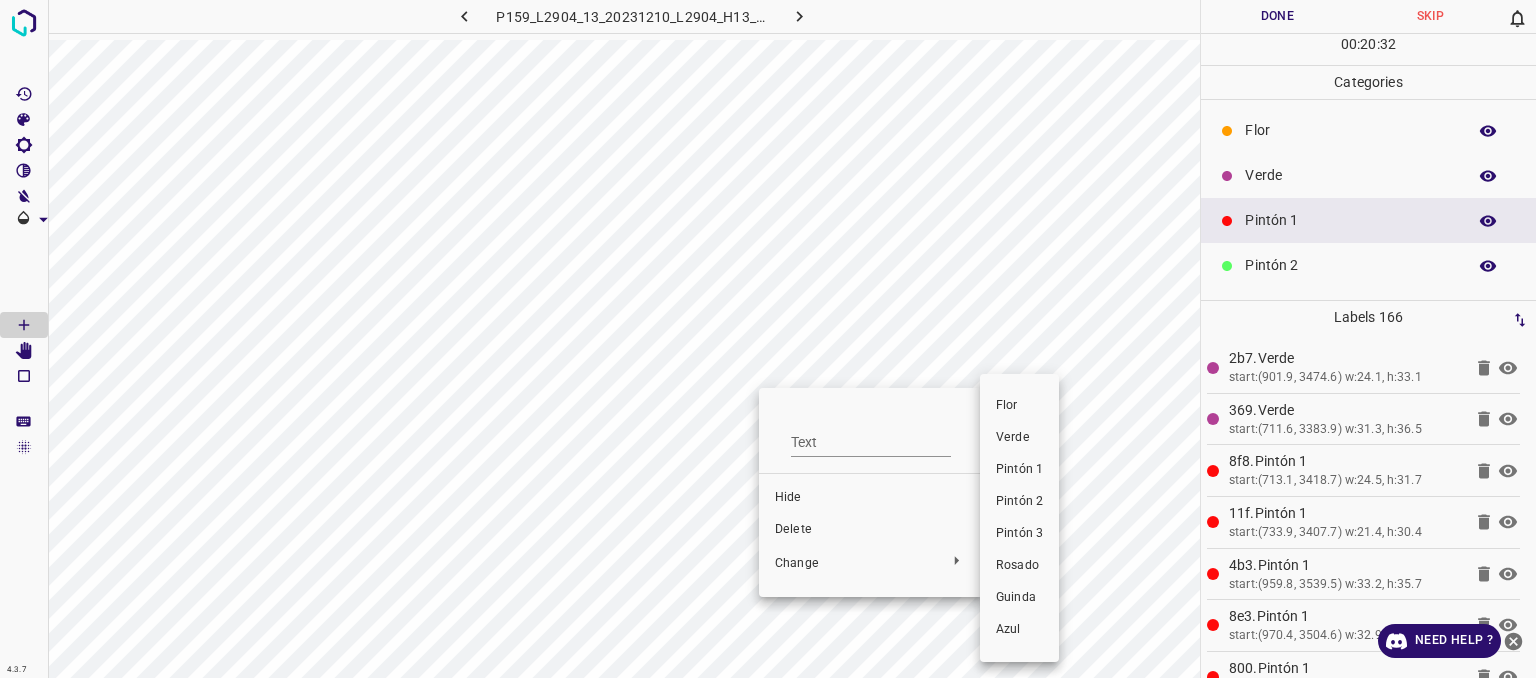 click on "Verde" at bounding box center [1019, 438] 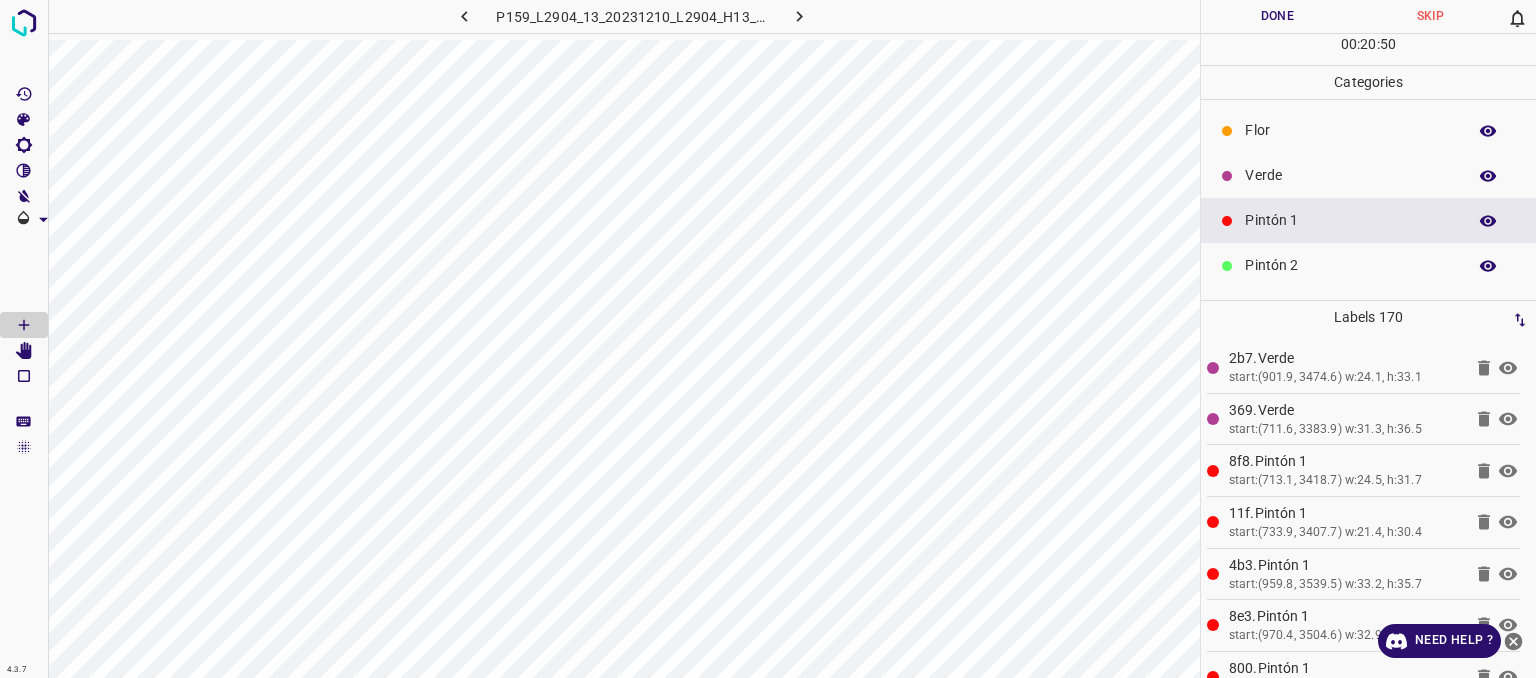 click on "Verde" at bounding box center (1368, 175) 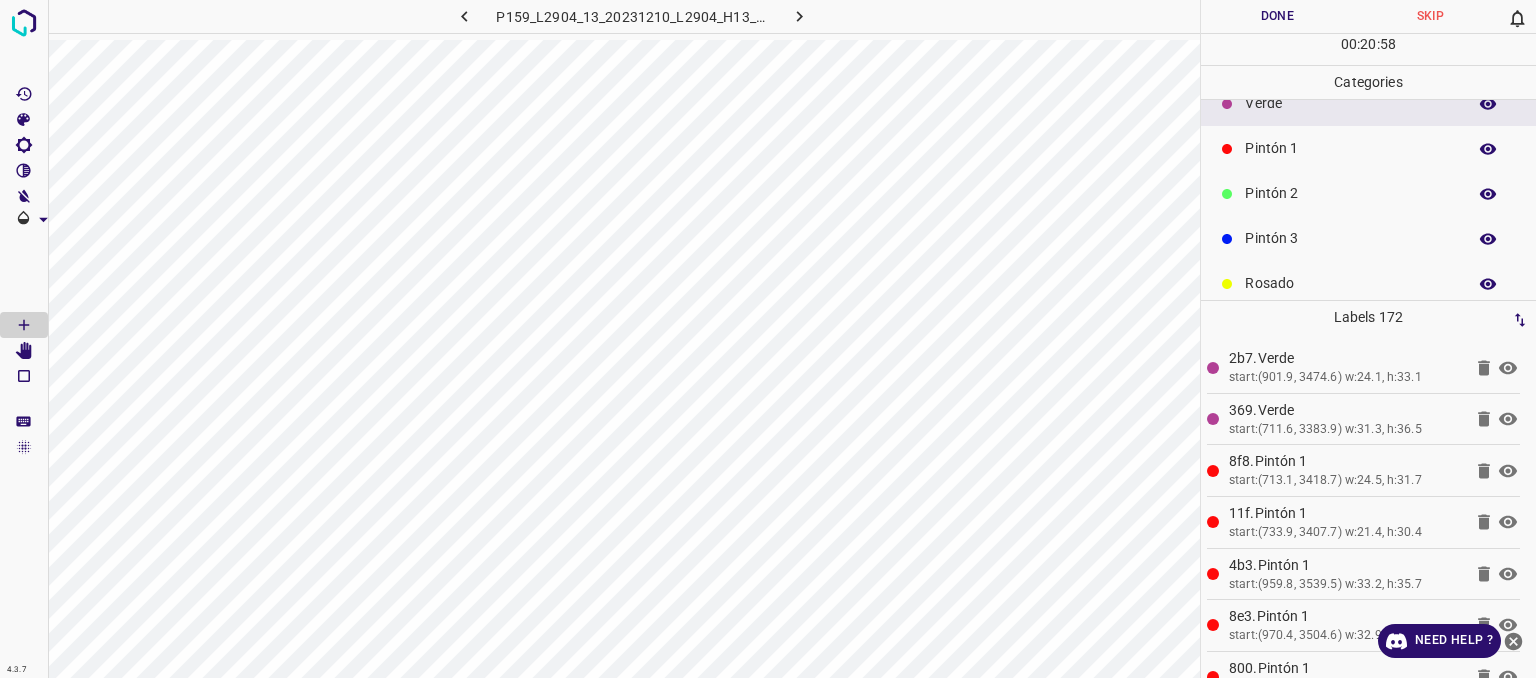 scroll, scrollTop: 176, scrollLeft: 0, axis: vertical 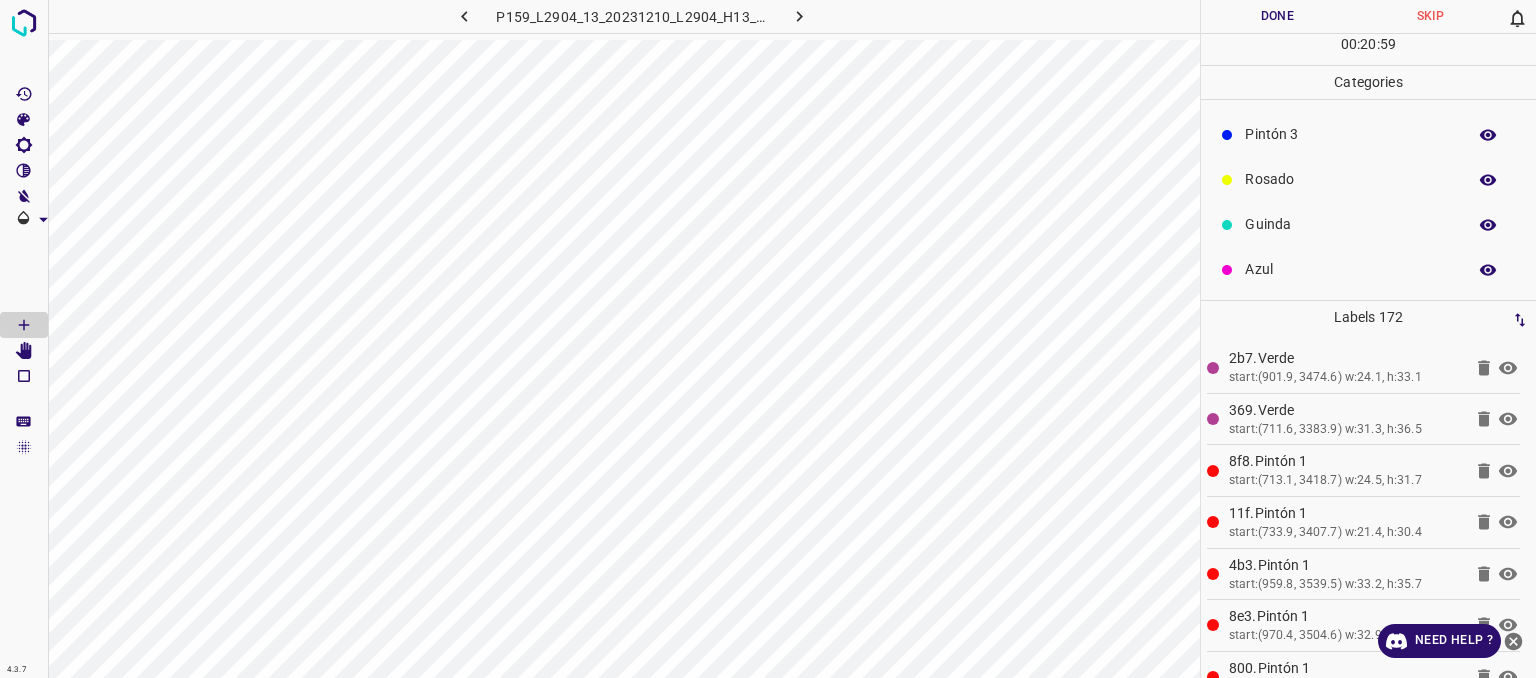 click on "Pintón 3" at bounding box center (1350, 134) 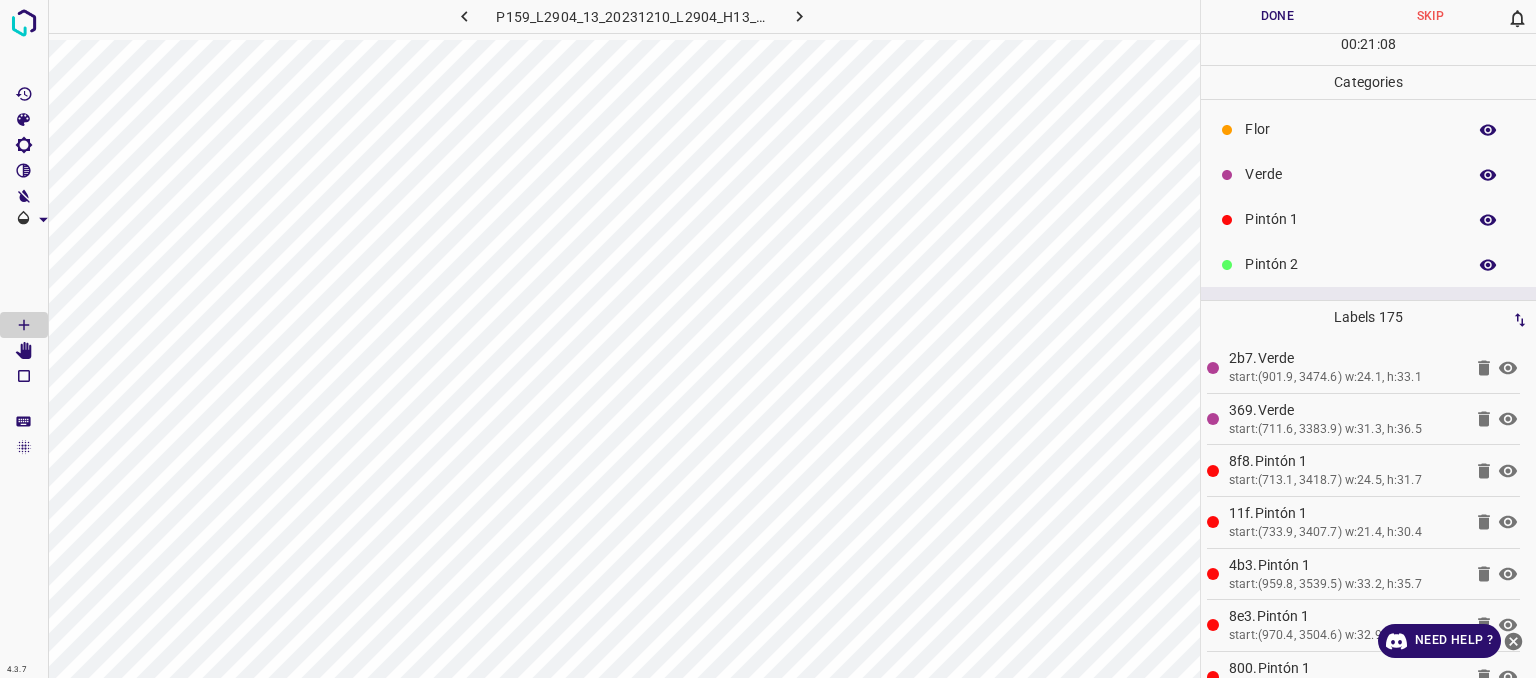 scroll, scrollTop: 0, scrollLeft: 0, axis: both 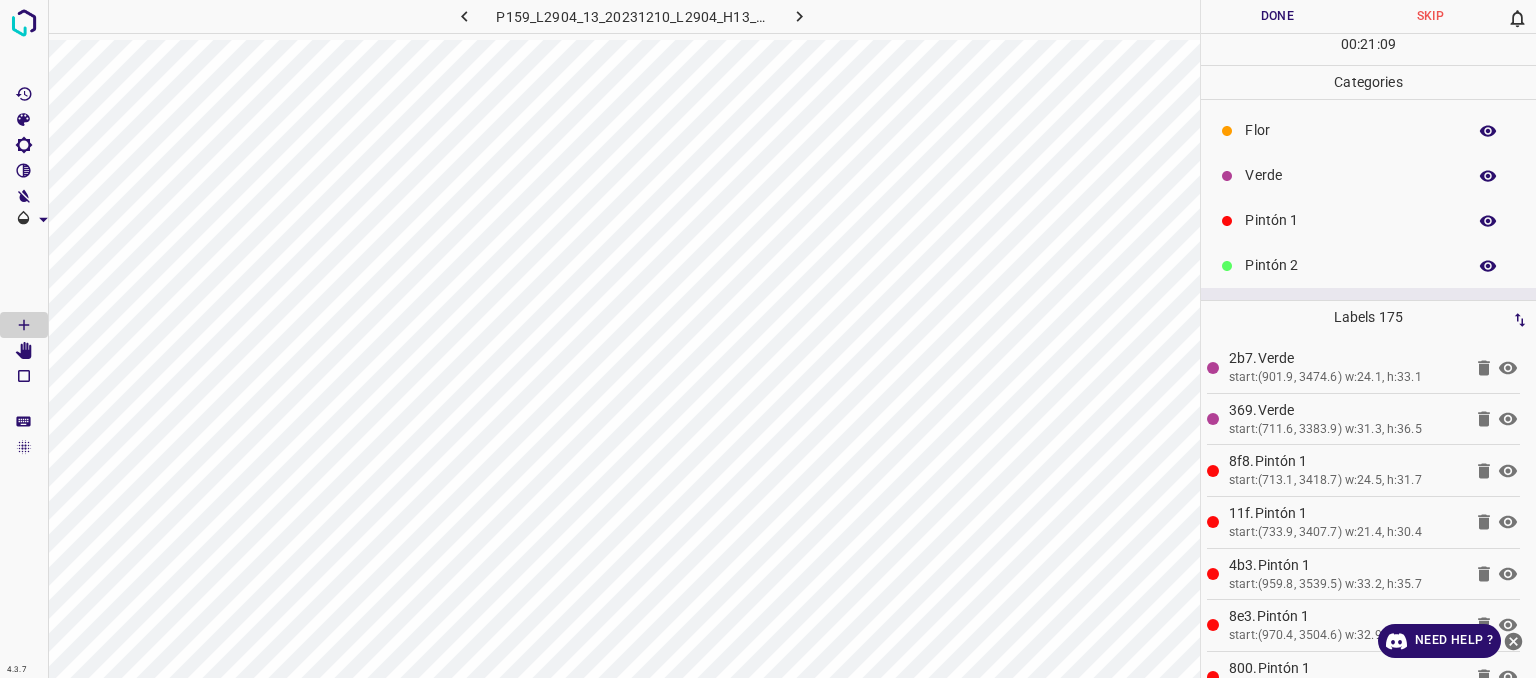 click on "Pintón 1" at bounding box center (1350, 220) 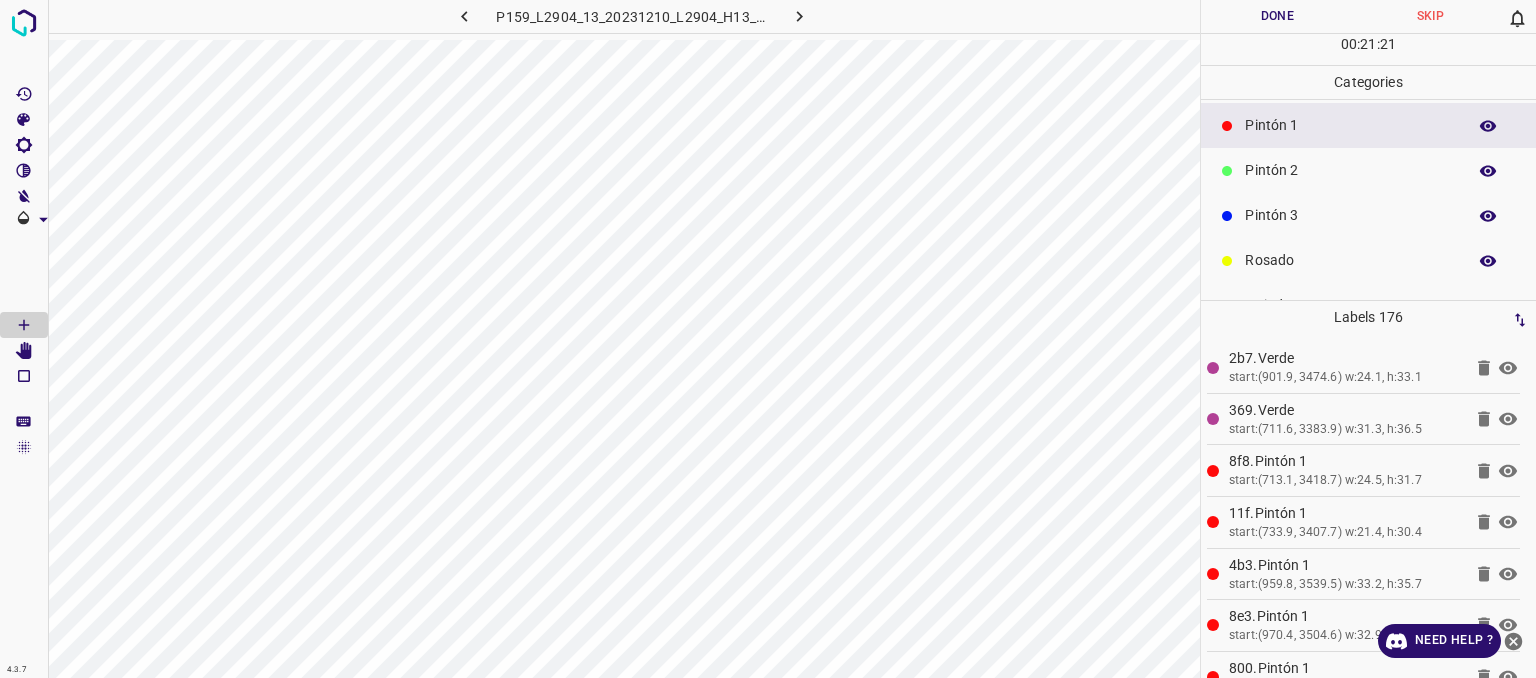 scroll, scrollTop: 100, scrollLeft: 0, axis: vertical 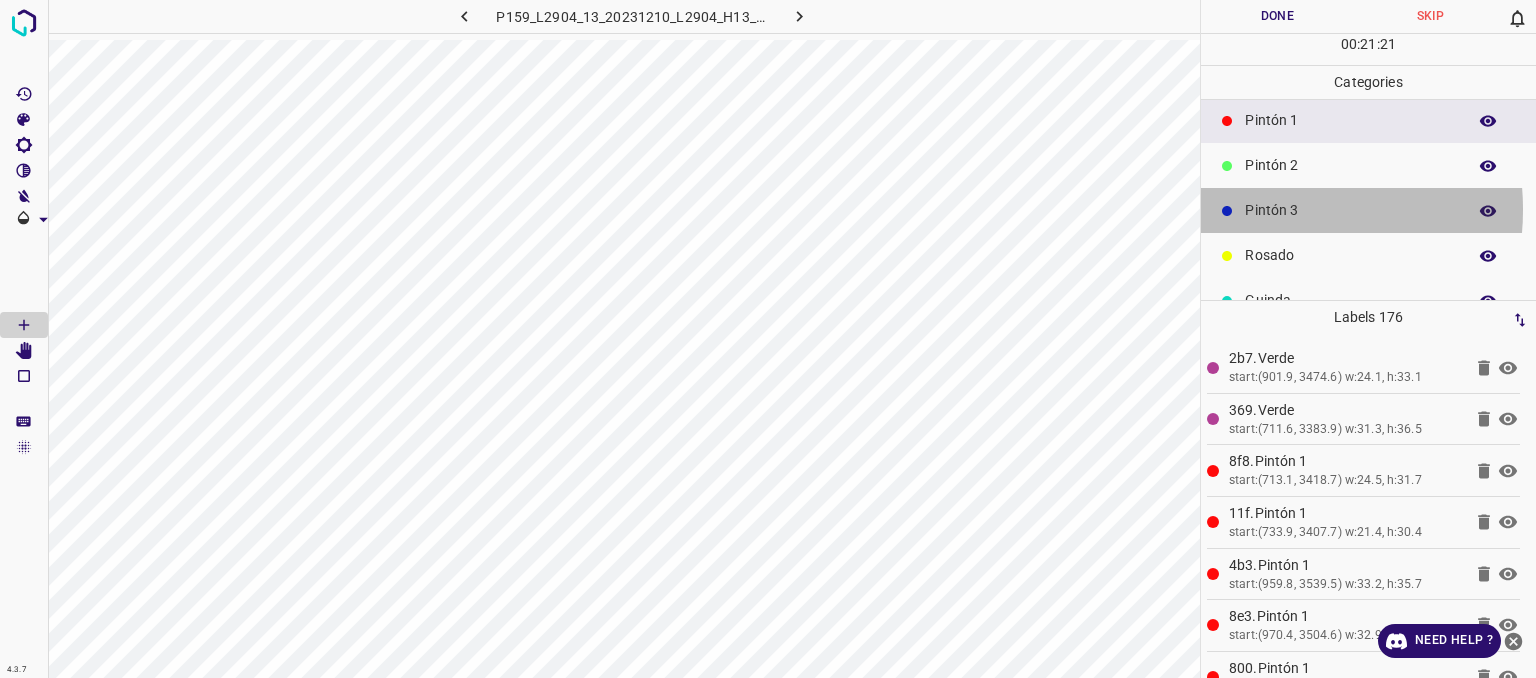 click on "Pintón 3" at bounding box center (1350, 210) 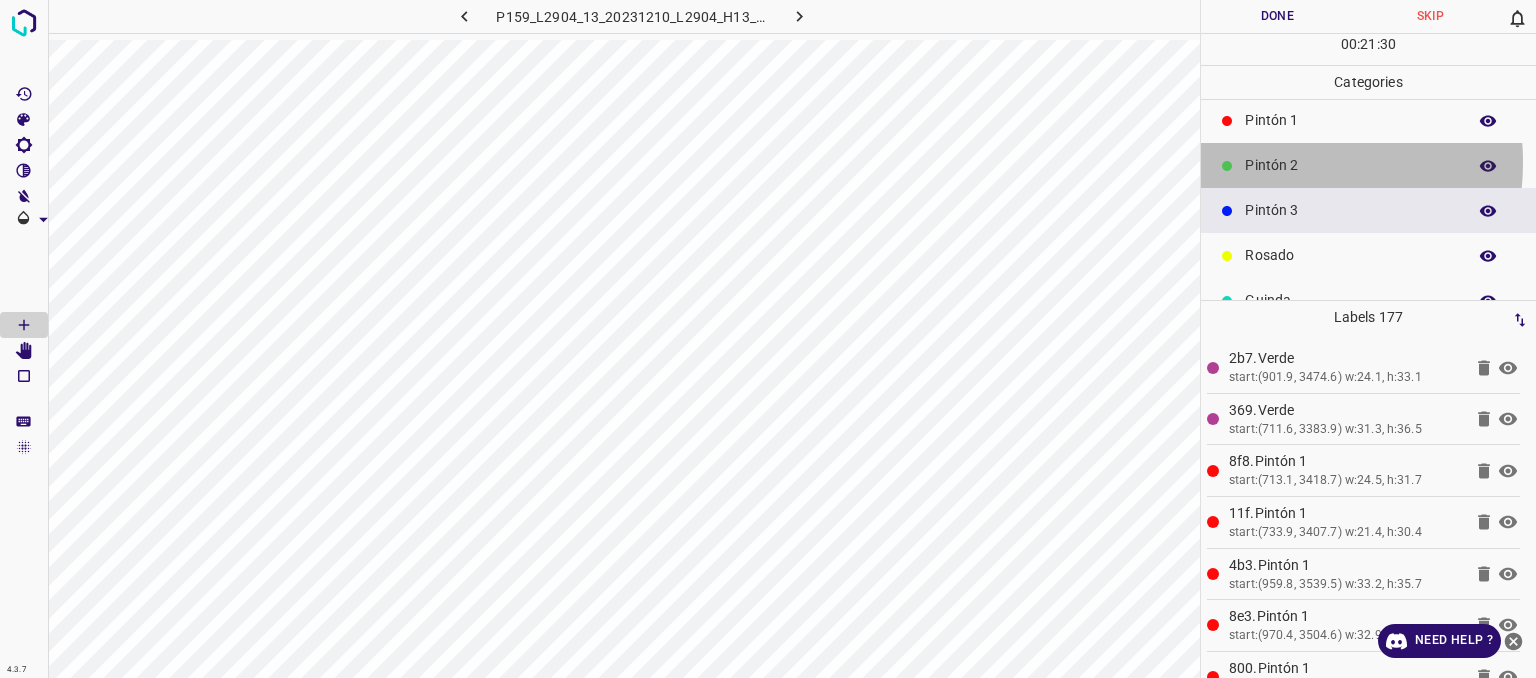 click on "Pintón 2" at bounding box center (1350, 165) 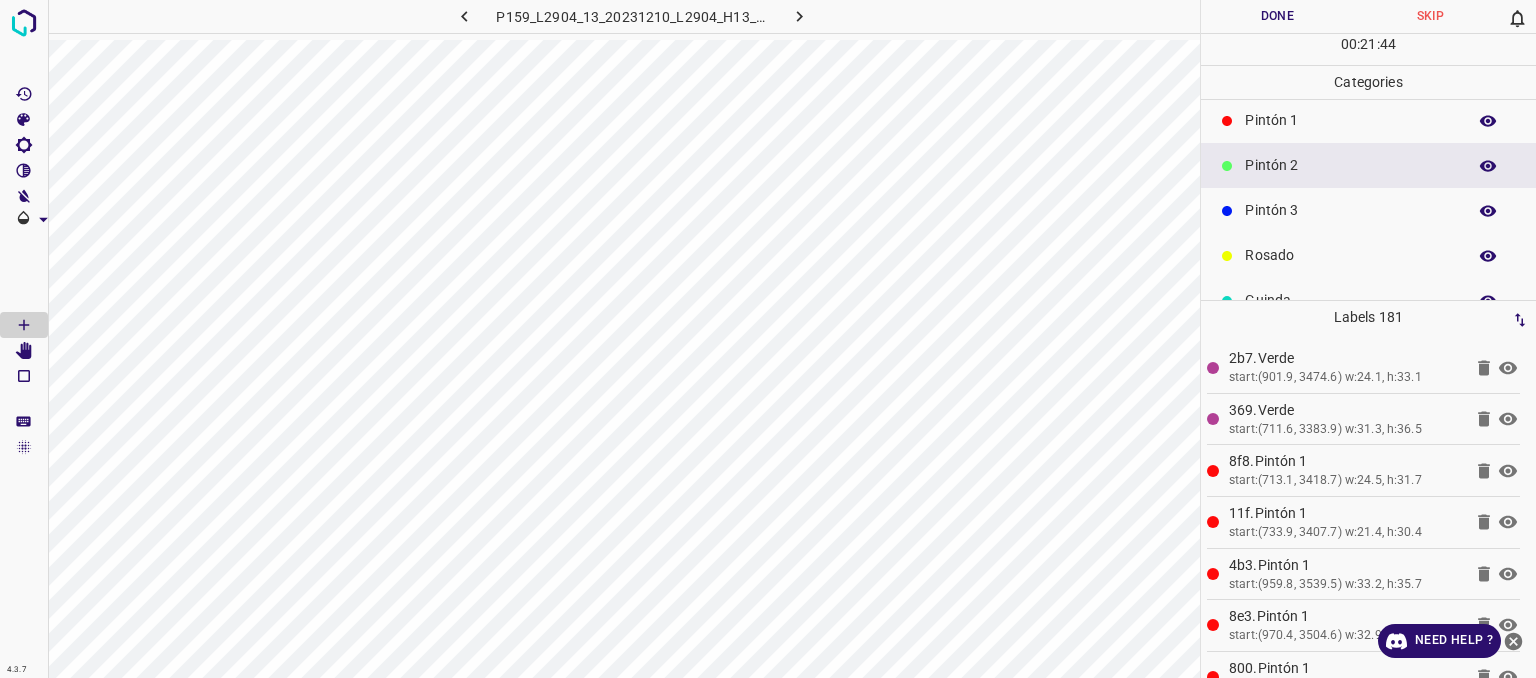 click on "Pintón 1" at bounding box center (1350, 120) 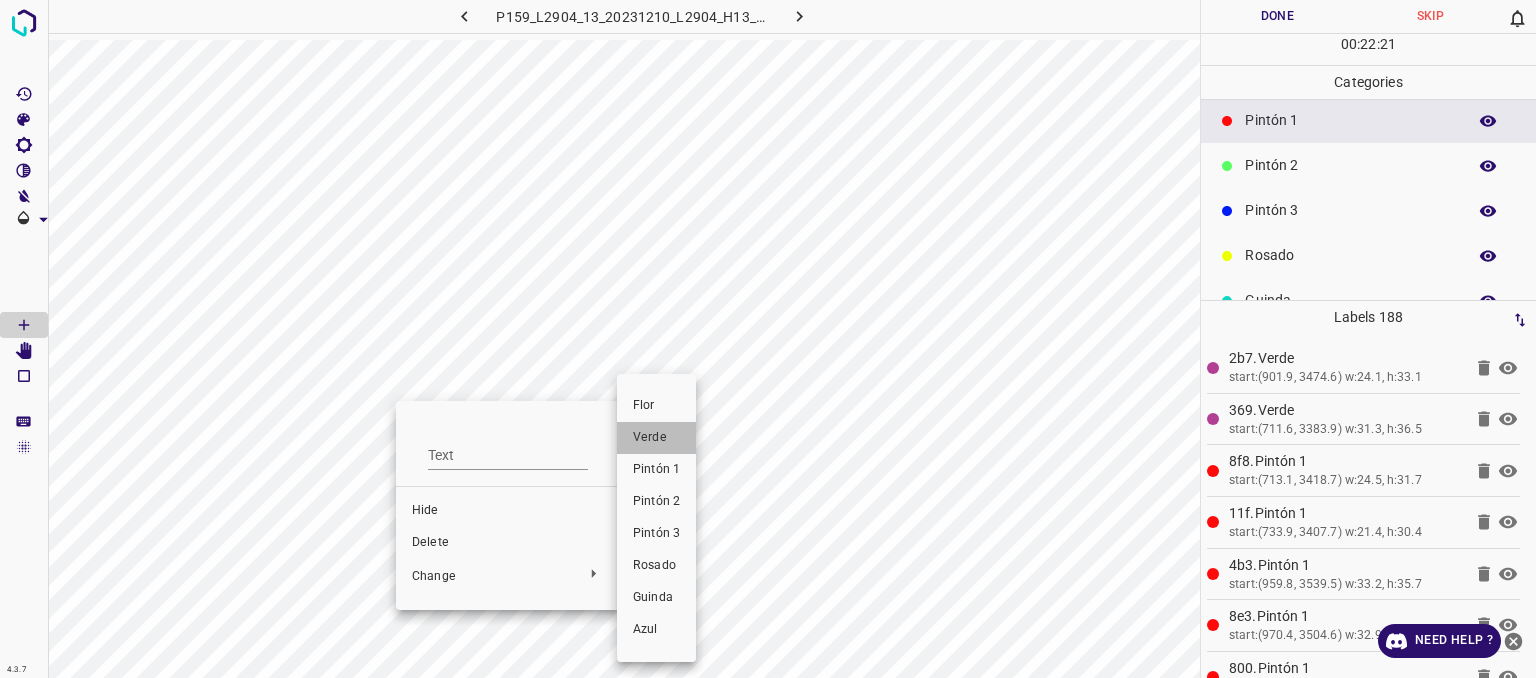 click on "Verde" at bounding box center (656, 438) 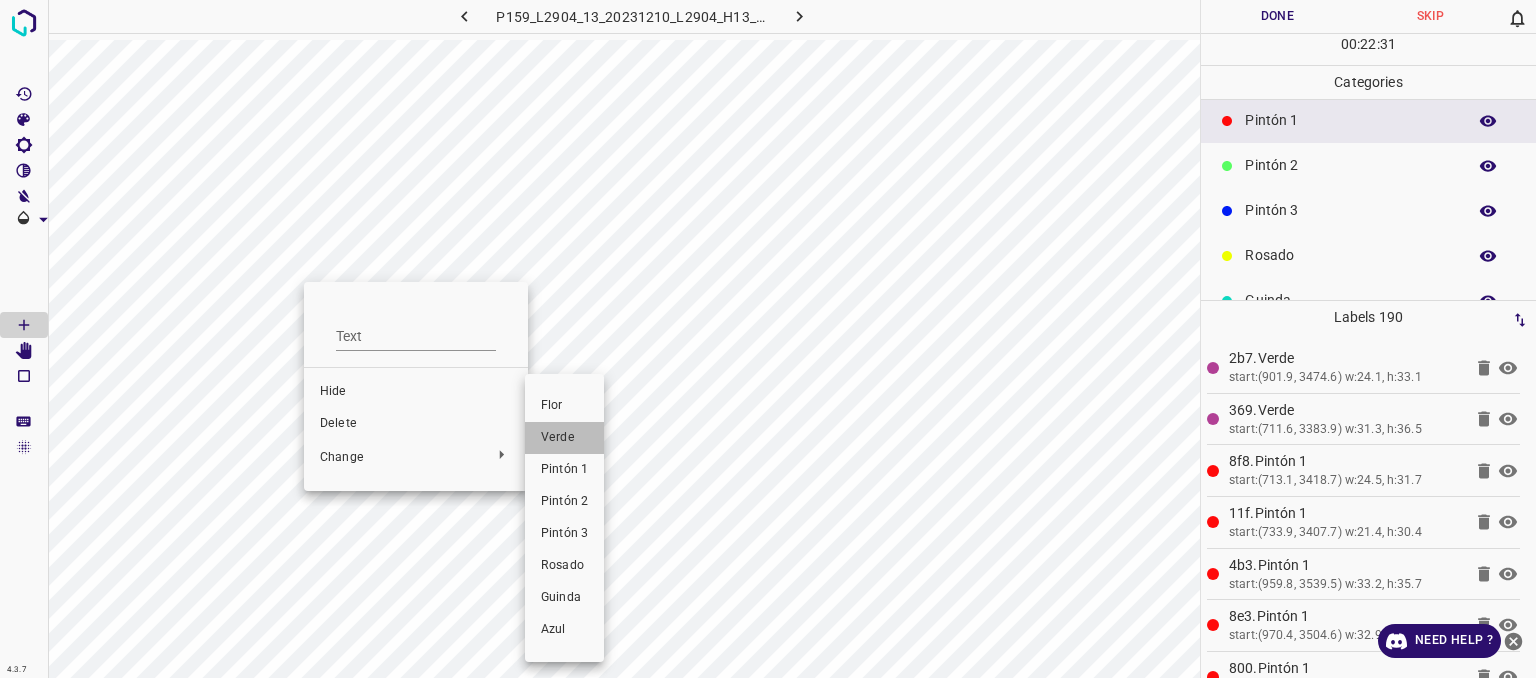 click on "Verde" at bounding box center [564, 438] 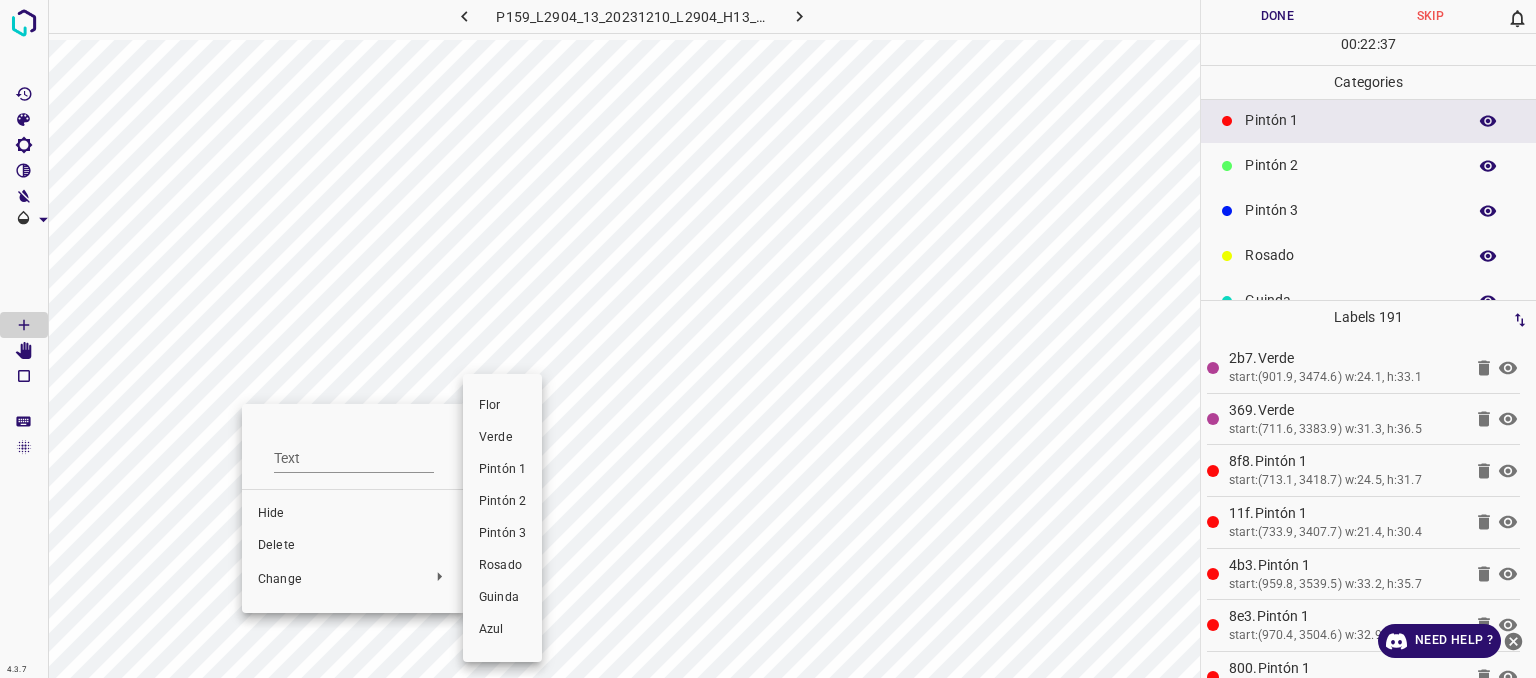 click on "Verde" at bounding box center (502, 438) 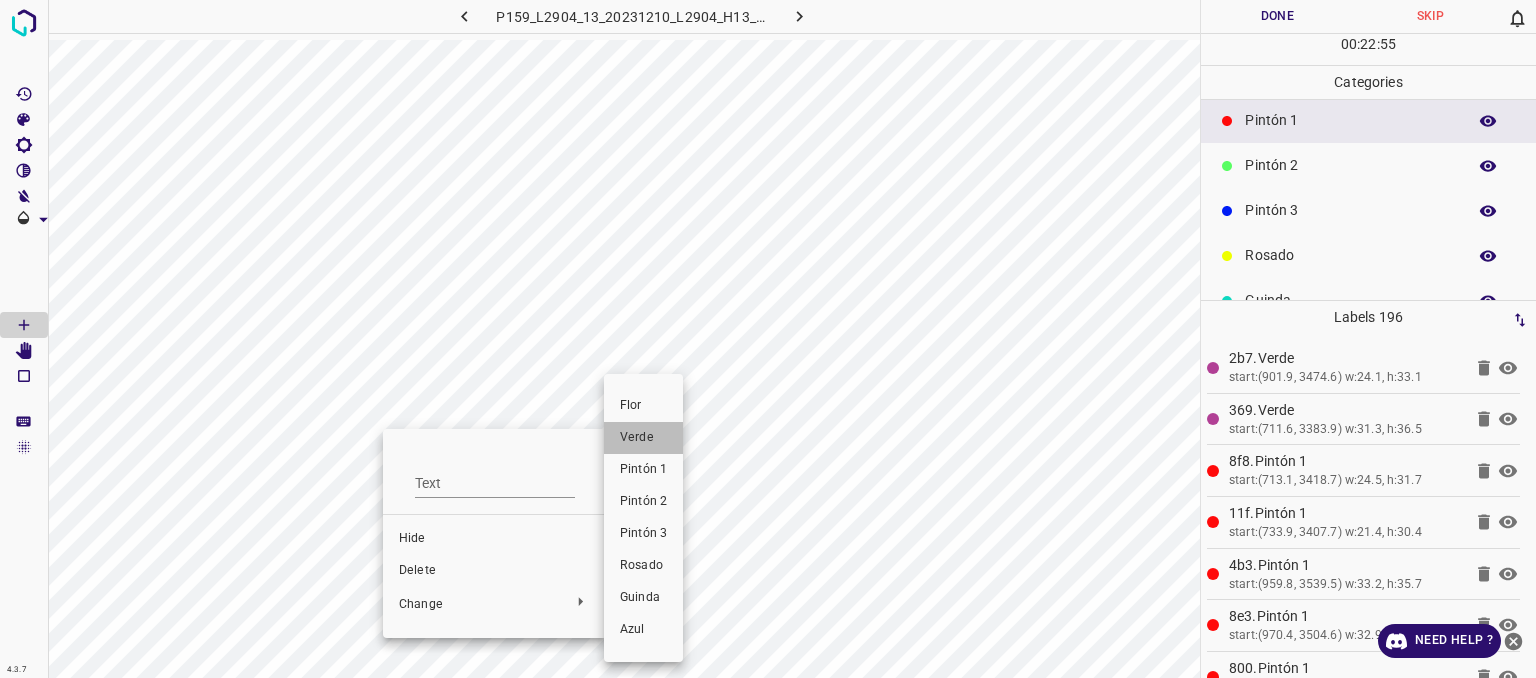 drag, startPoint x: 634, startPoint y: 445, endPoint x: 504, endPoint y: 443, distance: 130.01538 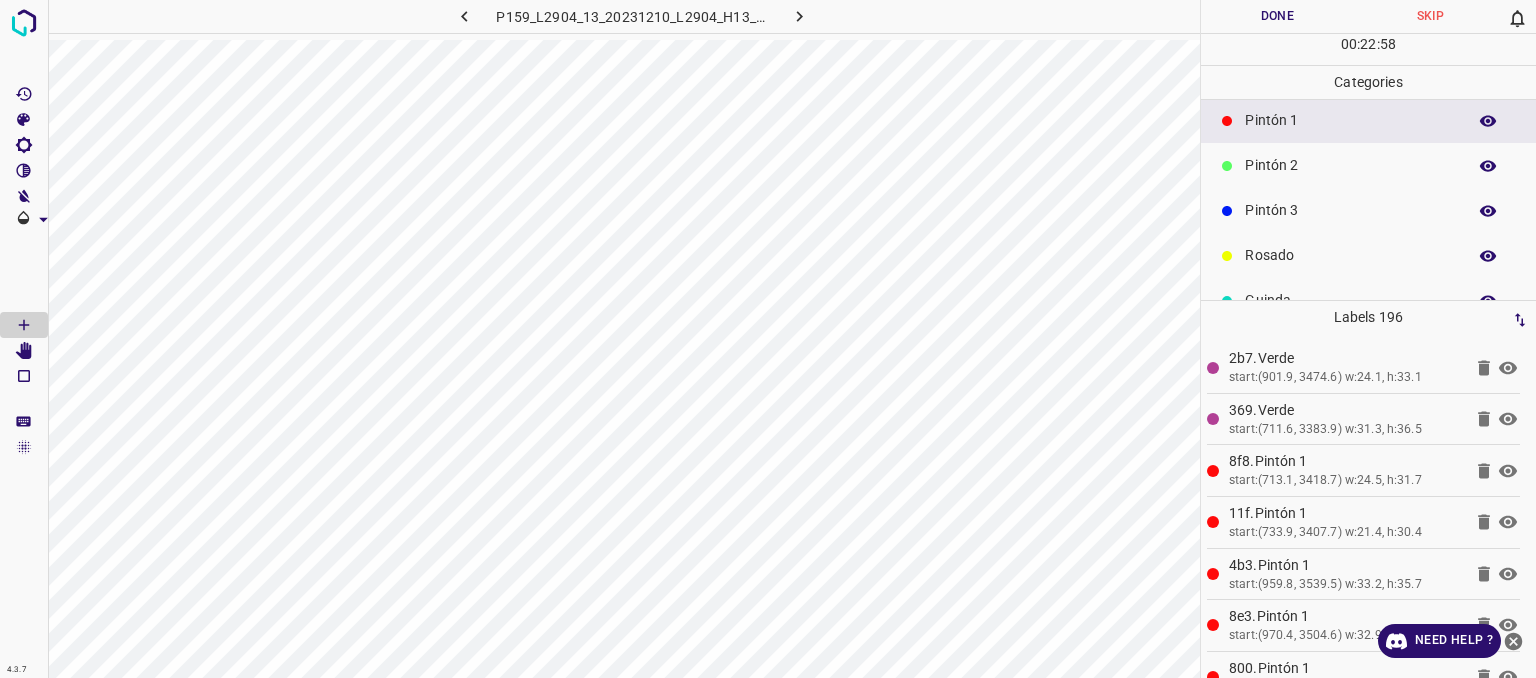 scroll, scrollTop: 176, scrollLeft: 0, axis: vertical 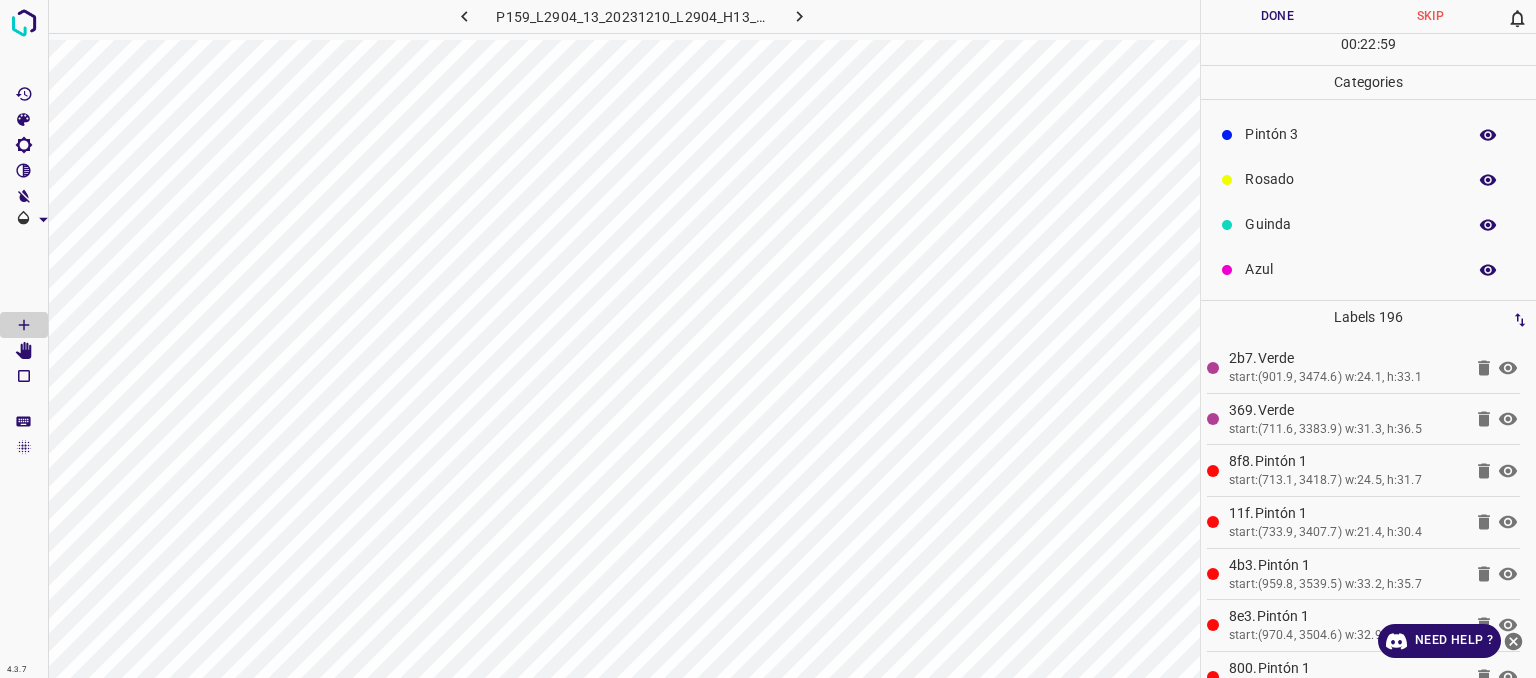 click on "Guinda" at bounding box center [1350, 224] 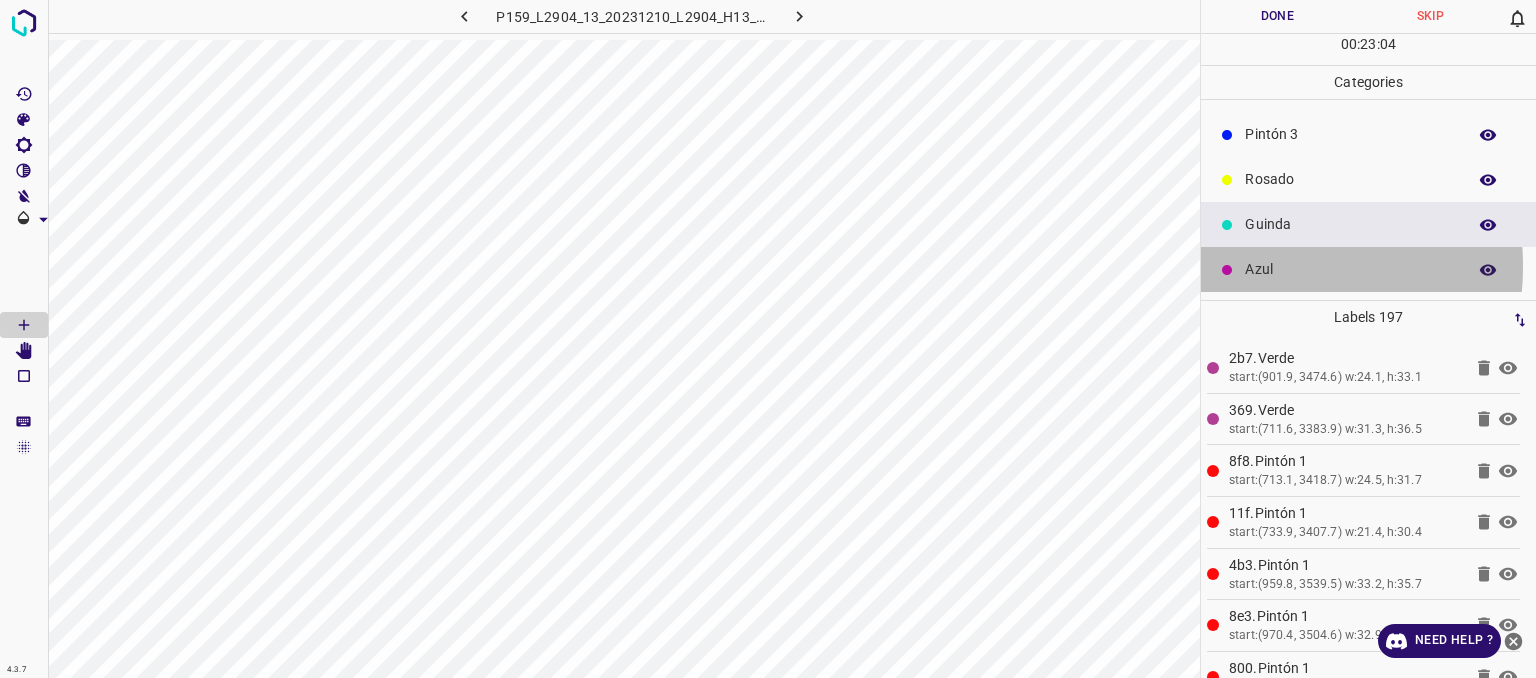 click on "Azul" at bounding box center (1350, 269) 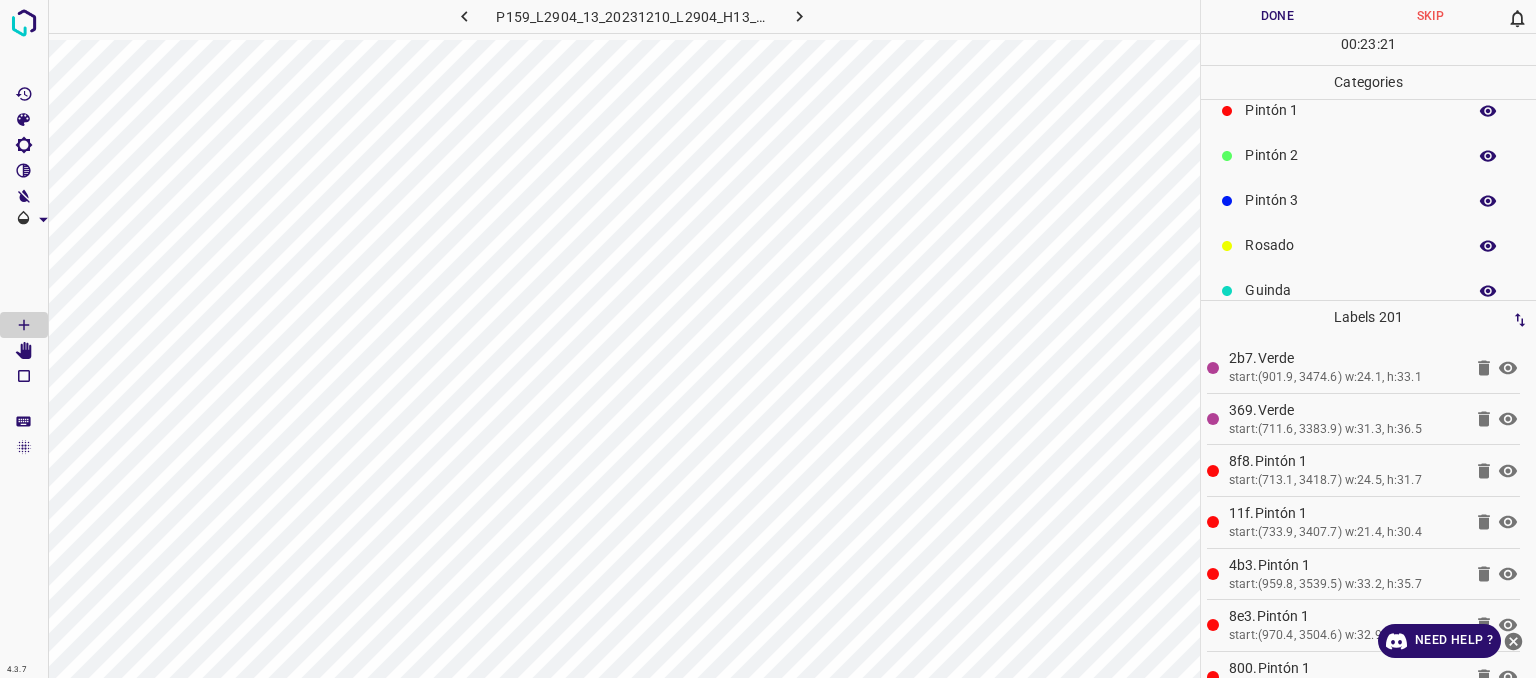 scroll, scrollTop: 76, scrollLeft: 0, axis: vertical 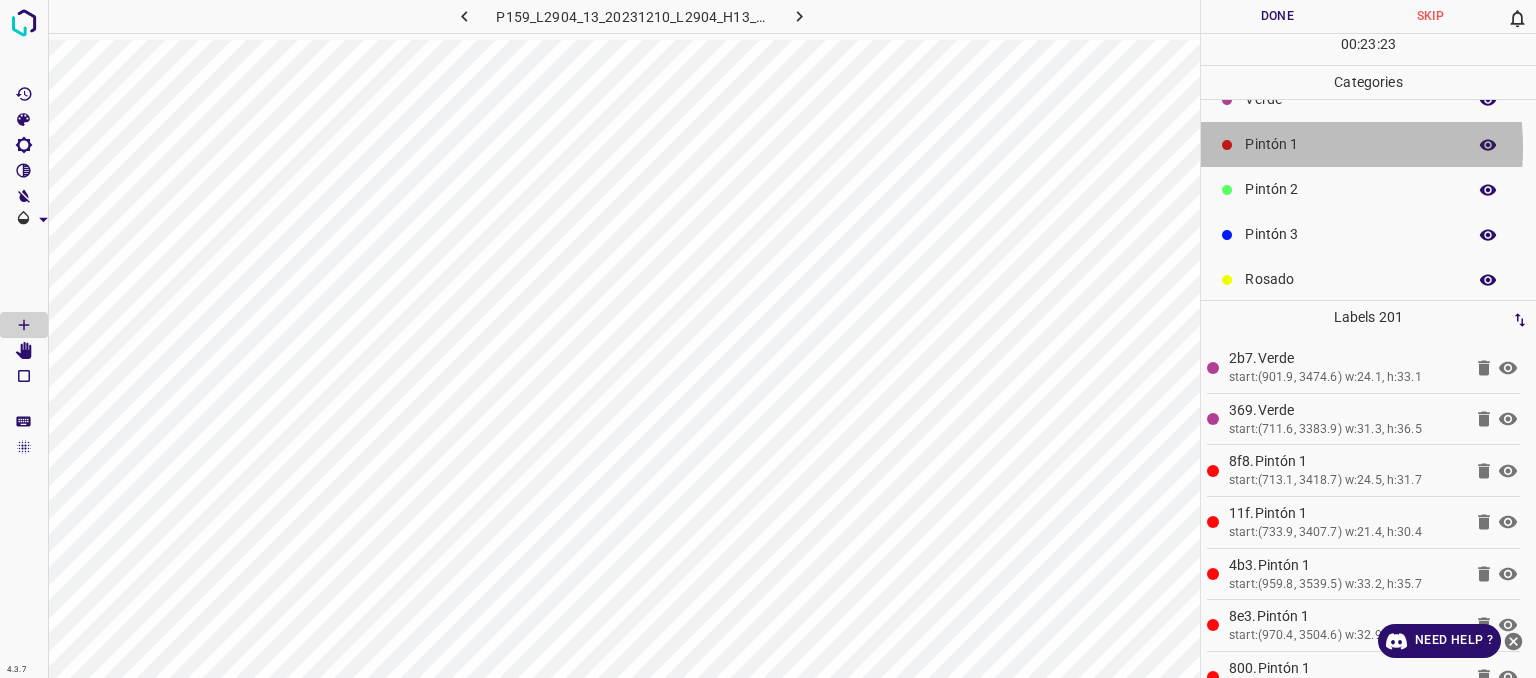 click on "Pintón 1" at bounding box center (1350, 144) 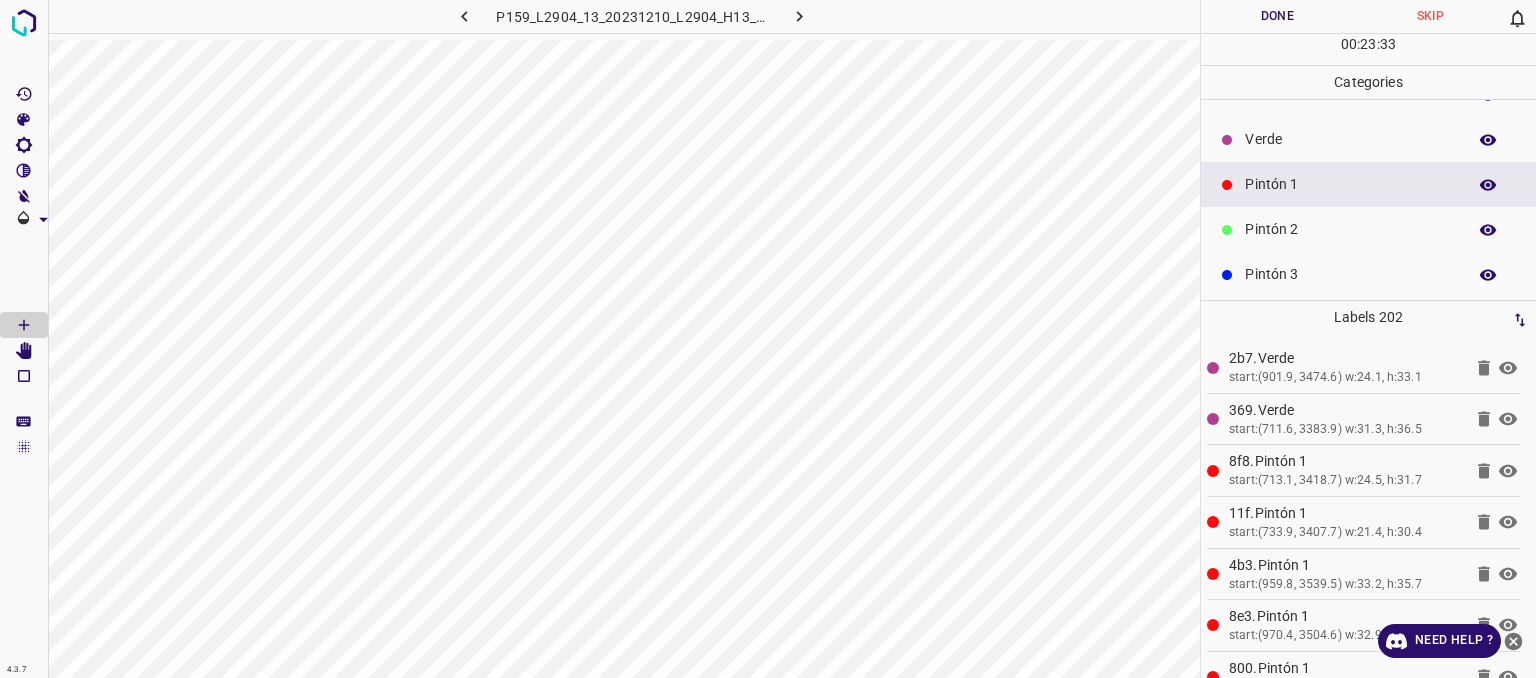 scroll, scrollTop: 0, scrollLeft: 0, axis: both 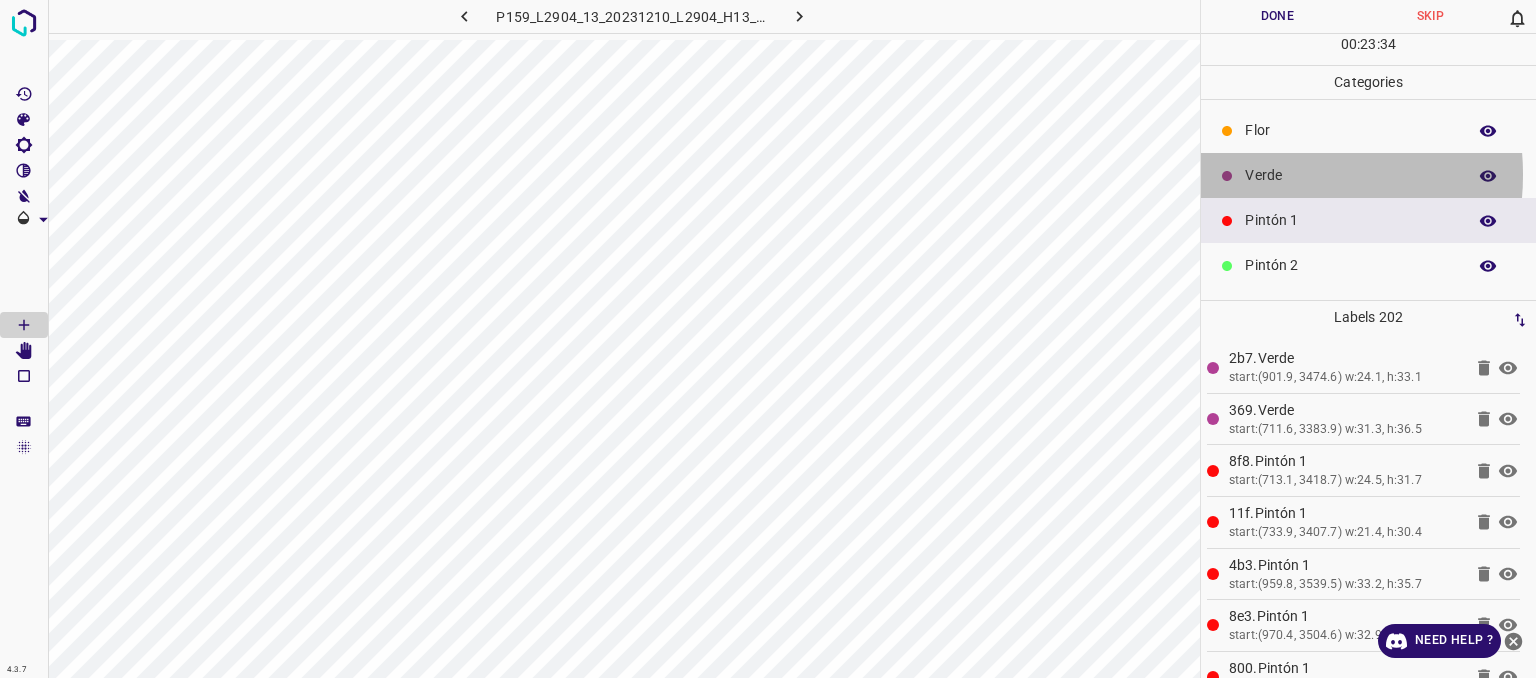 click on "Verde" at bounding box center (1350, 175) 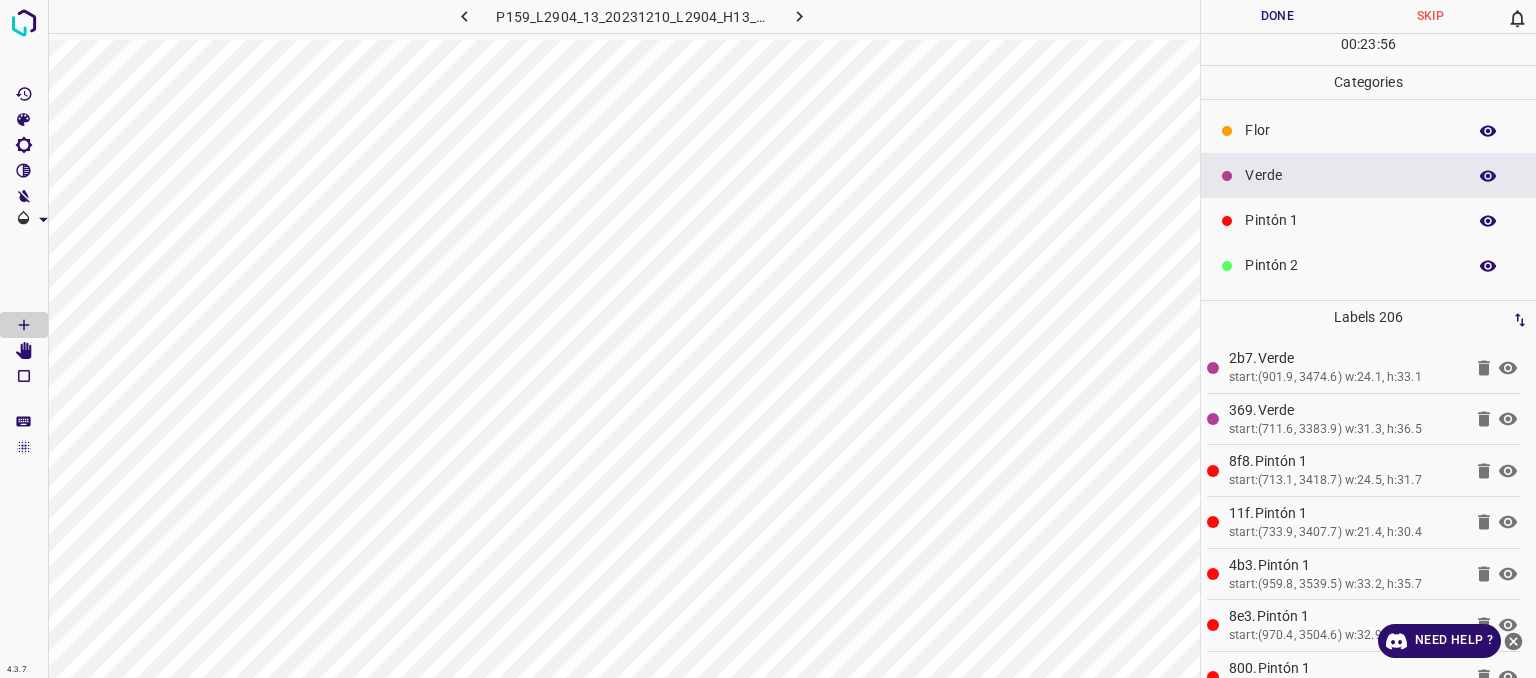 click on "Pintón 1" at bounding box center (1350, 220) 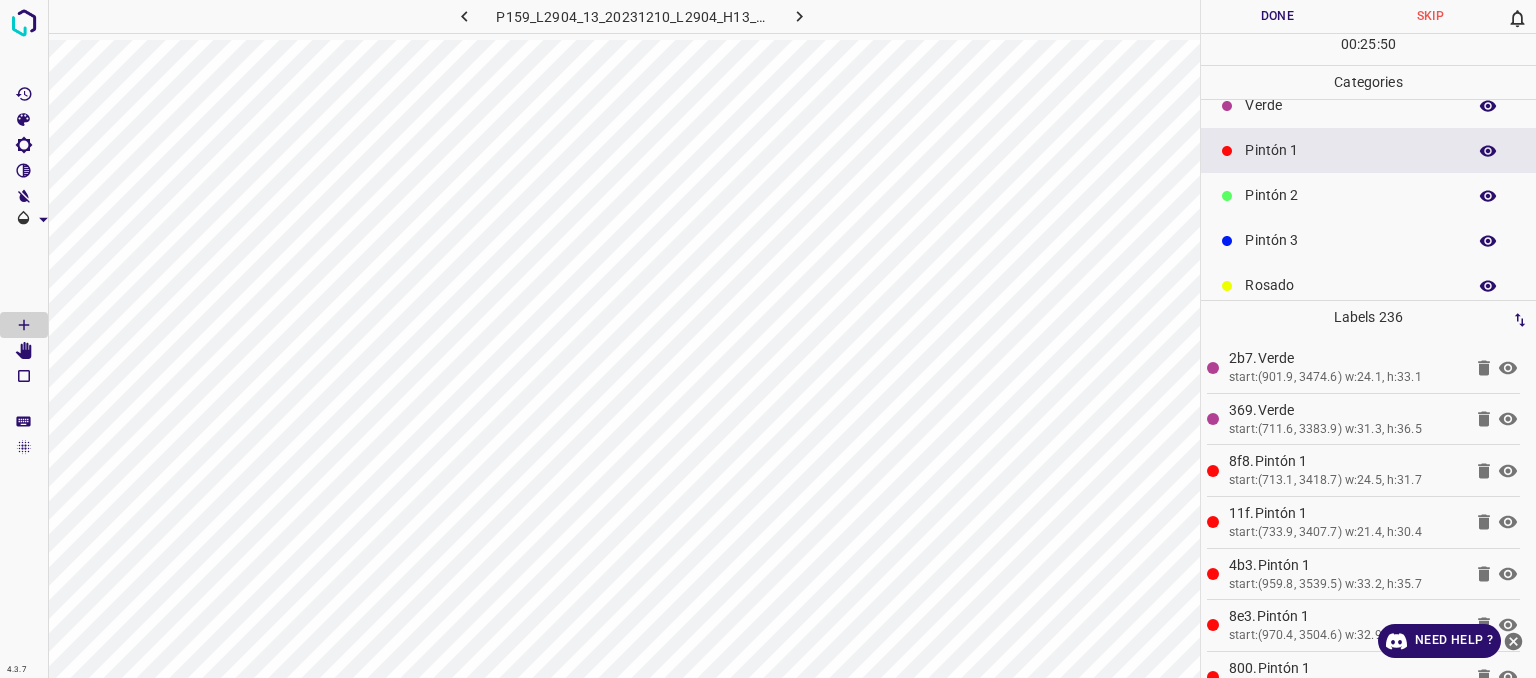 scroll, scrollTop: 176, scrollLeft: 0, axis: vertical 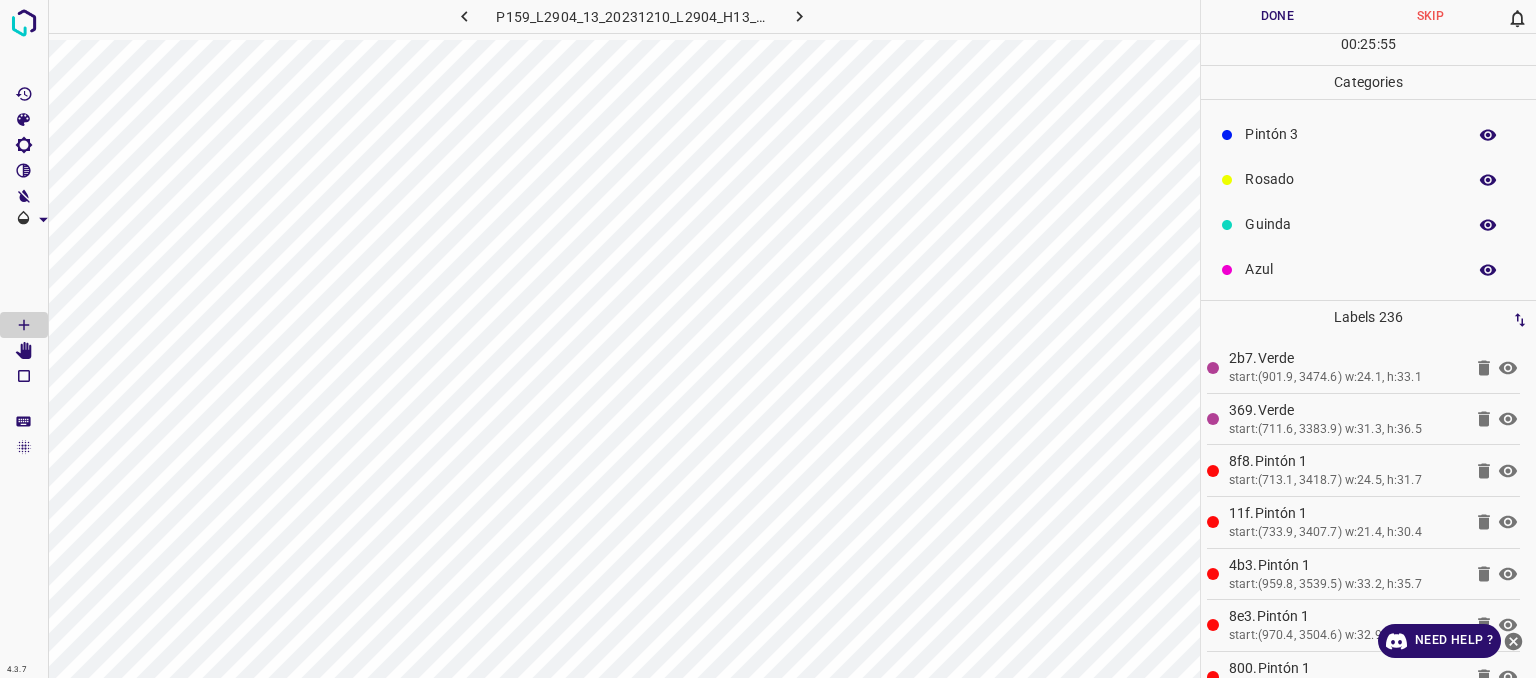 click on "Azul" at bounding box center [1350, 269] 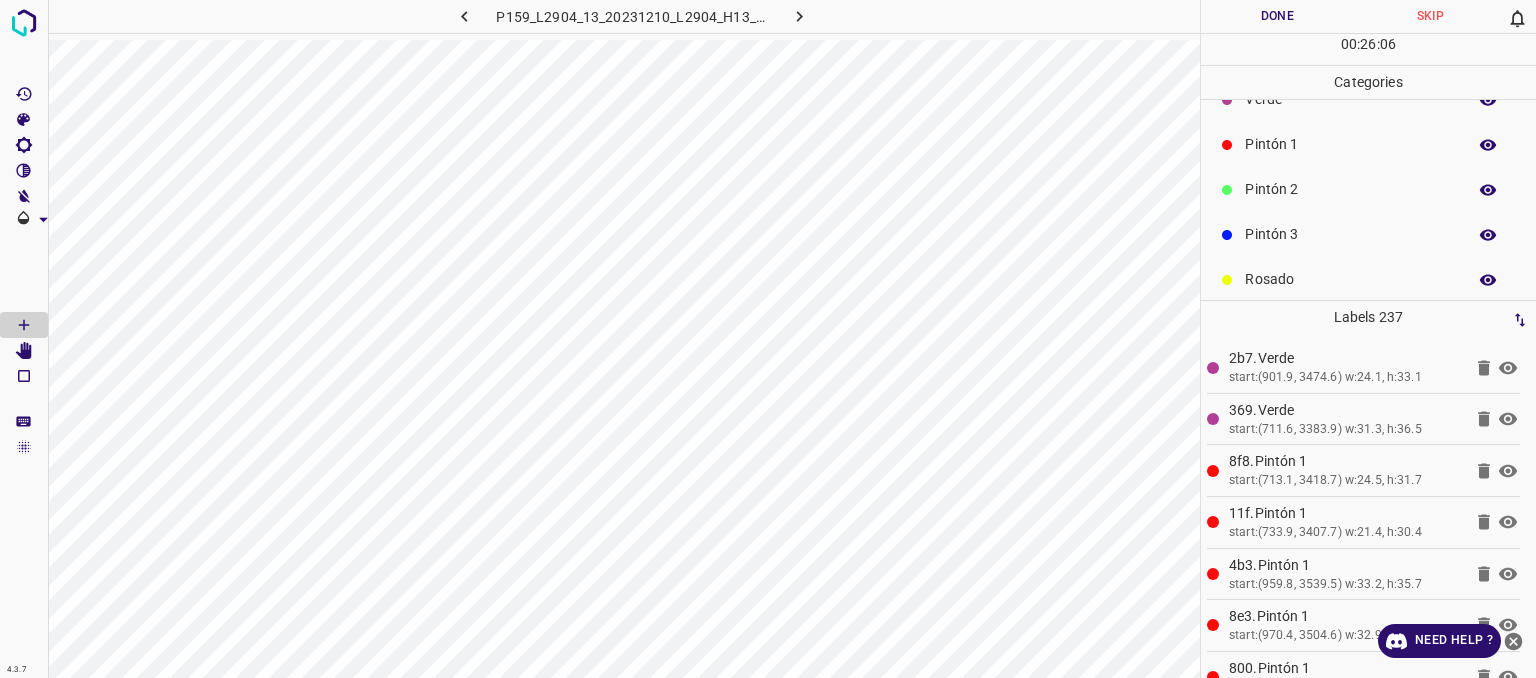 scroll, scrollTop: 0, scrollLeft: 0, axis: both 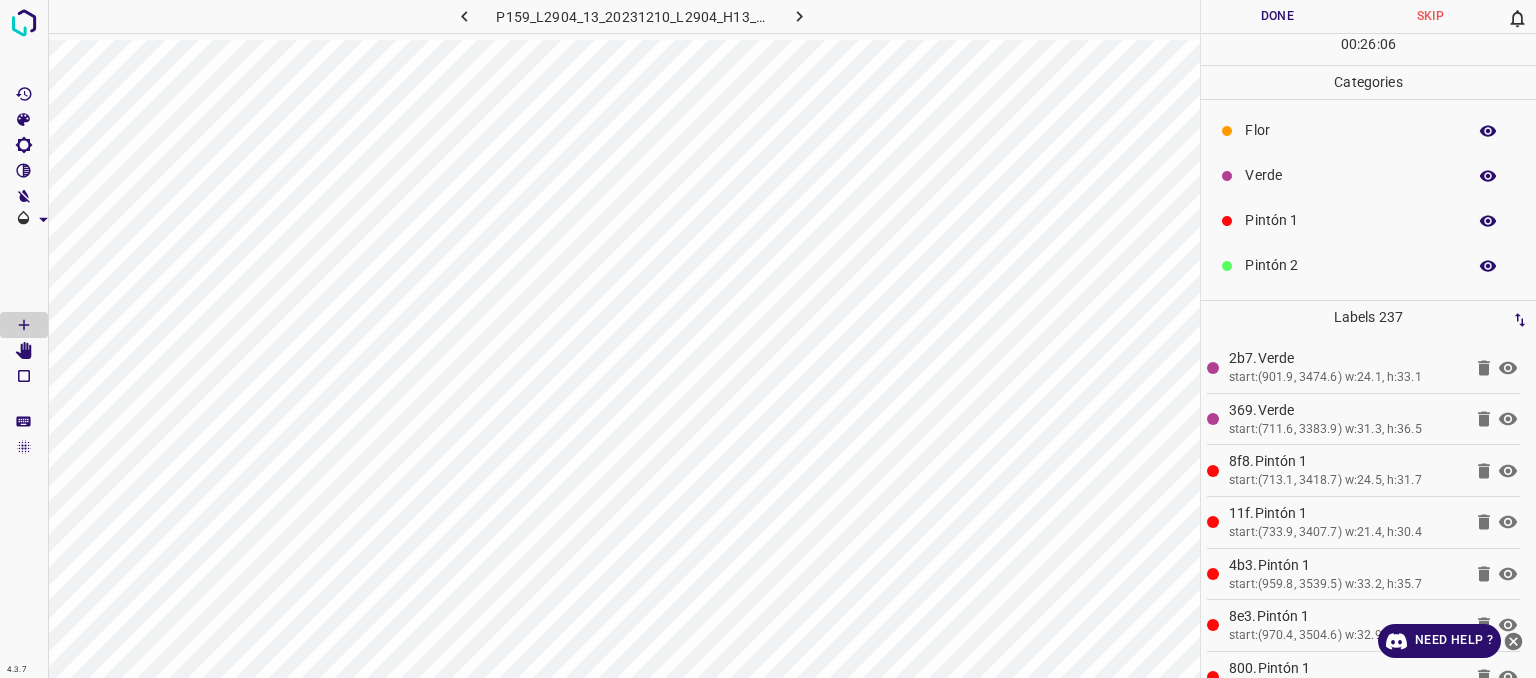 click on "Verde" at bounding box center [1350, 175] 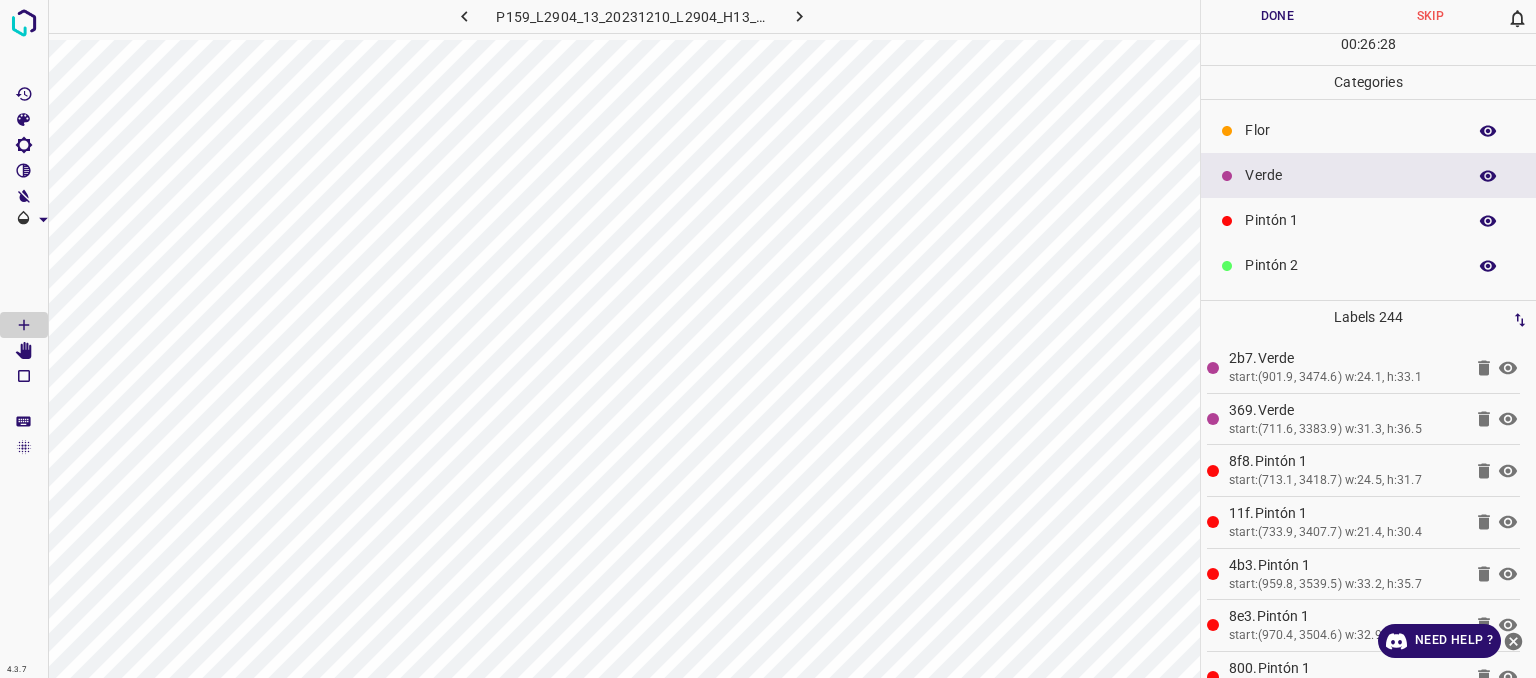 click on "Pintón 1" at bounding box center [1368, 220] 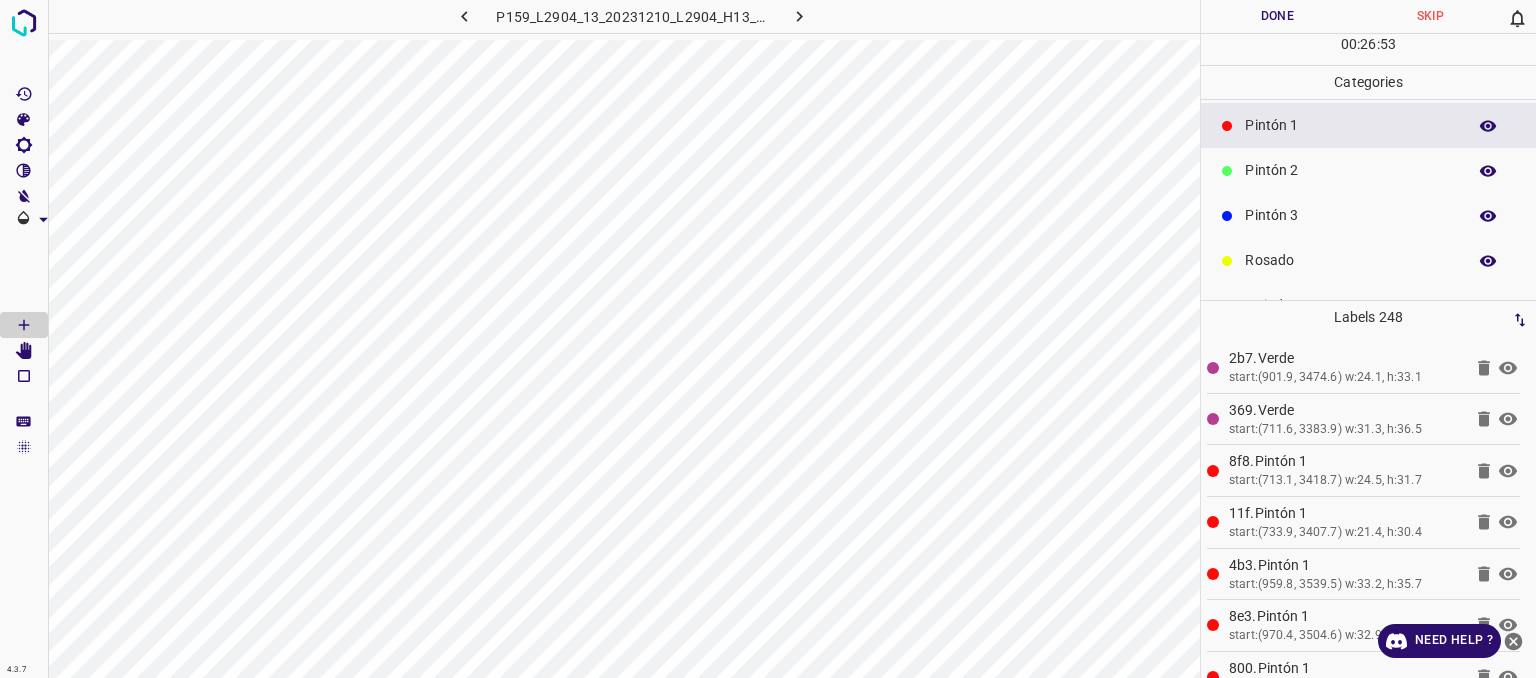 scroll, scrollTop: 176, scrollLeft: 0, axis: vertical 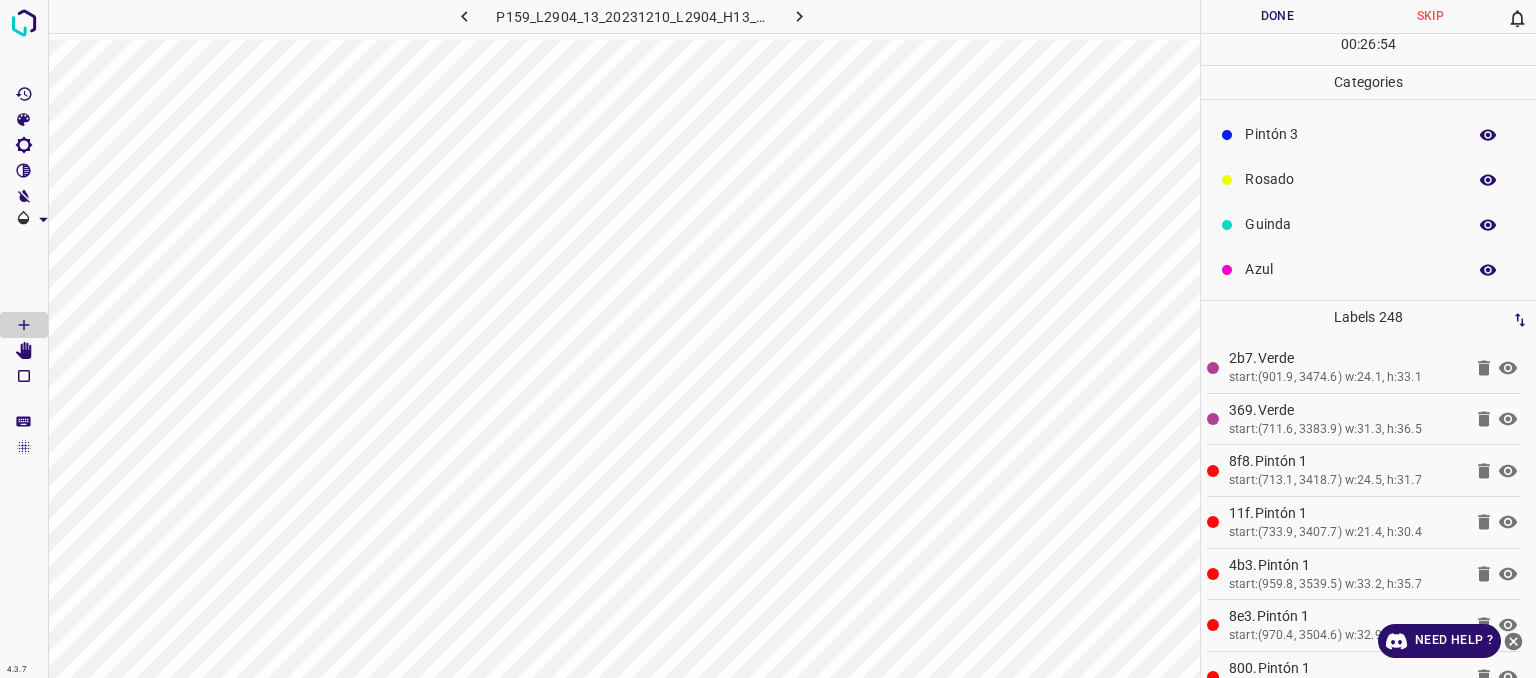 click on "Rosado" at bounding box center [1350, 179] 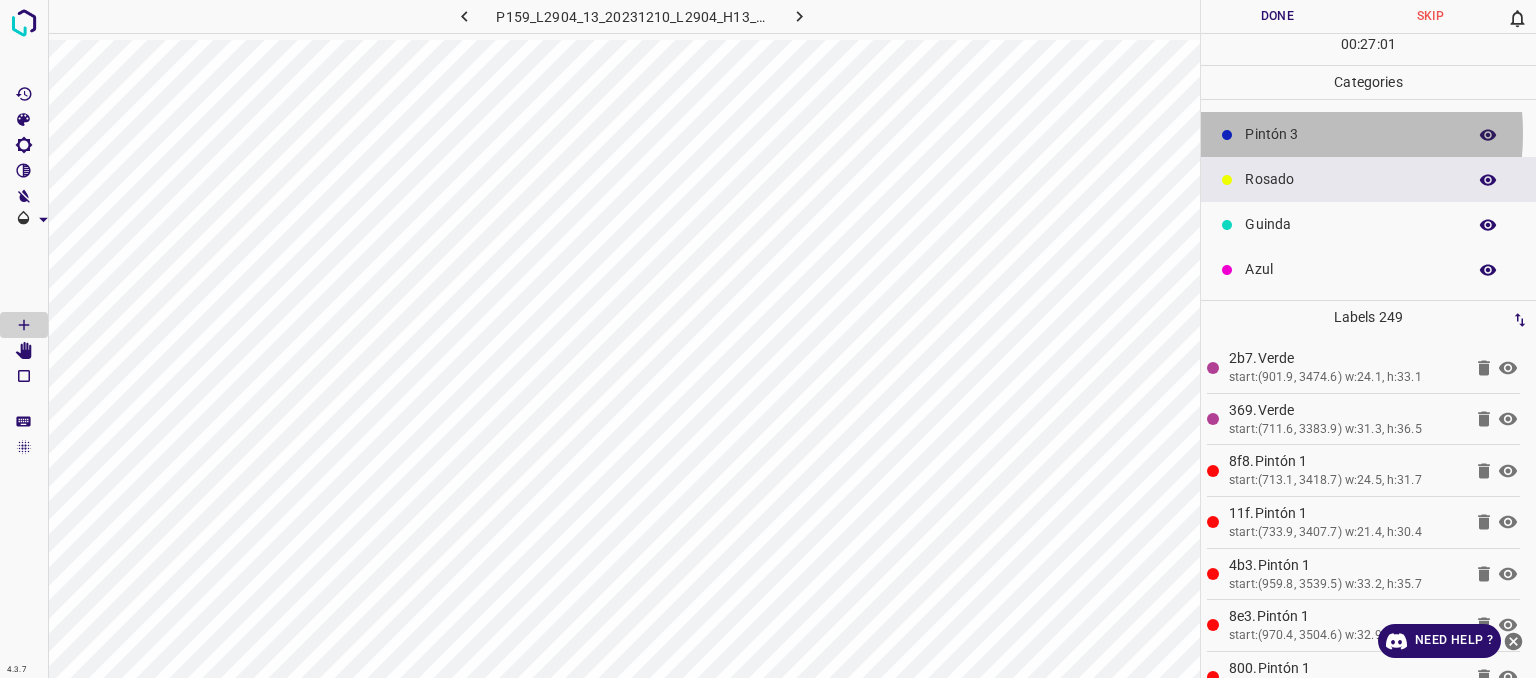 click on "Pintón 3" at bounding box center (1350, 134) 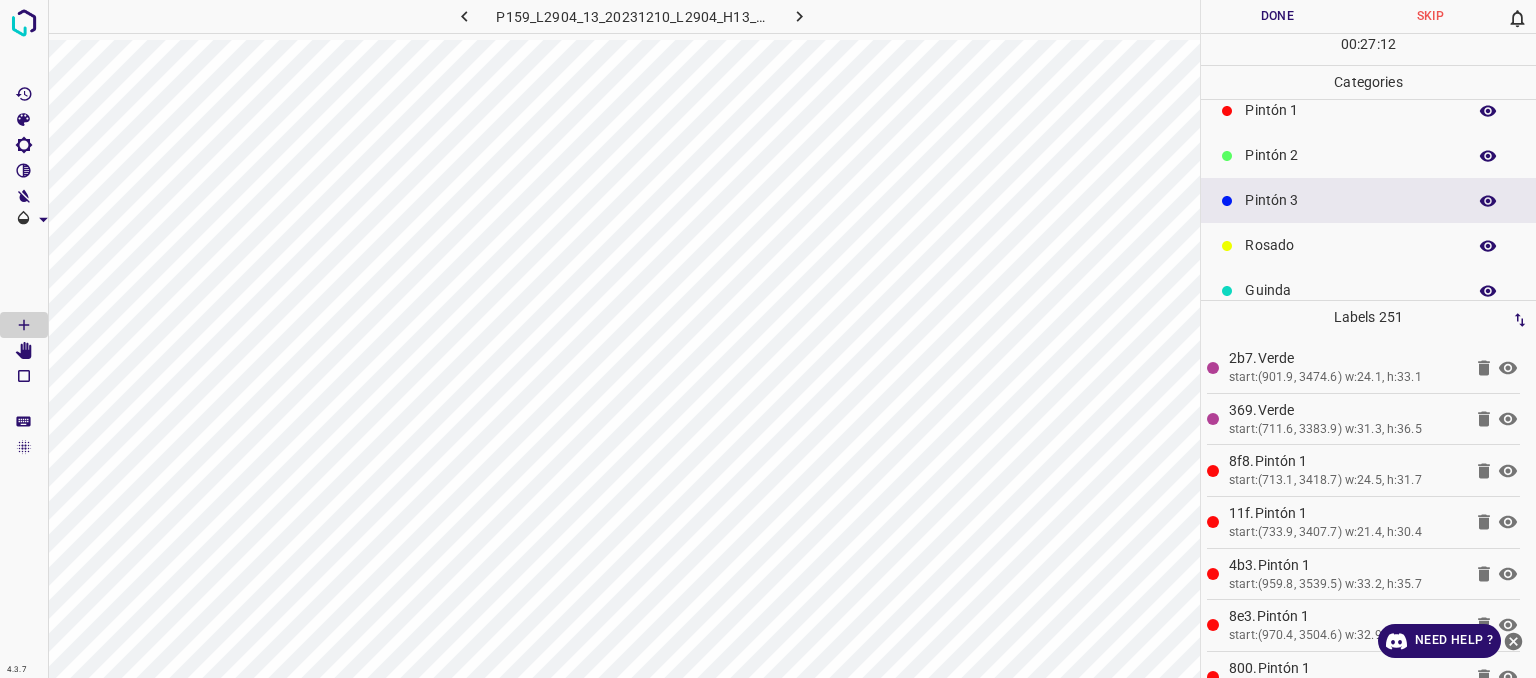 scroll, scrollTop: 76, scrollLeft: 0, axis: vertical 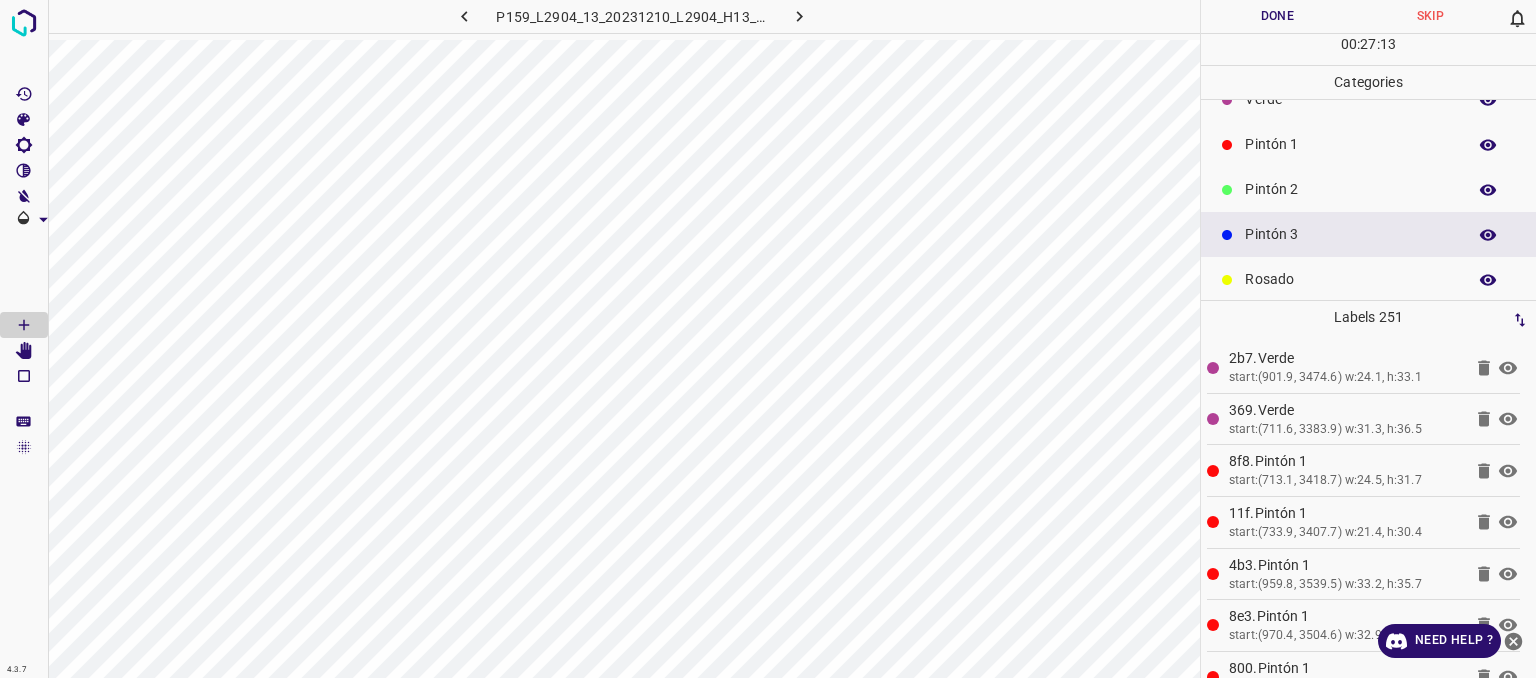 click on "Pintón 1" at bounding box center (1350, 144) 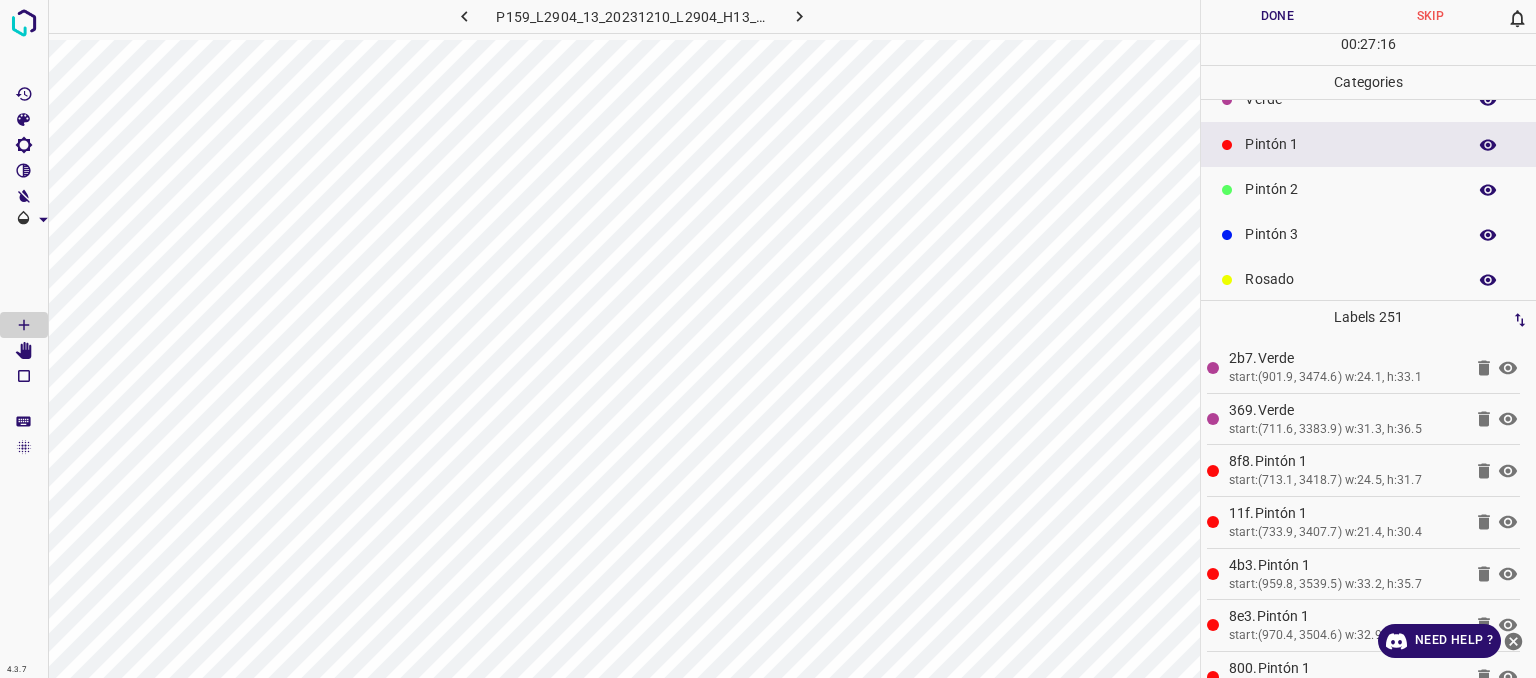 click on "Pintón 2" at bounding box center [1350, 189] 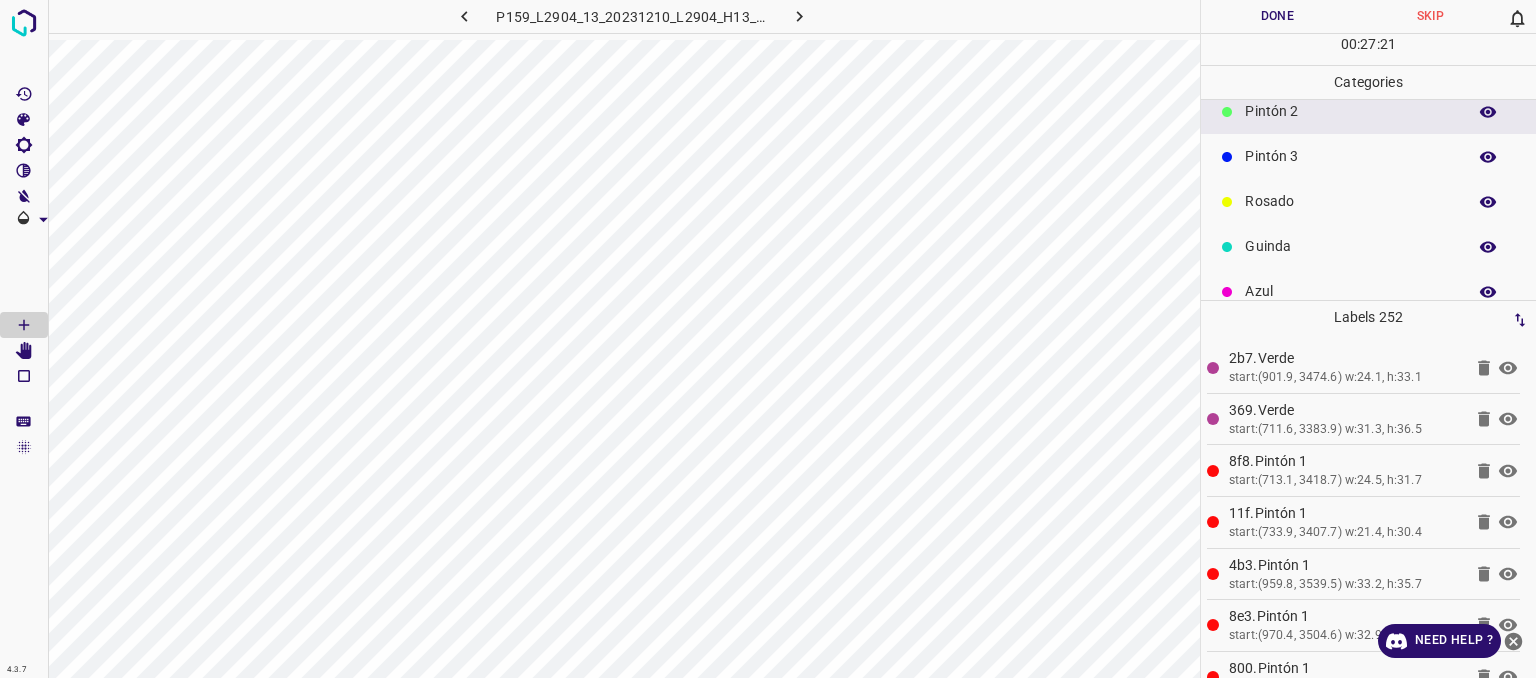 scroll, scrollTop: 176, scrollLeft: 0, axis: vertical 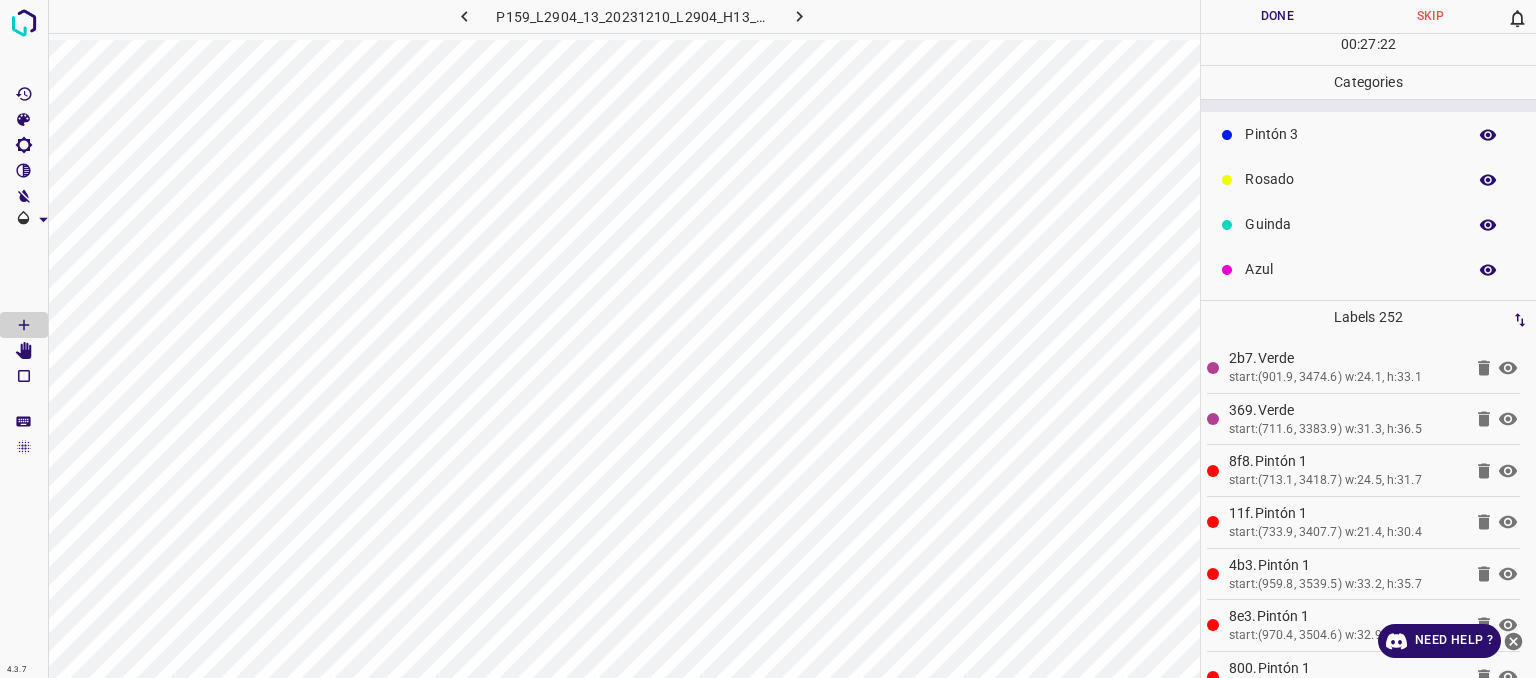 click on "Azul" at bounding box center [1350, 269] 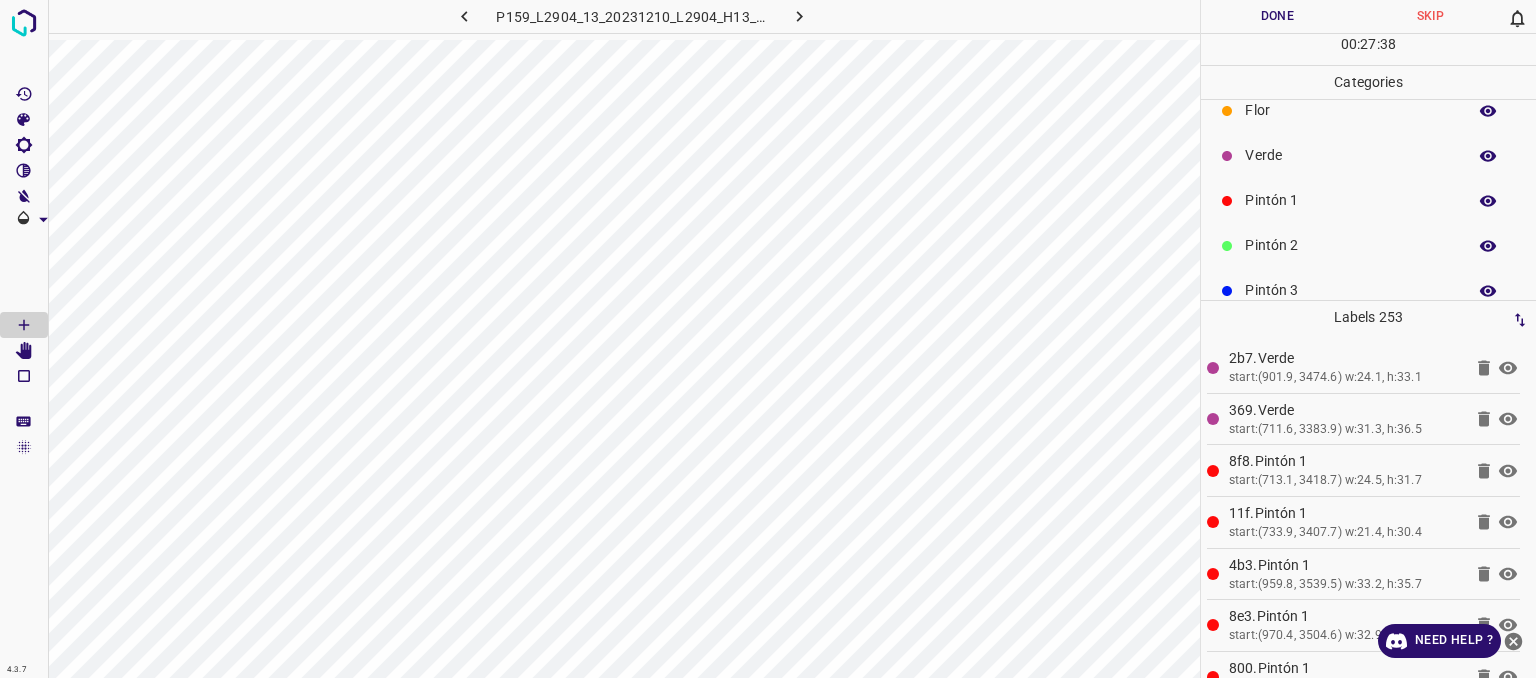 scroll, scrollTop: 0, scrollLeft: 0, axis: both 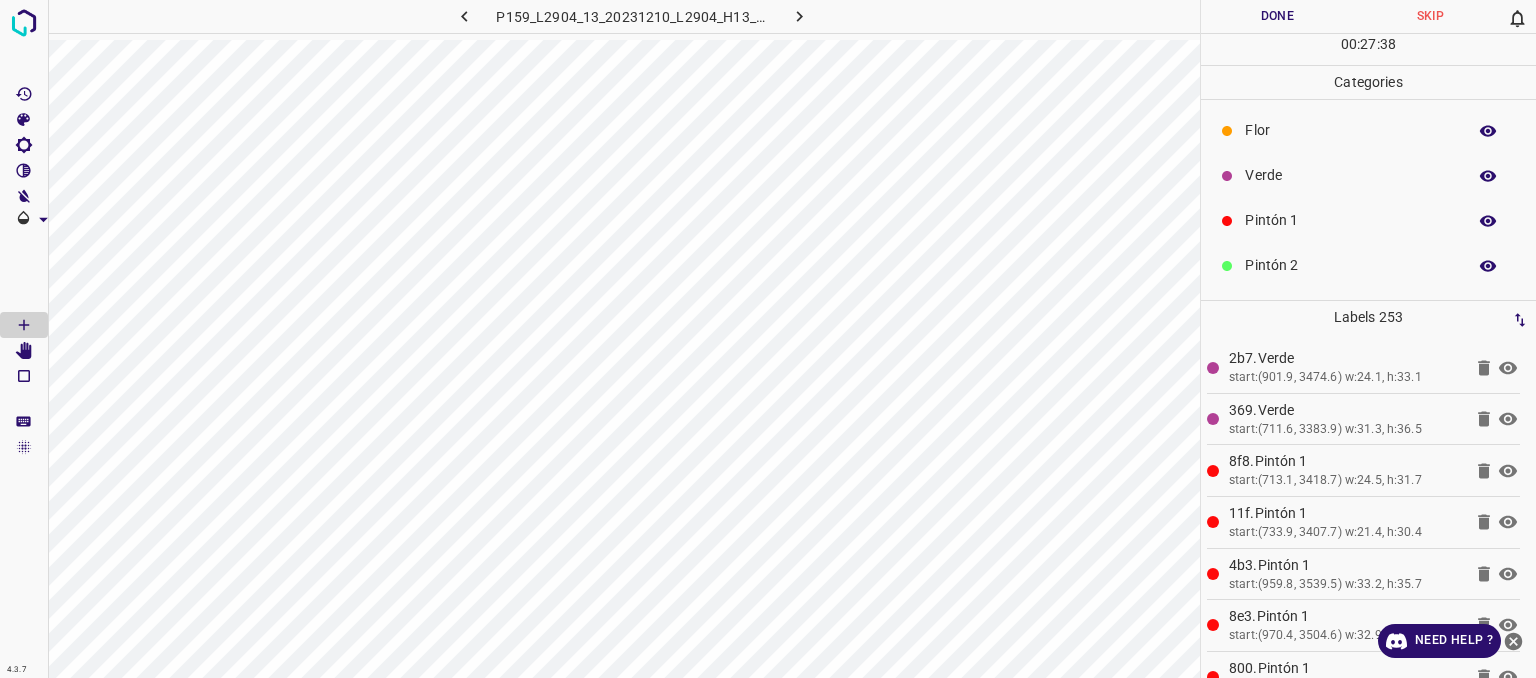 click on "Verde" at bounding box center [1350, 175] 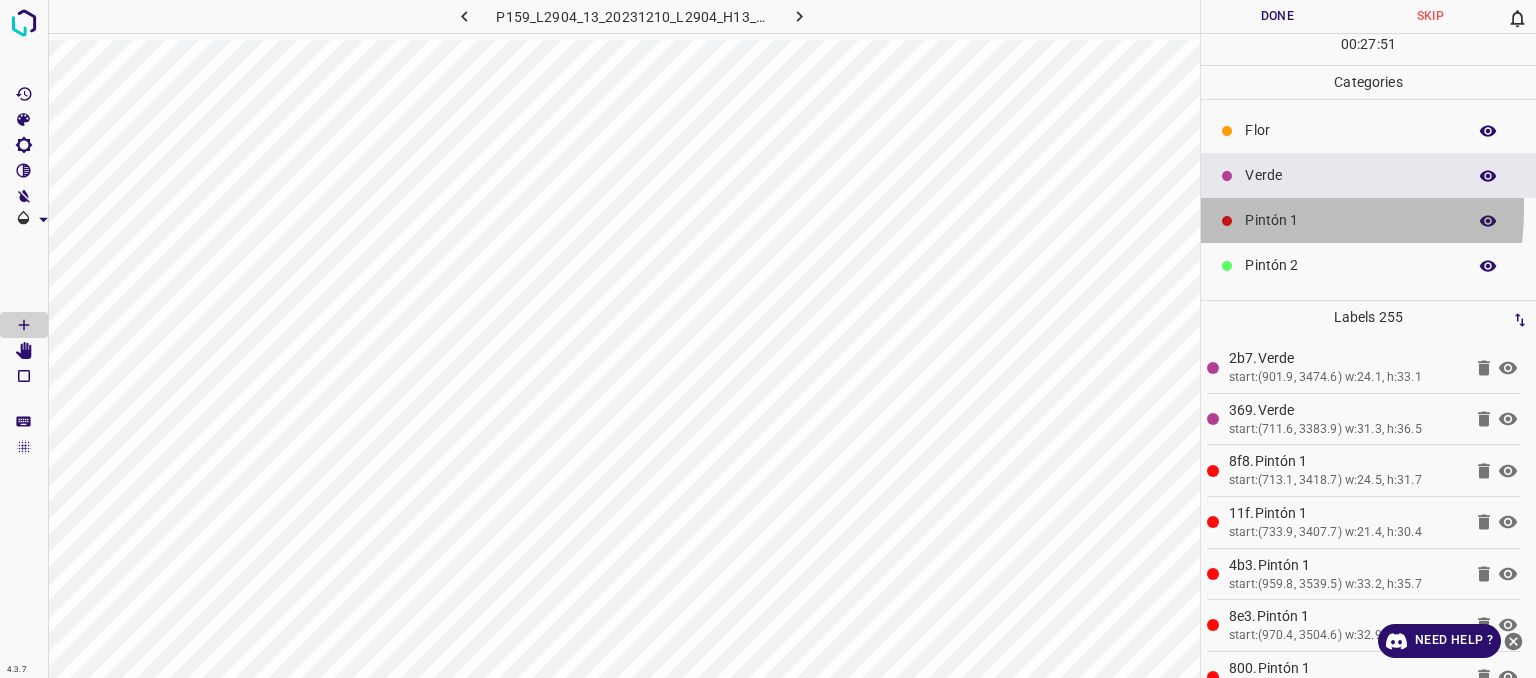 click on "Pintón 1" at bounding box center [1368, 220] 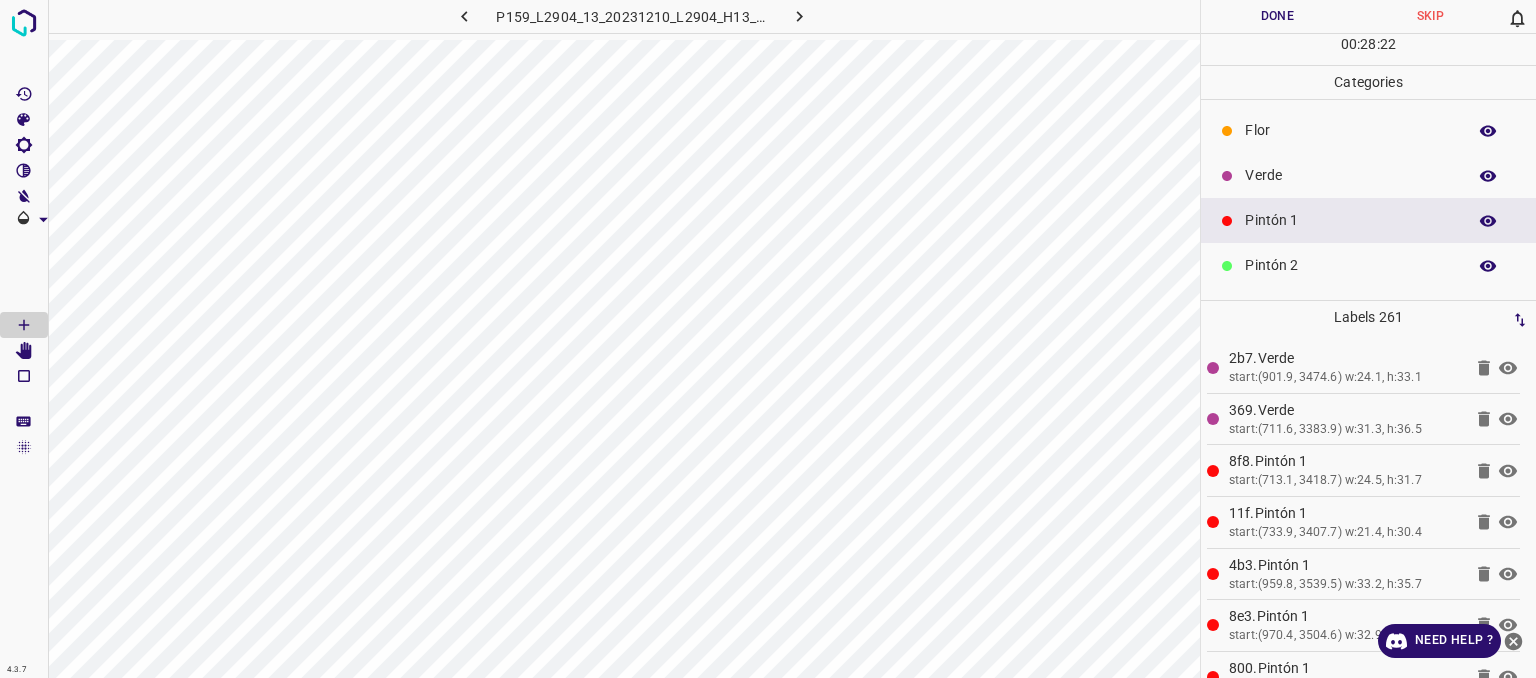 click on "Verde" at bounding box center (1350, 175) 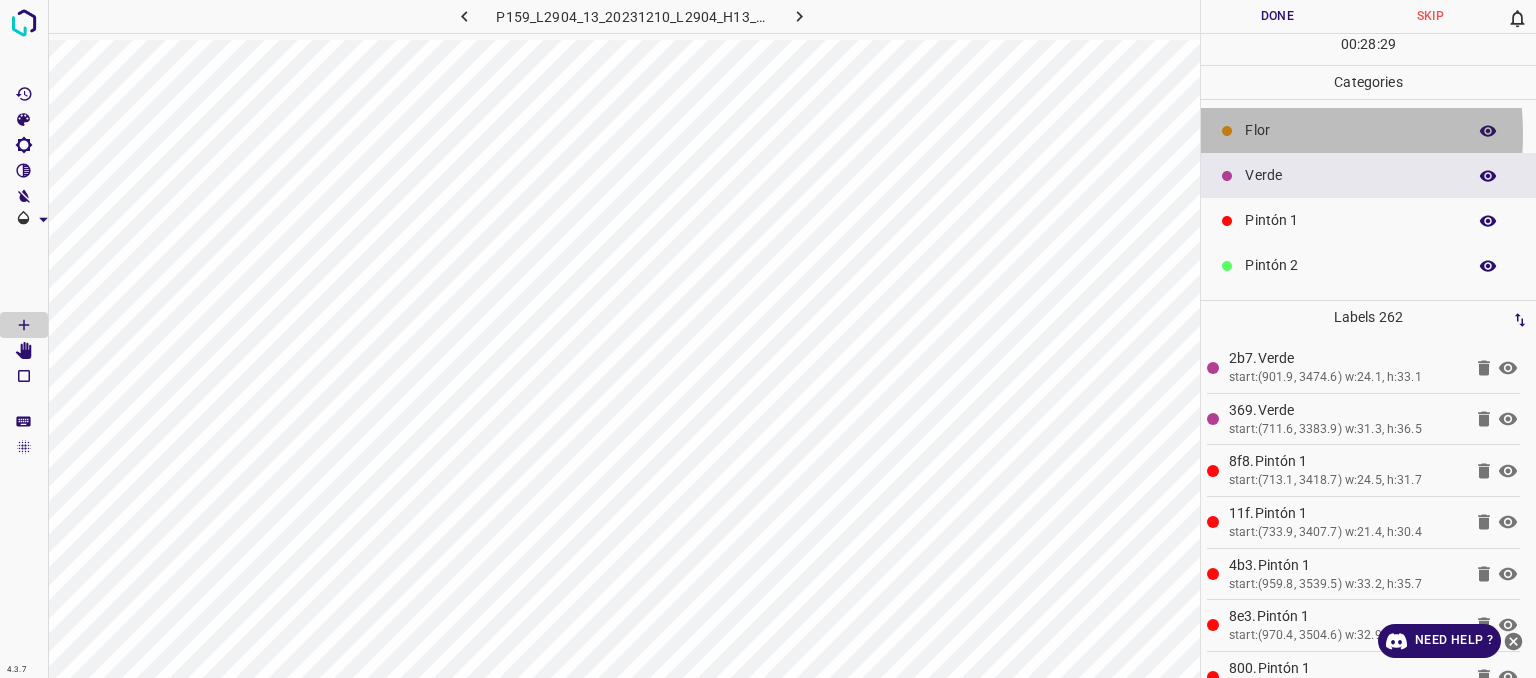 click on "Flor" at bounding box center (1350, 130) 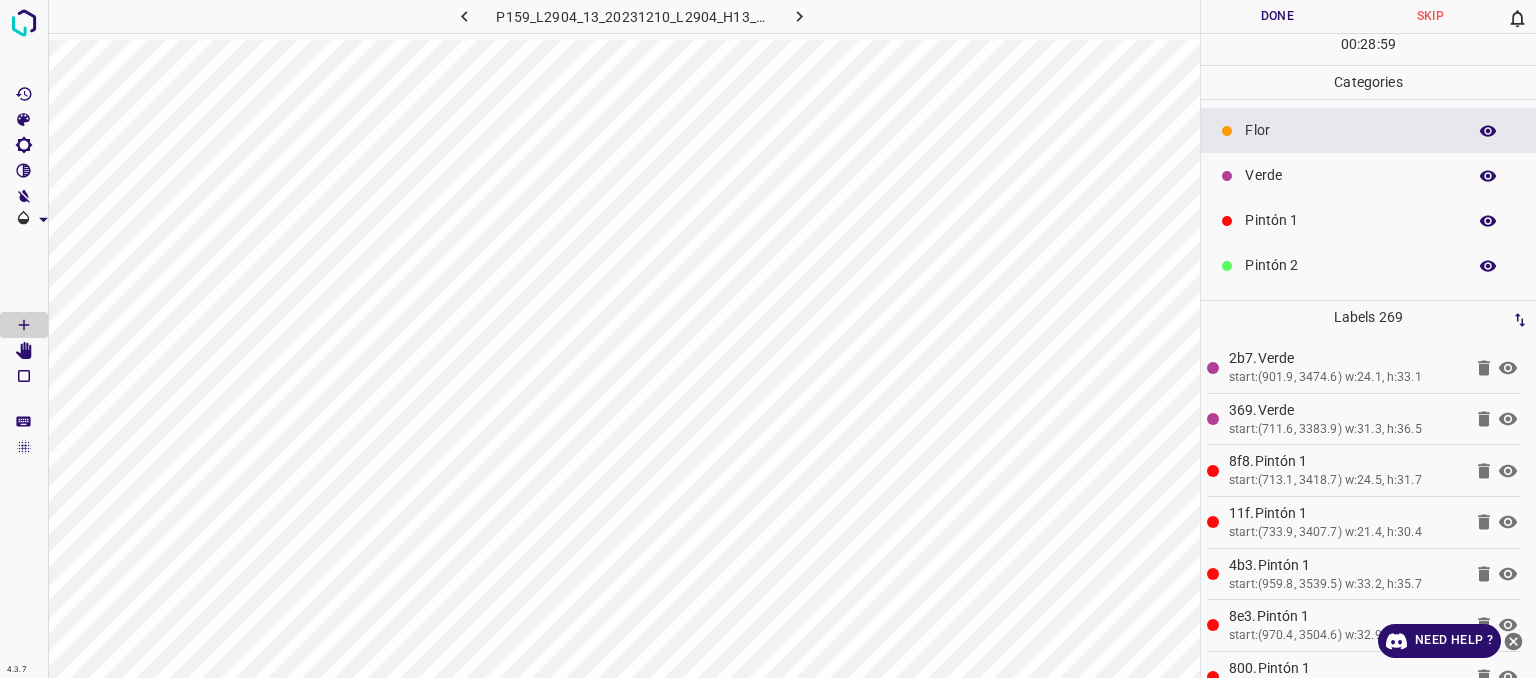 click on "Verde" at bounding box center (1350, 175) 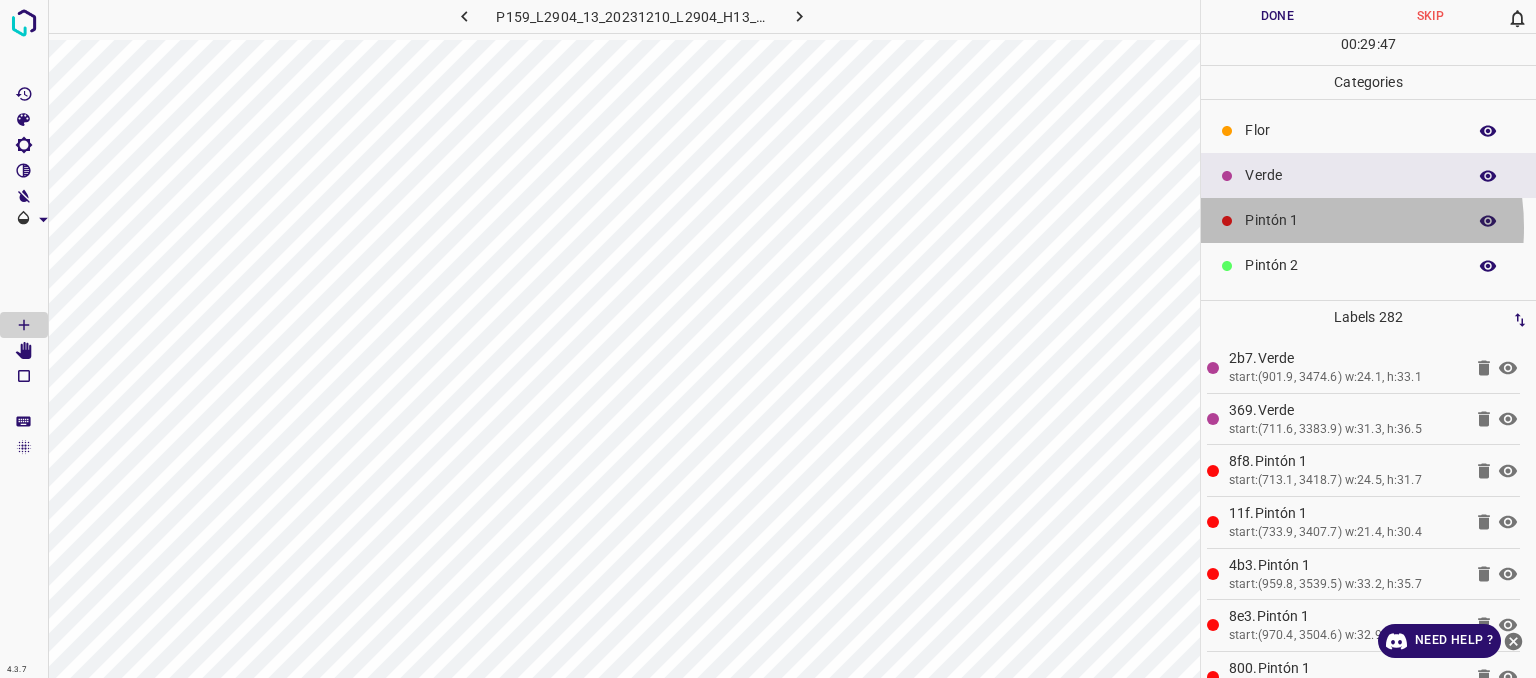 click on "Pintón 1" at bounding box center (1350, 220) 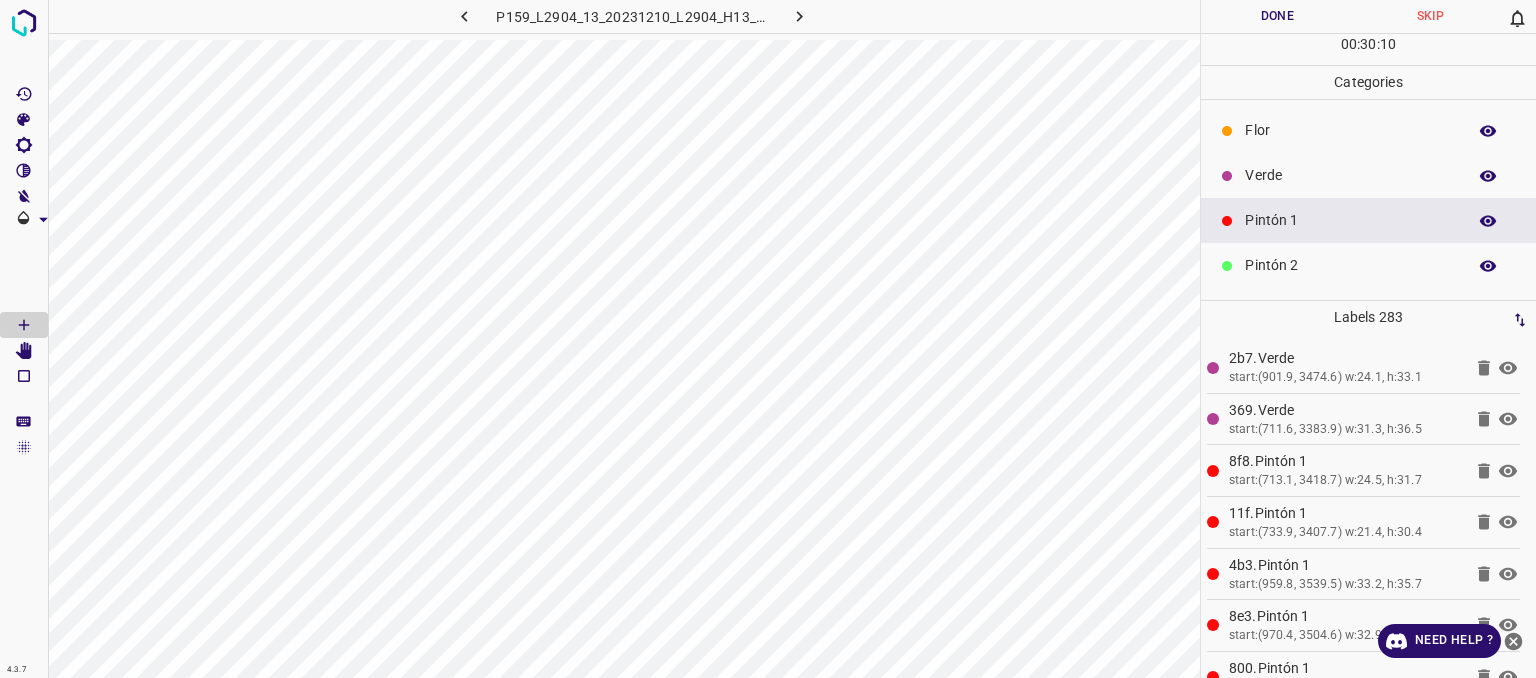 click on "Verde" at bounding box center (1350, 175) 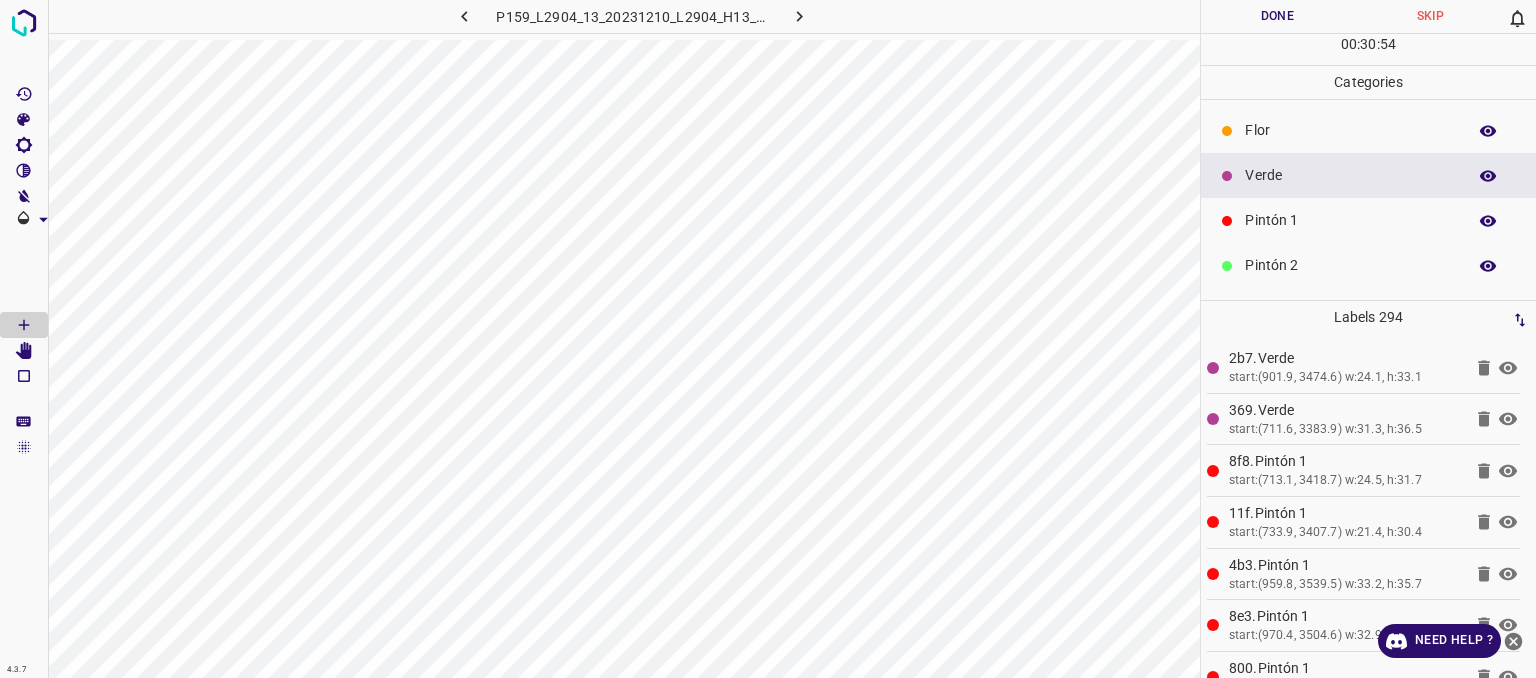 click on "Pintón 2" at bounding box center [1368, 265] 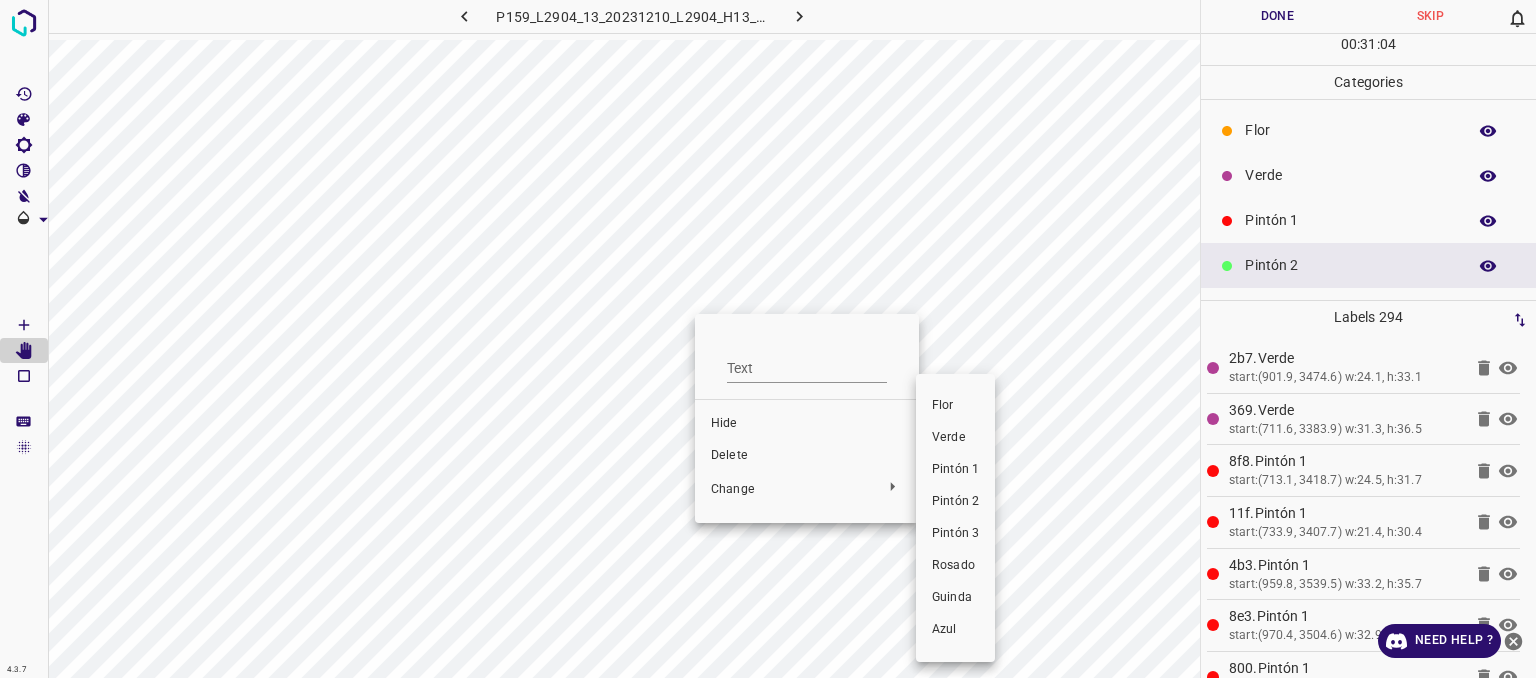 click on "Pintón 1" at bounding box center (955, 470) 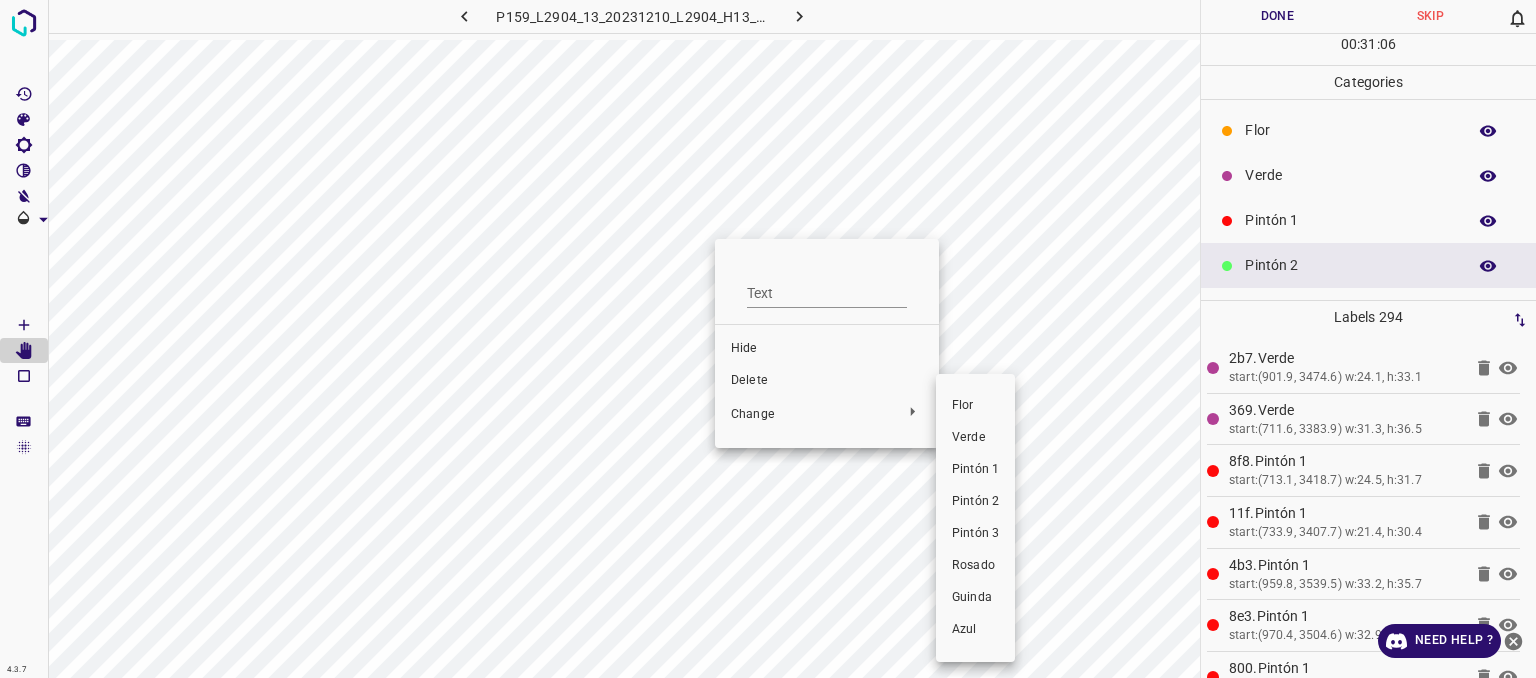 click on "Pintón 1" at bounding box center [975, 470] 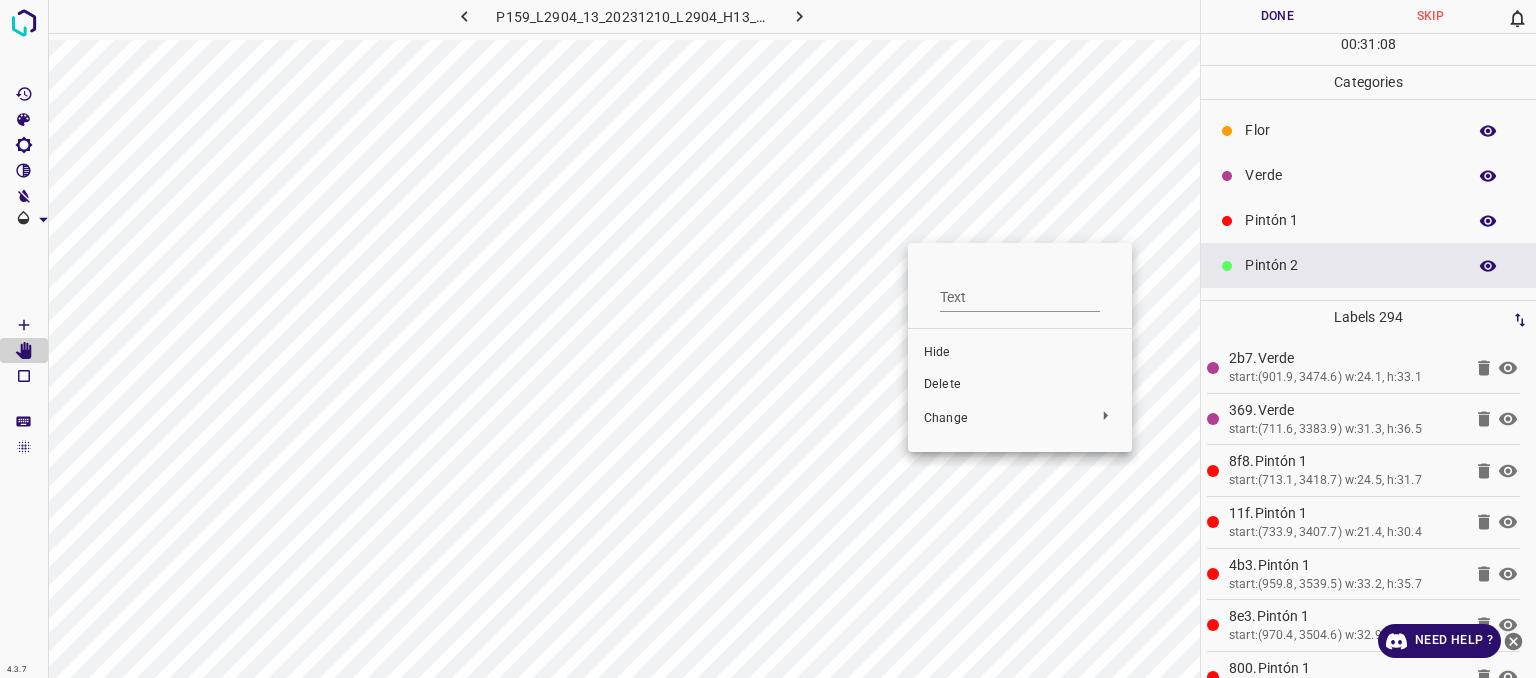 click on "Text Hide Delete Change" at bounding box center (1020, 347) 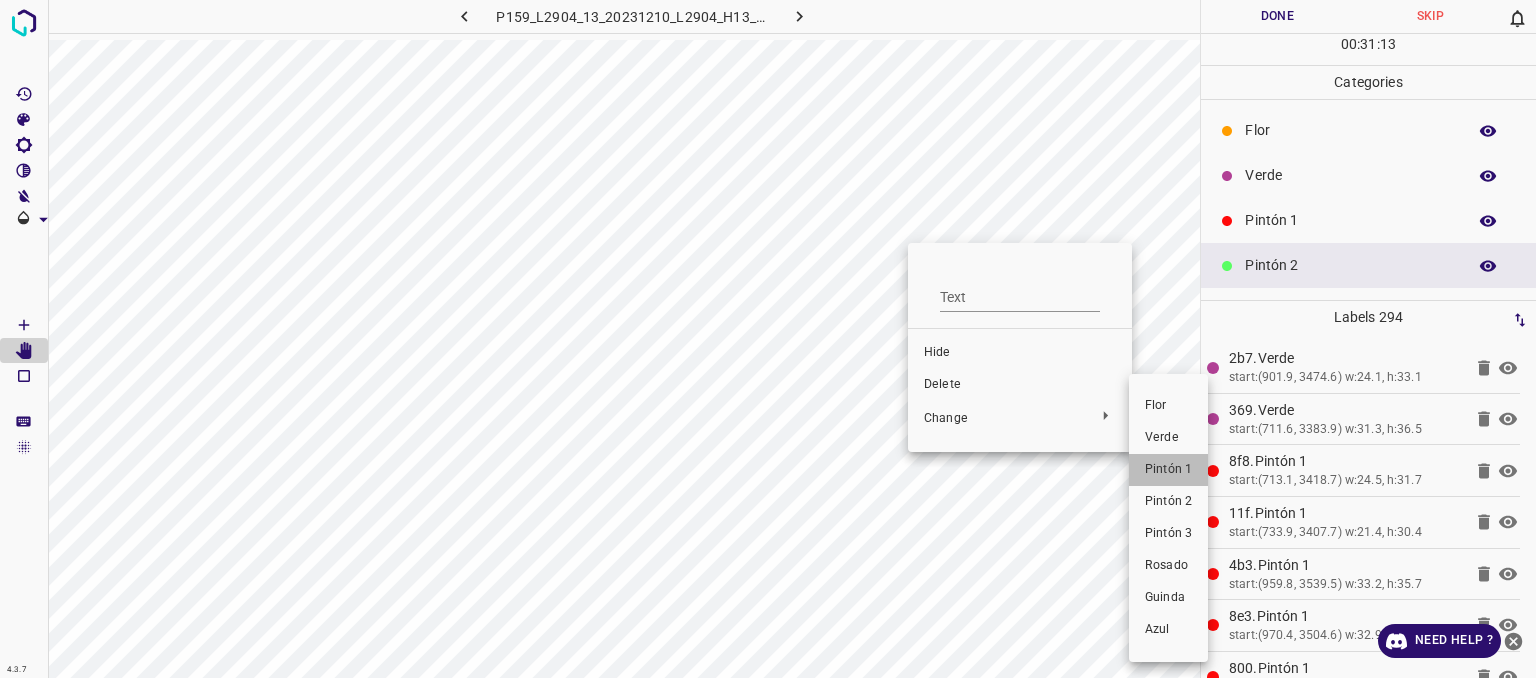 drag, startPoint x: 1176, startPoint y: 472, endPoint x: 1133, endPoint y: 401, distance: 83.00603 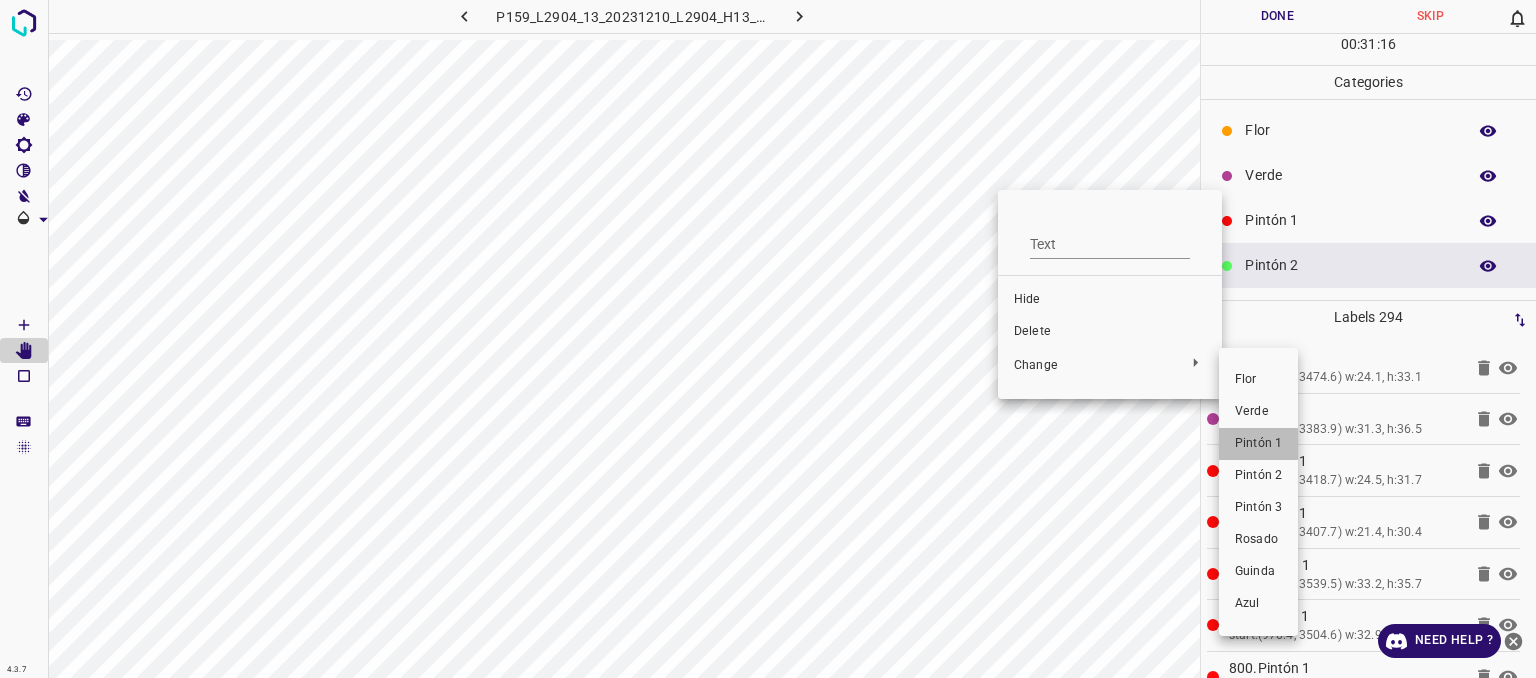 click on "Pintón 1" at bounding box center [1258, 444] 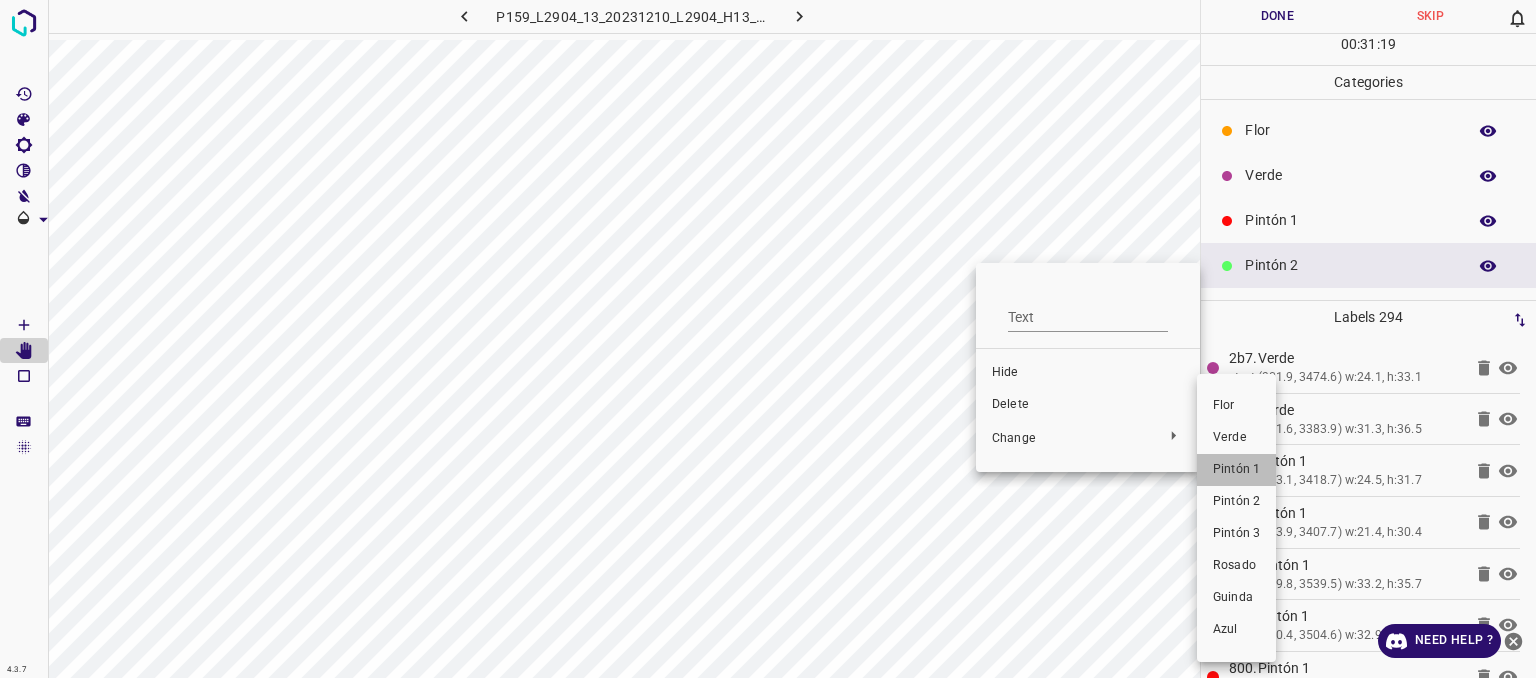 click on "Pintón 1" at bounding box center (1236, 470) 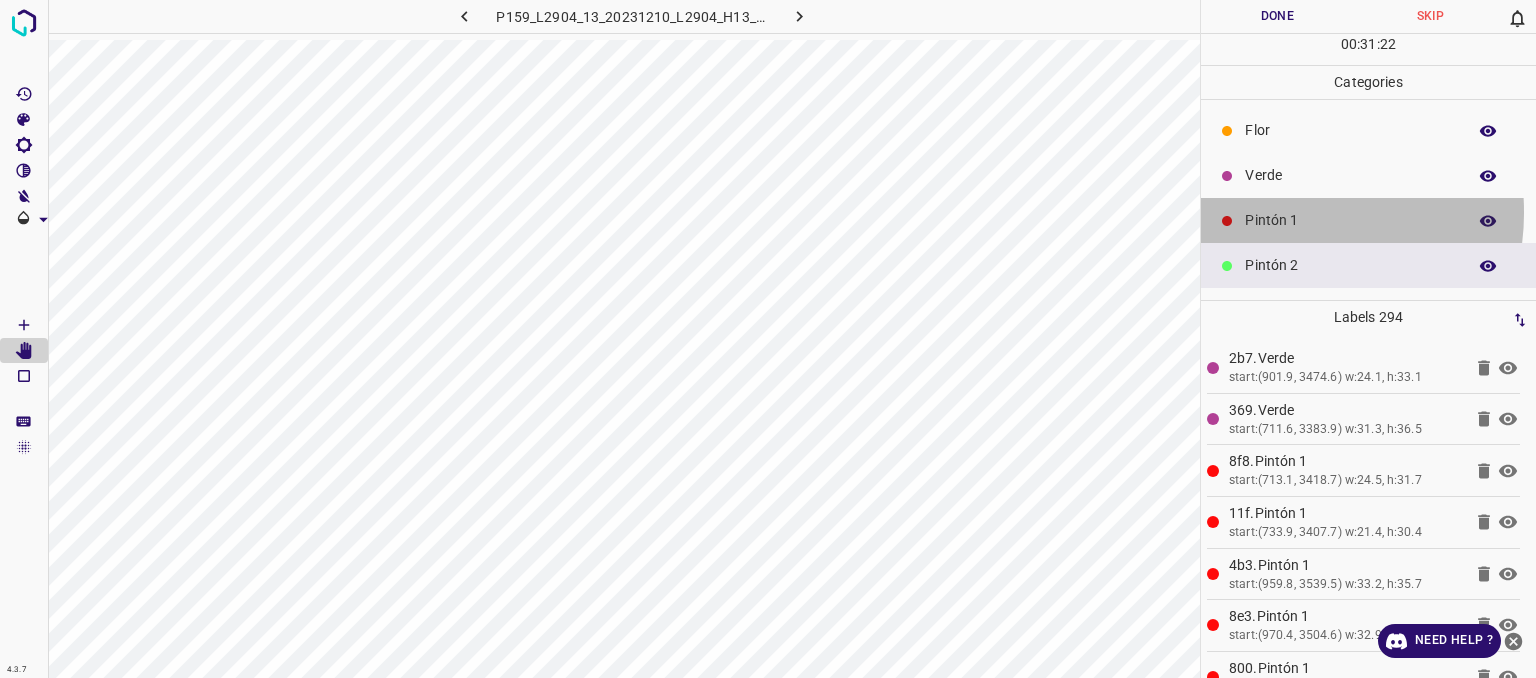 click on "Pintón 1" at bounding box center [1350, 220] 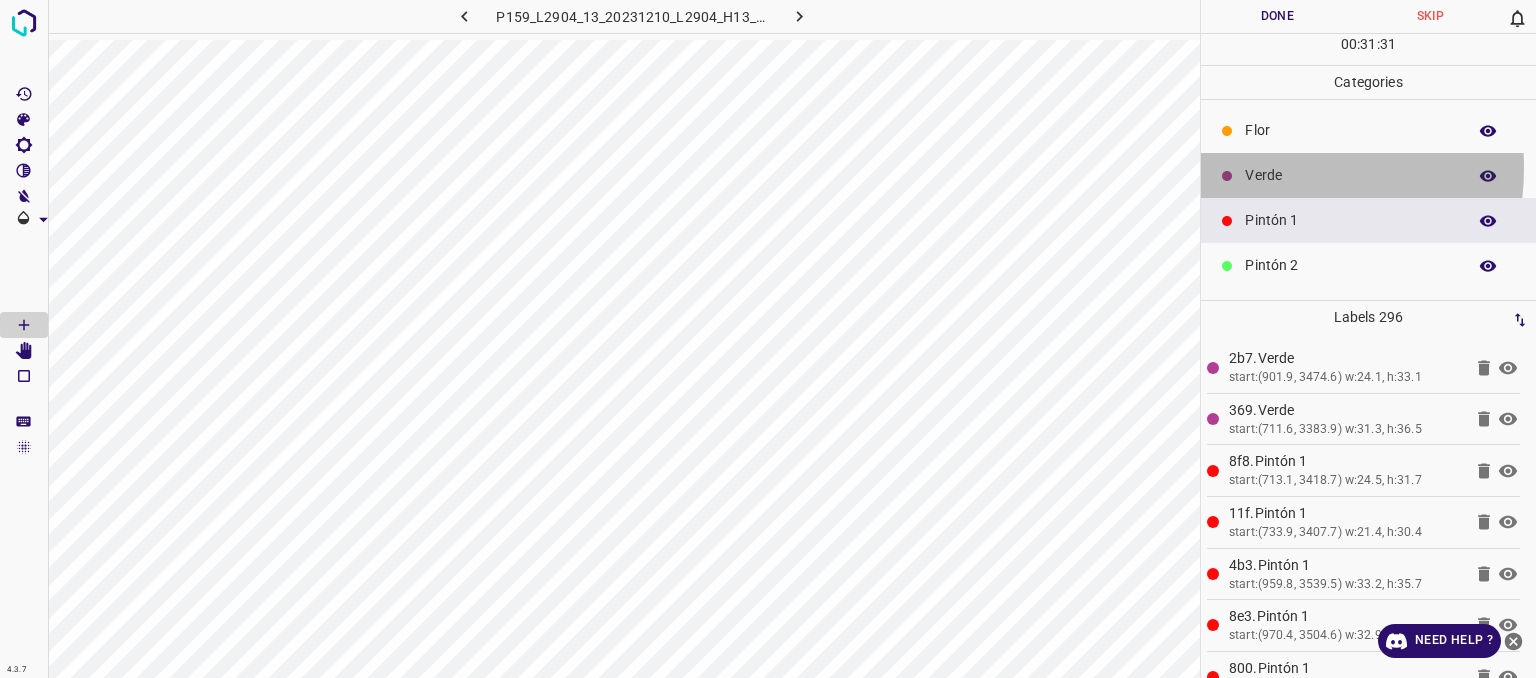 click on "Verde" at bounding box center (1350, 175) 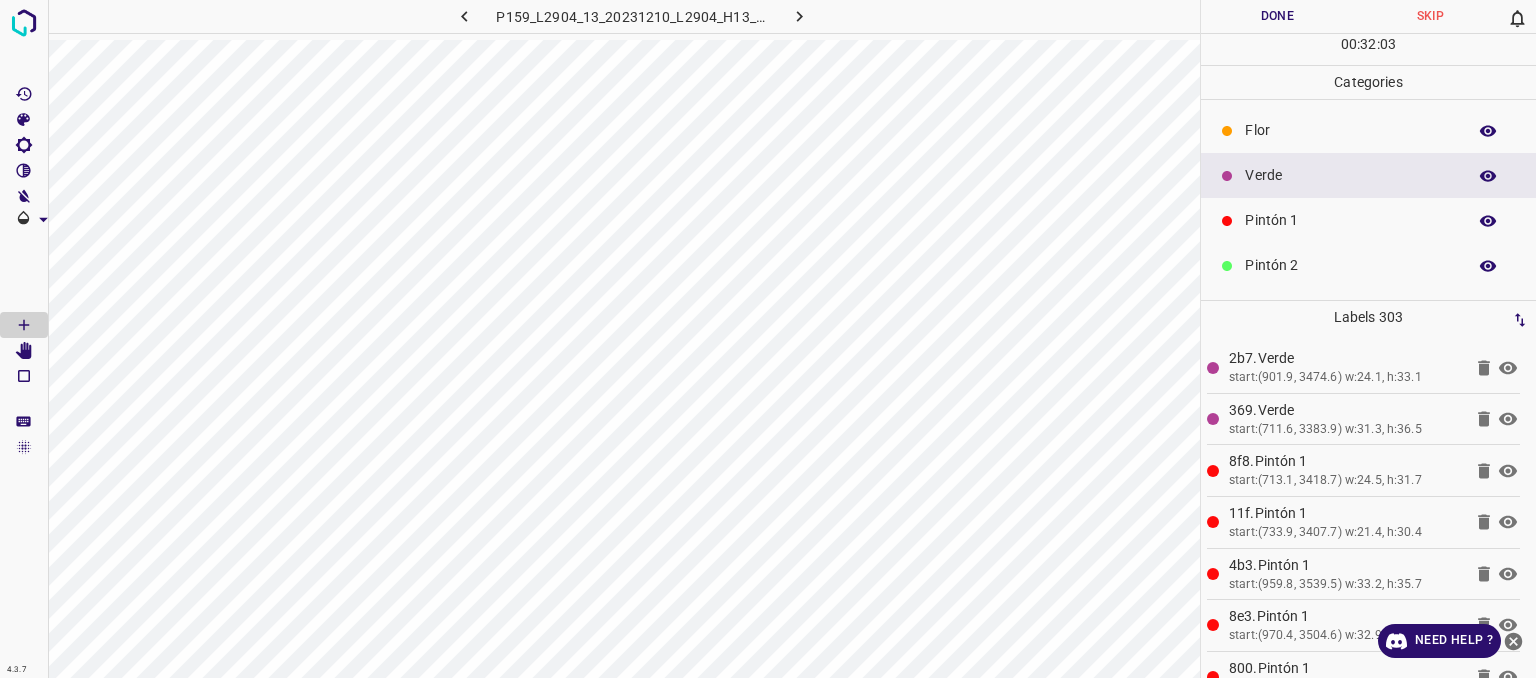 click on "Flor" at bounding box center (1368, 130) 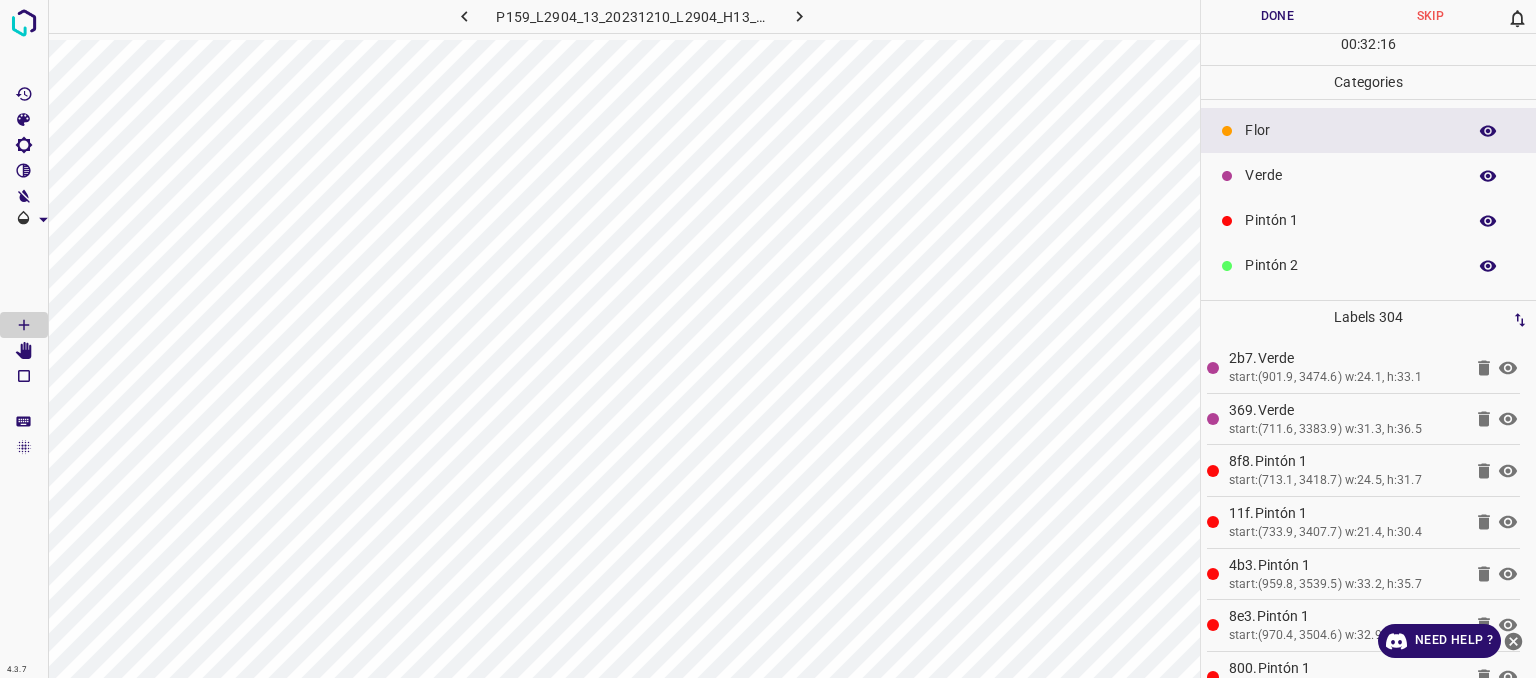 click on "Verde" at bounding box center (1350, 175) 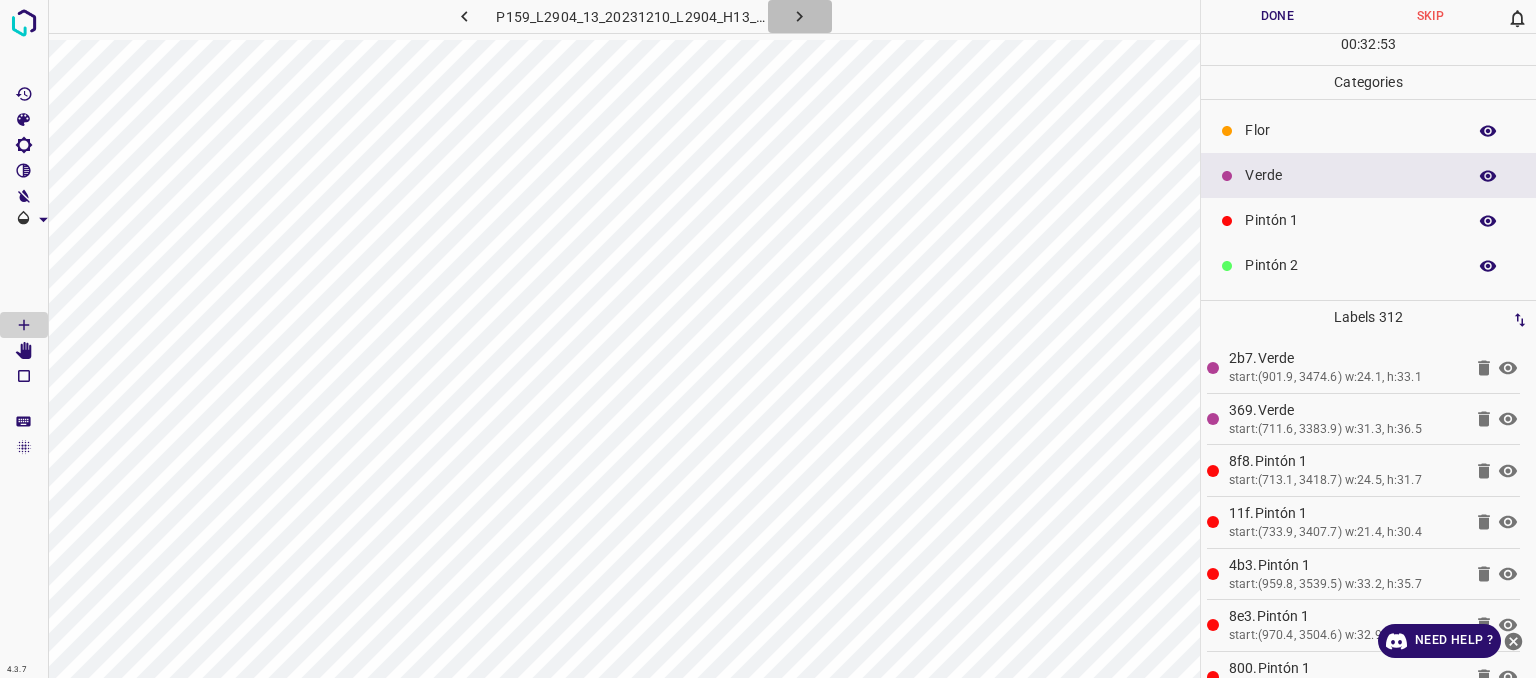 drag, startPoint x: 797, startPoint y: 25, endPoint x: 784, endPoint y: 22, distance: 13.341664 